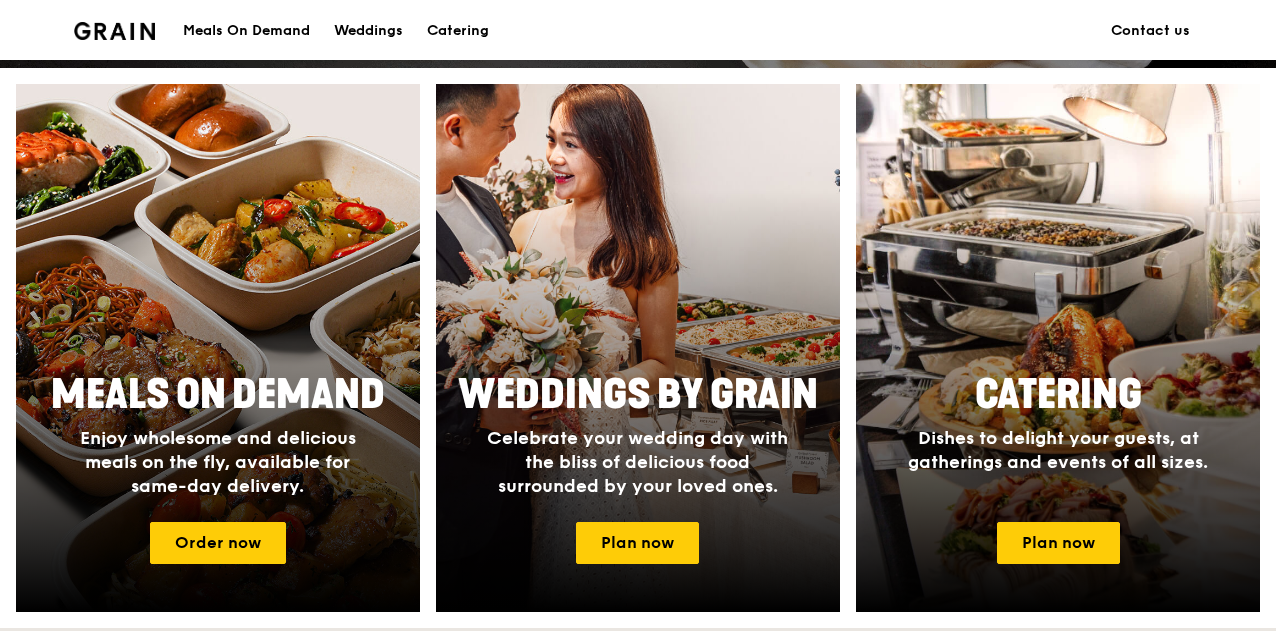 scroll, scrollTop: 700, scrollLeft: 0, axis: vertical 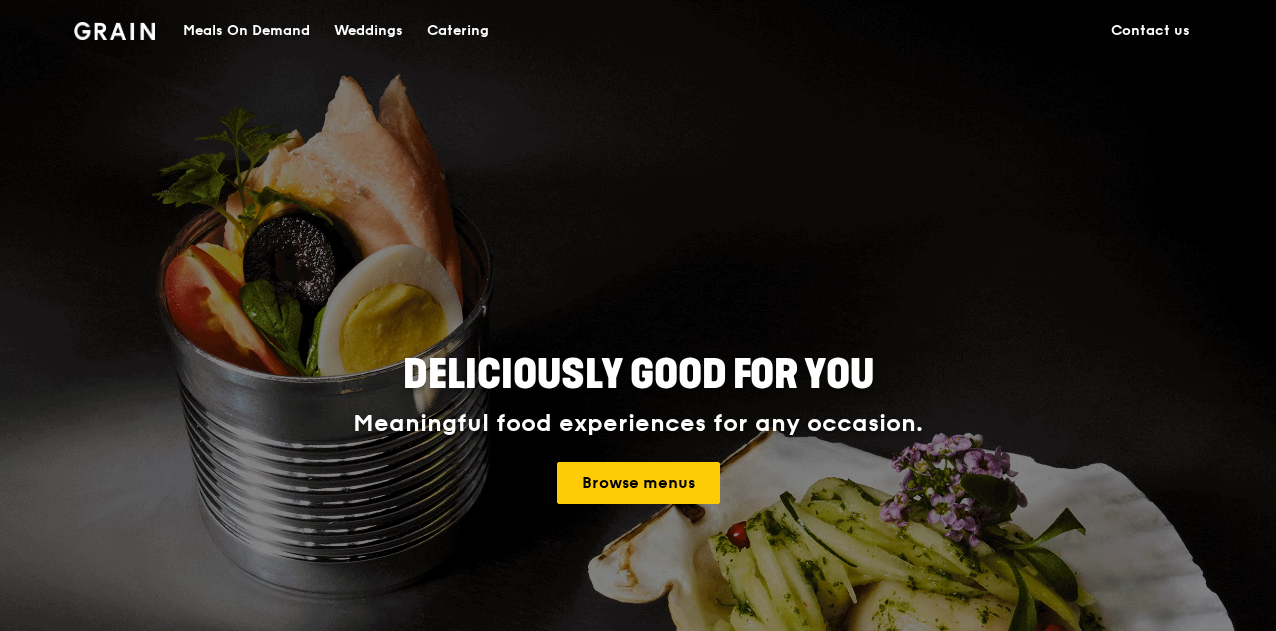 click on "Meals On Demand" at bounding box center [246, 31] 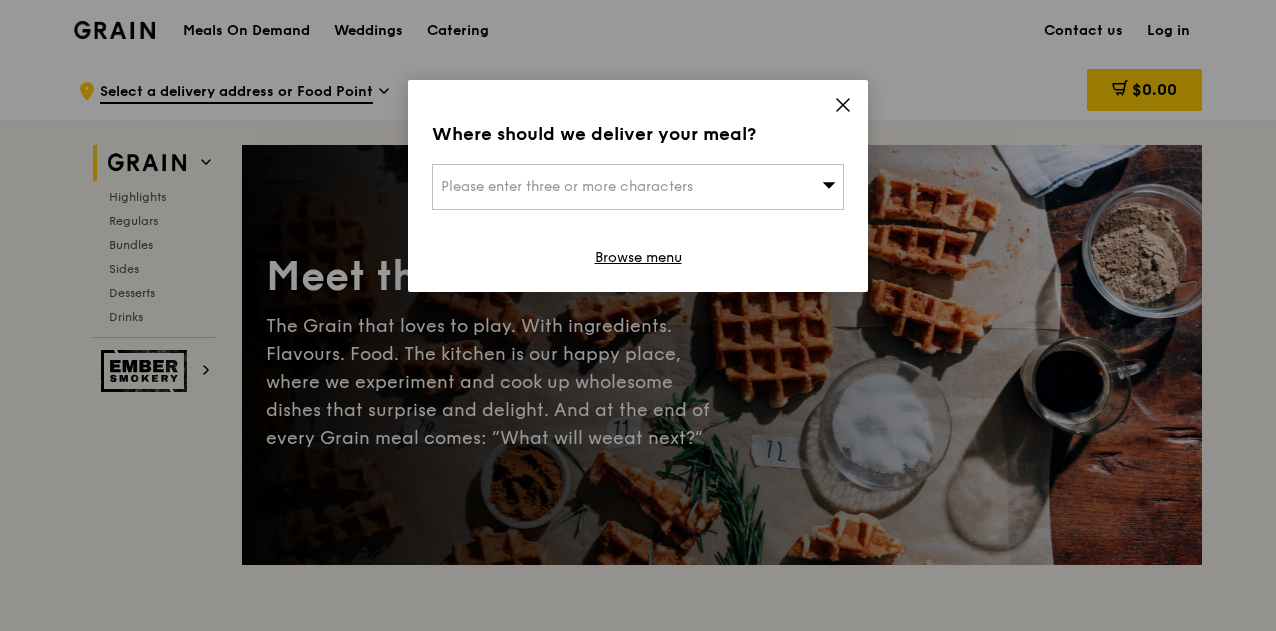 click on "Please enter three or more characters" at bounding box center [638, 187] 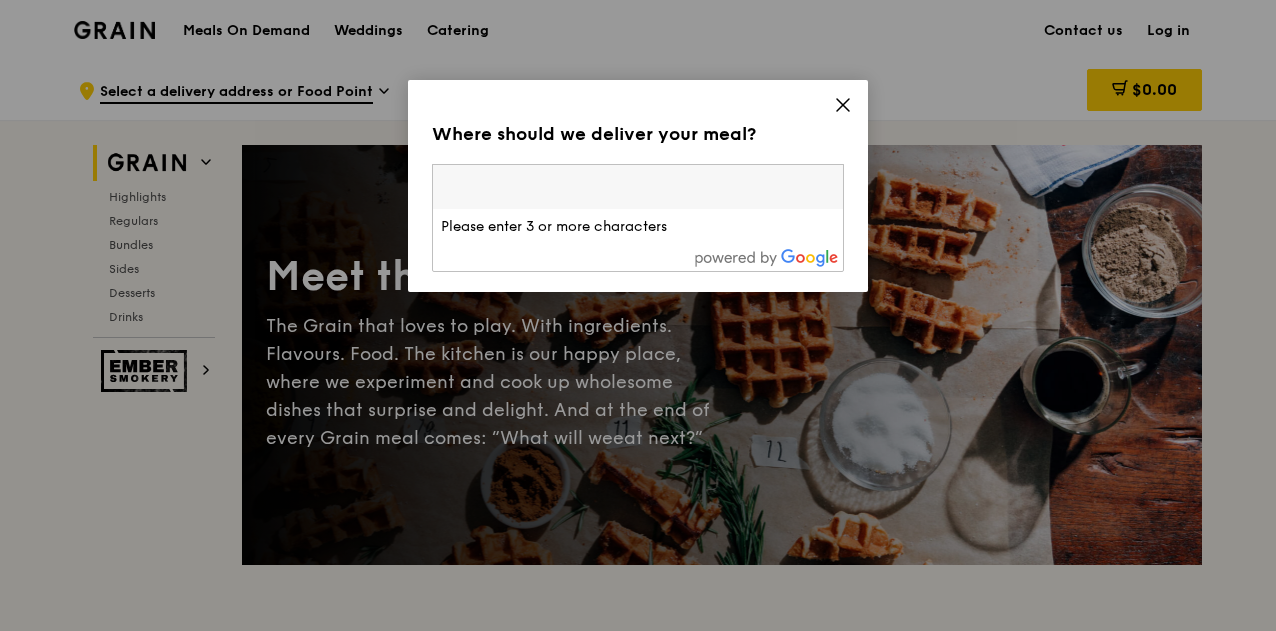 click at bounding box center (638, 187) 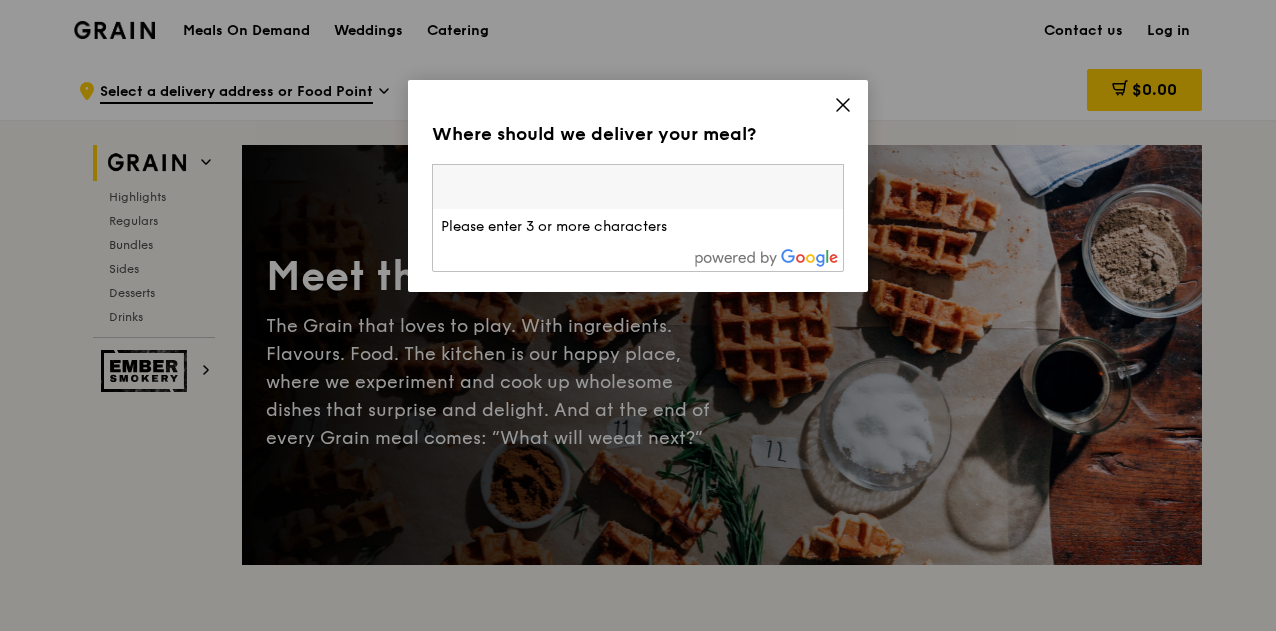 click at bounding box center (638, 187) 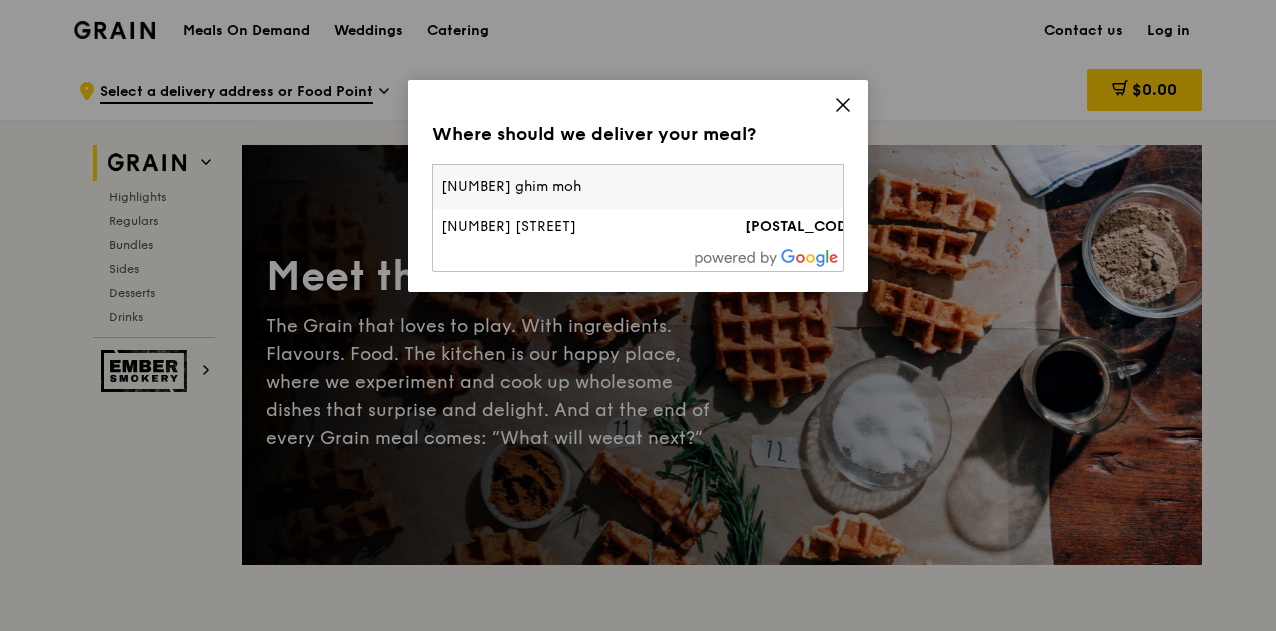 type on "[NUMBER] ghim moh" 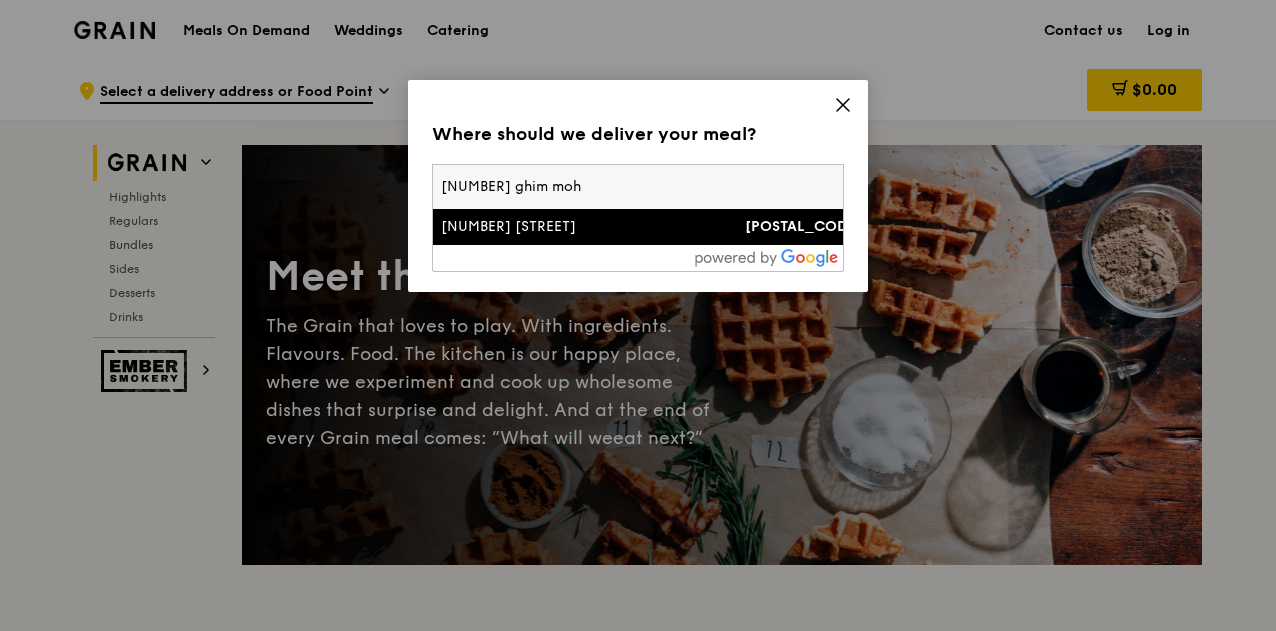 drag, startPoint x: 624, startPoint y: 198, endPoint x: 390, endPoint y: 202, distance: 234.03418 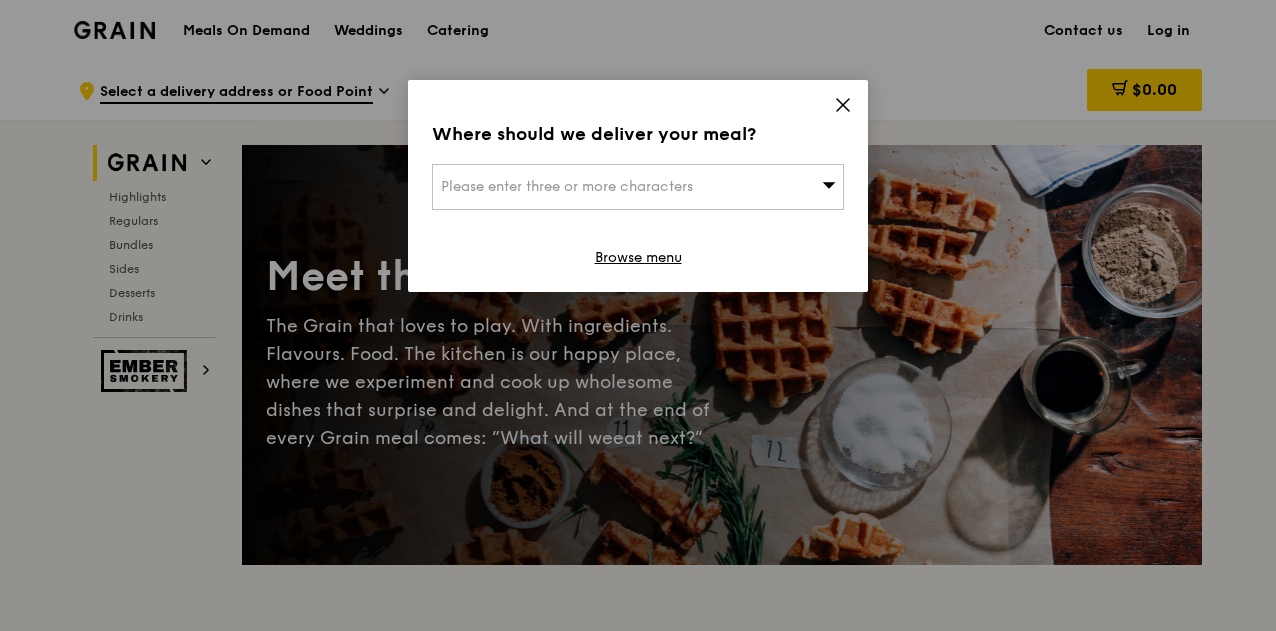 click on "Please enter three or more characters" at bounding box center [567, 186] 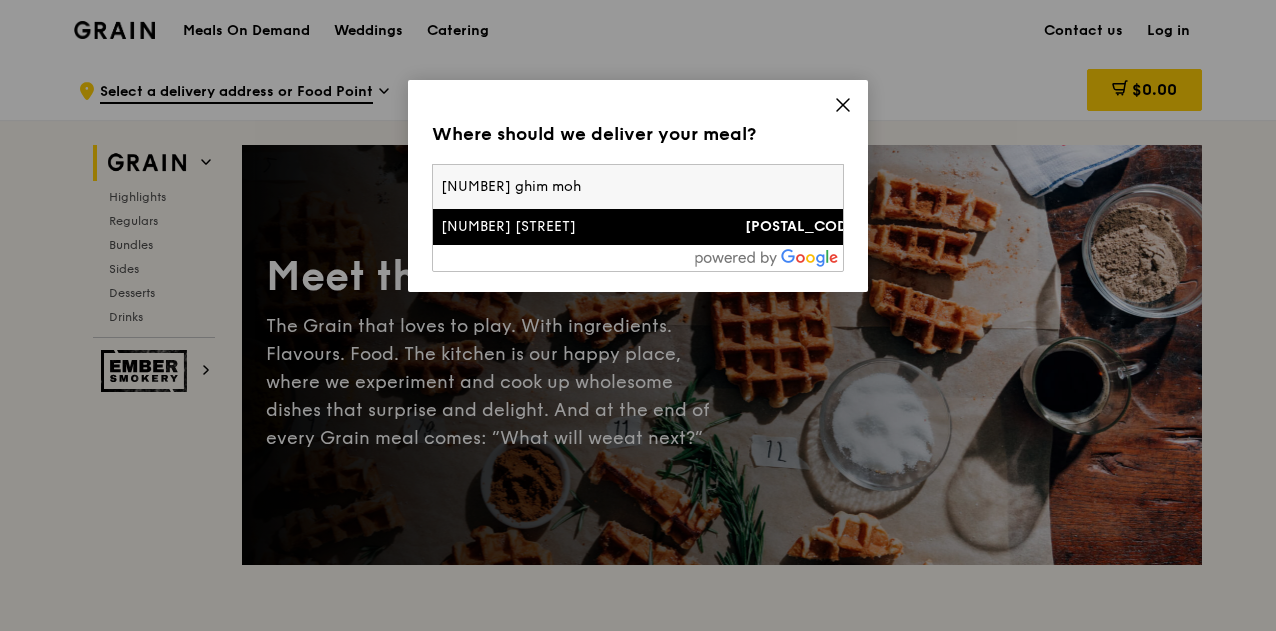 drag, startPoint x: 620, startPoint y: 194, endPoint x: 429, endPoint y: 187, distance: 191.12823 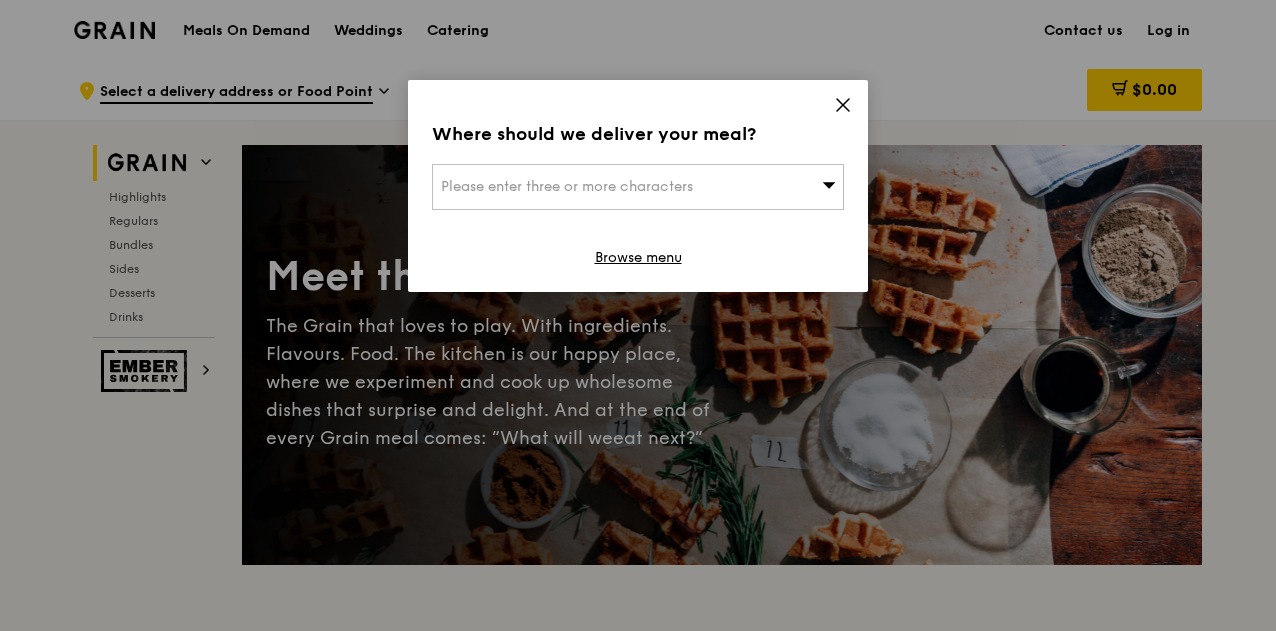 click on "Please enter three or more characters" at bounding box center (638, 187) 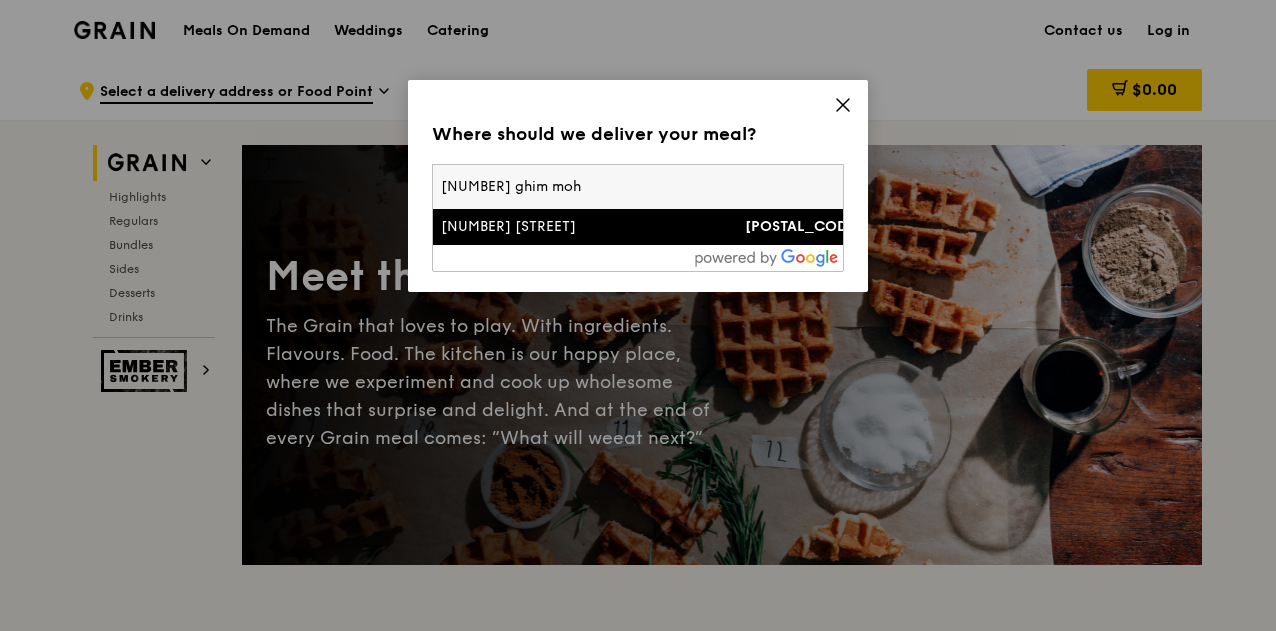 click on "[NUMBER] [STREET]" at bounding box center (589, 227) 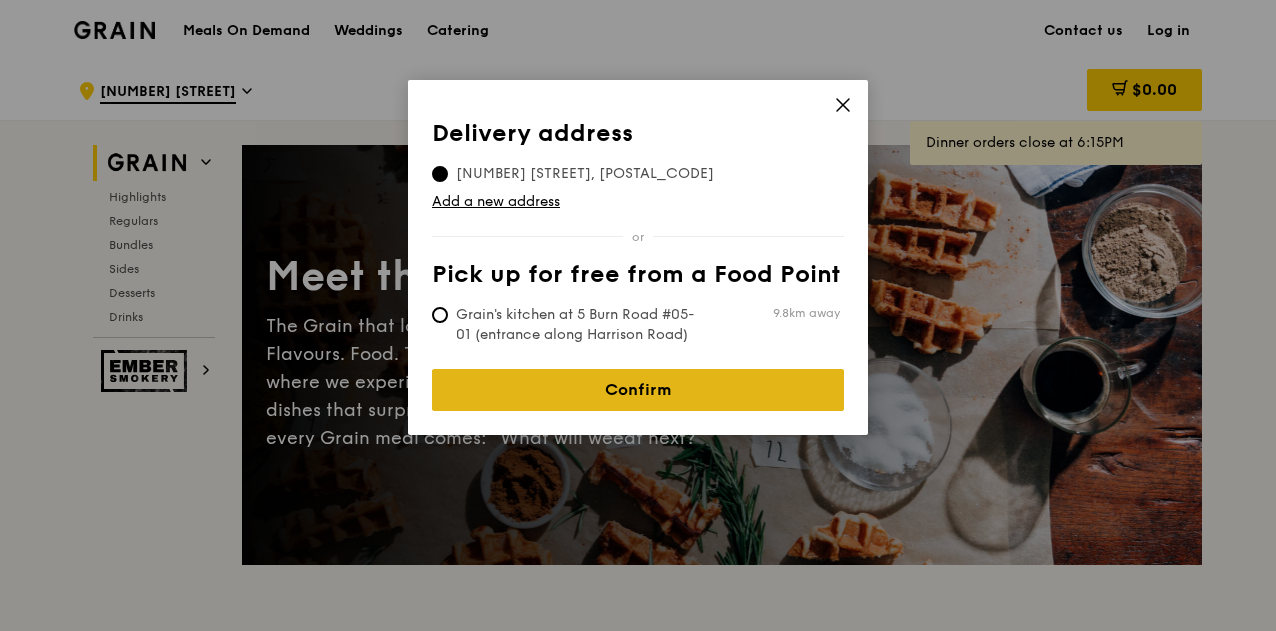 click on "Confirm" at bounding box center (638, 390) 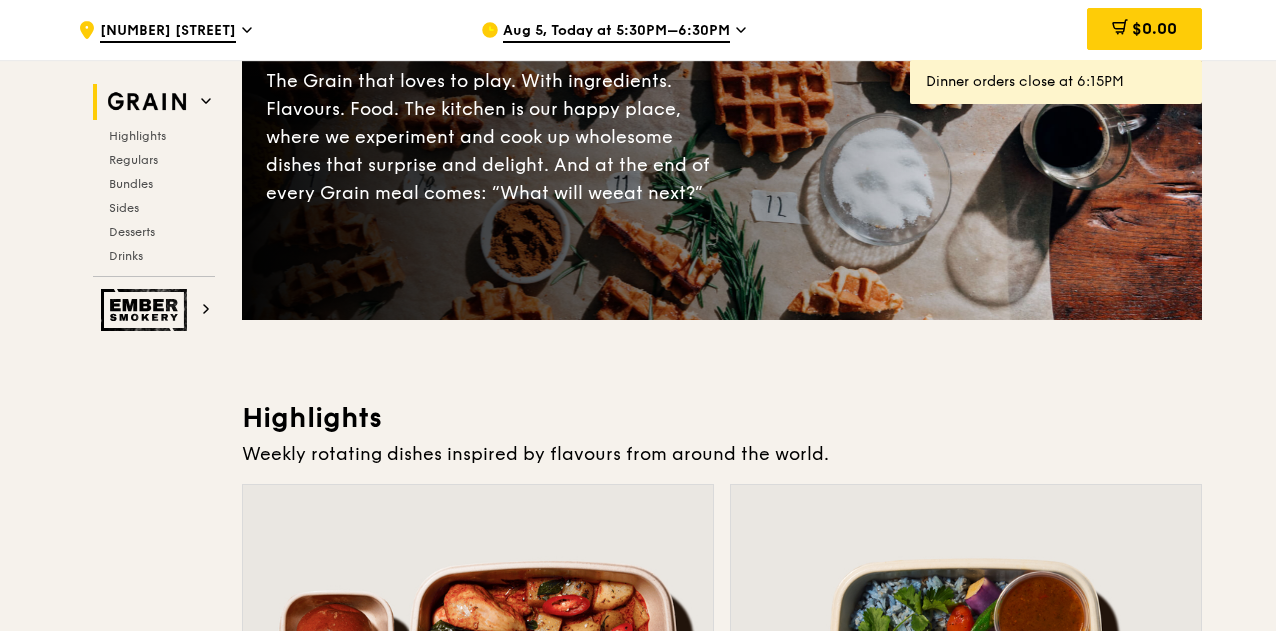 scroll, scrollTop: 200, scrollLeft: 0, axis: vertical 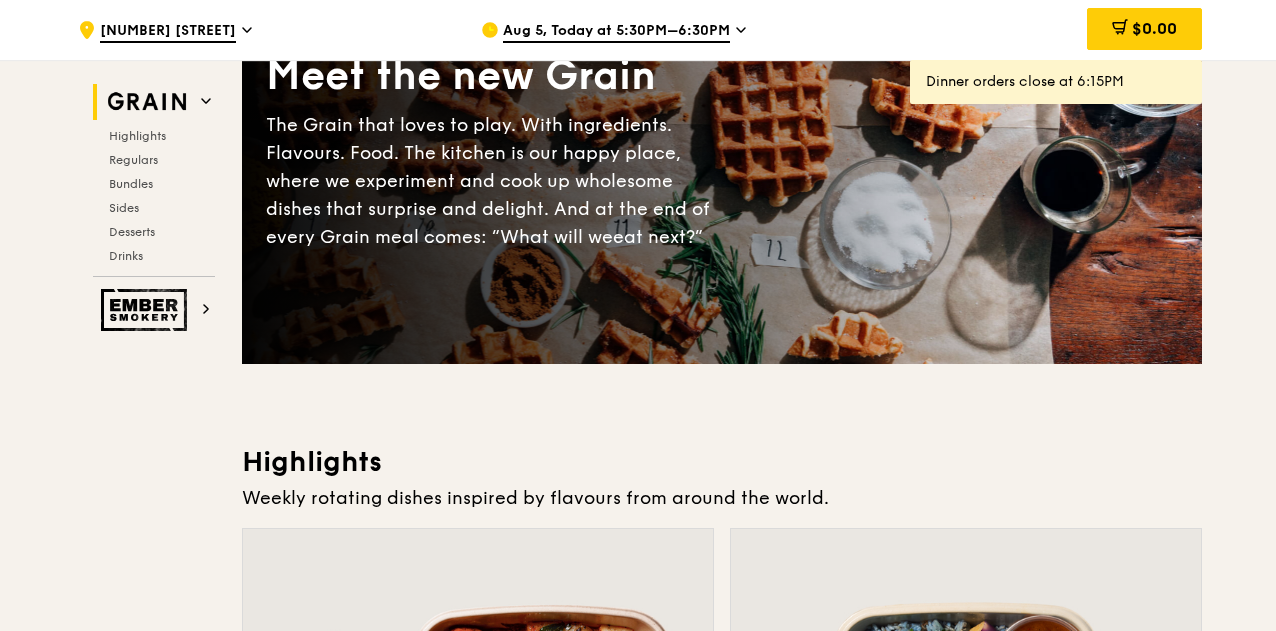 click on "Aug 5, Today at 5:30PM–6:30PM" at bounding box center [616, 32] 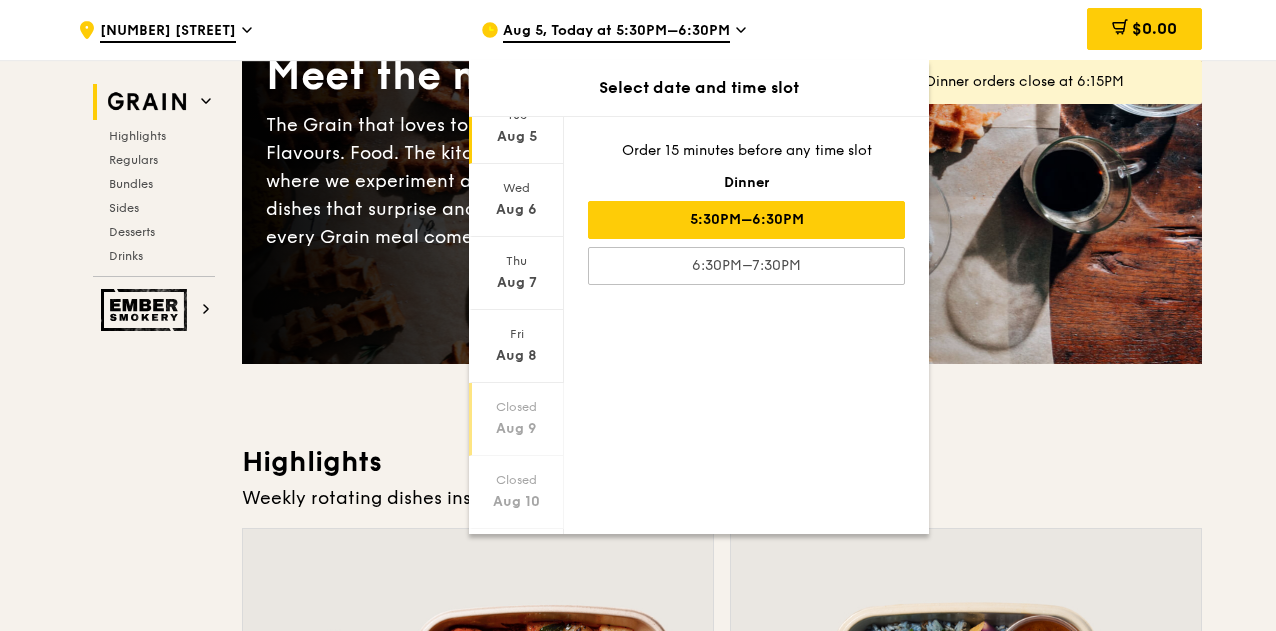 scroll, scrollTop: 194, scrollLeft: 0, axis: vertical 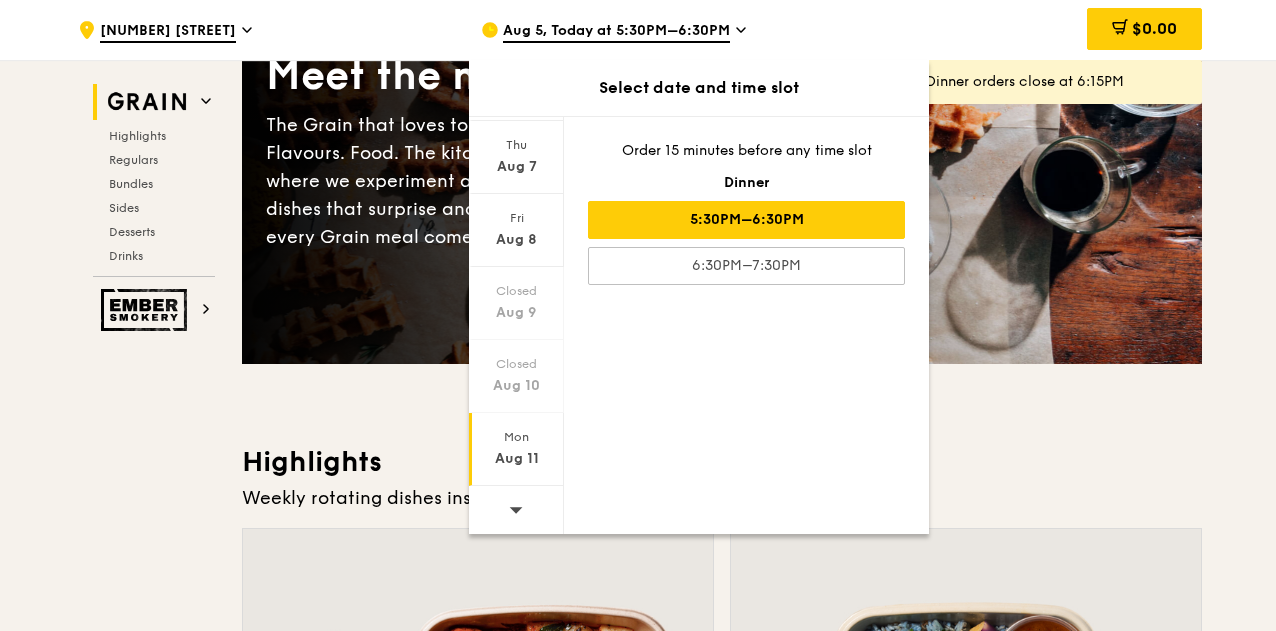 click on "Aug 11" at bounding box center (516, 459) 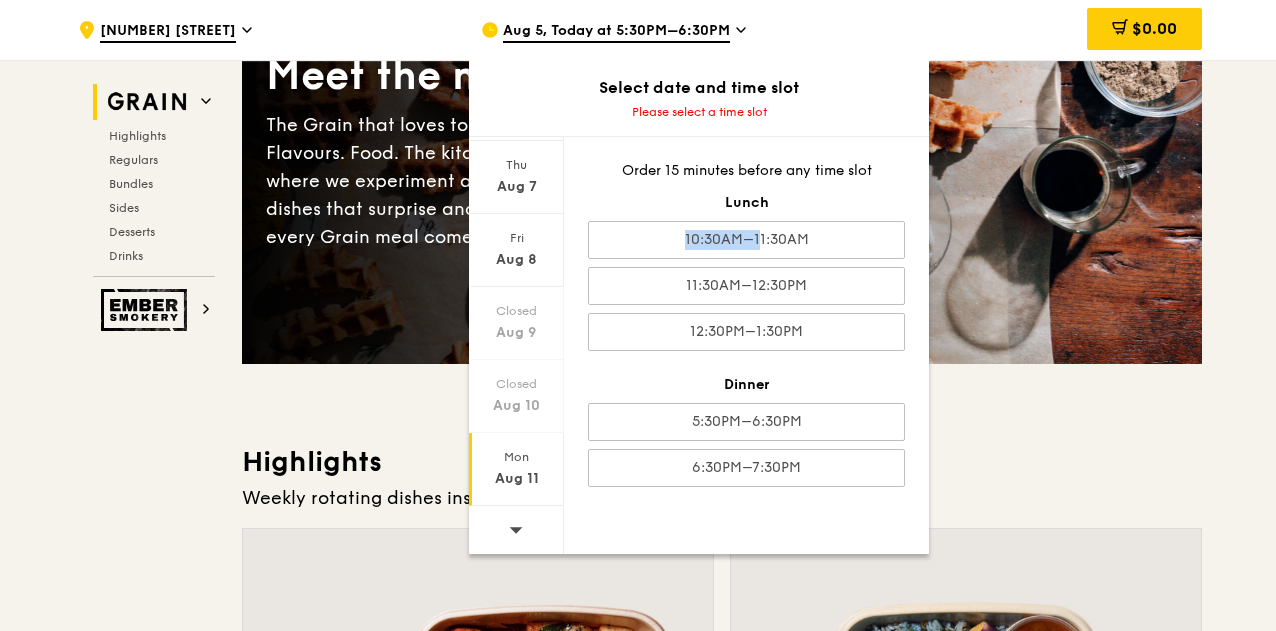 drag, startPoint x: 710, startPoint y: 227, endPoint x: 814, endPoint y: 203, distance: 106.733315 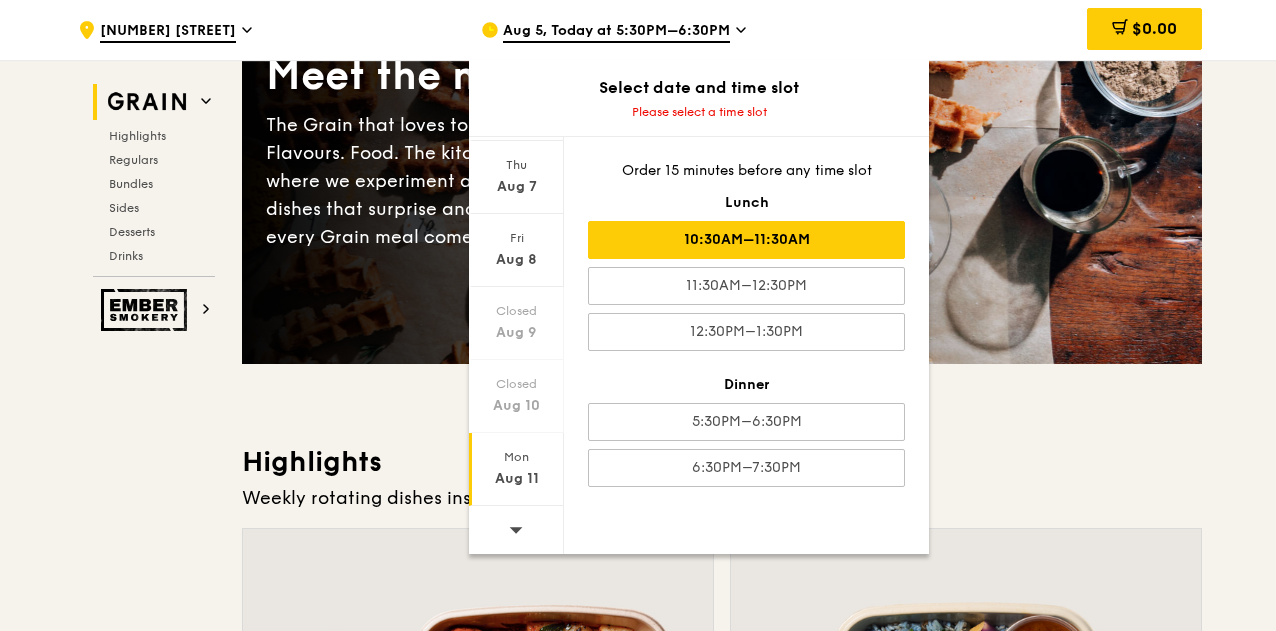 click on "10:30AM–11:30AM" at bounding box center (746, 240) 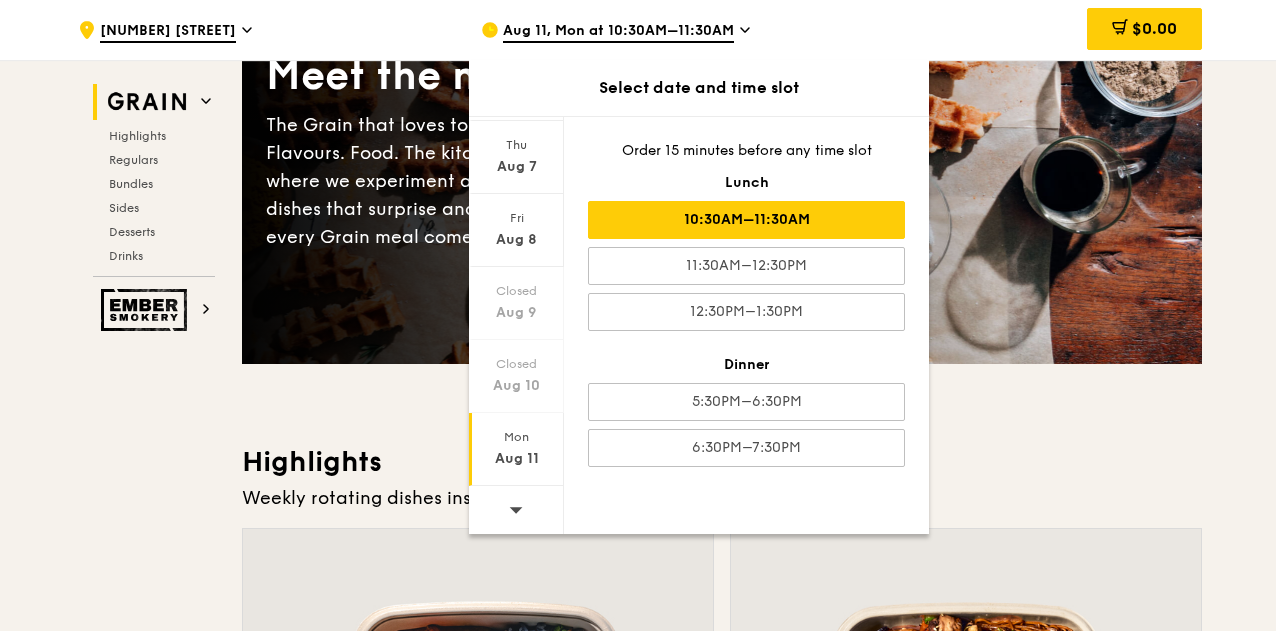 click on "Aug 11" at bounding box center (516, 459) 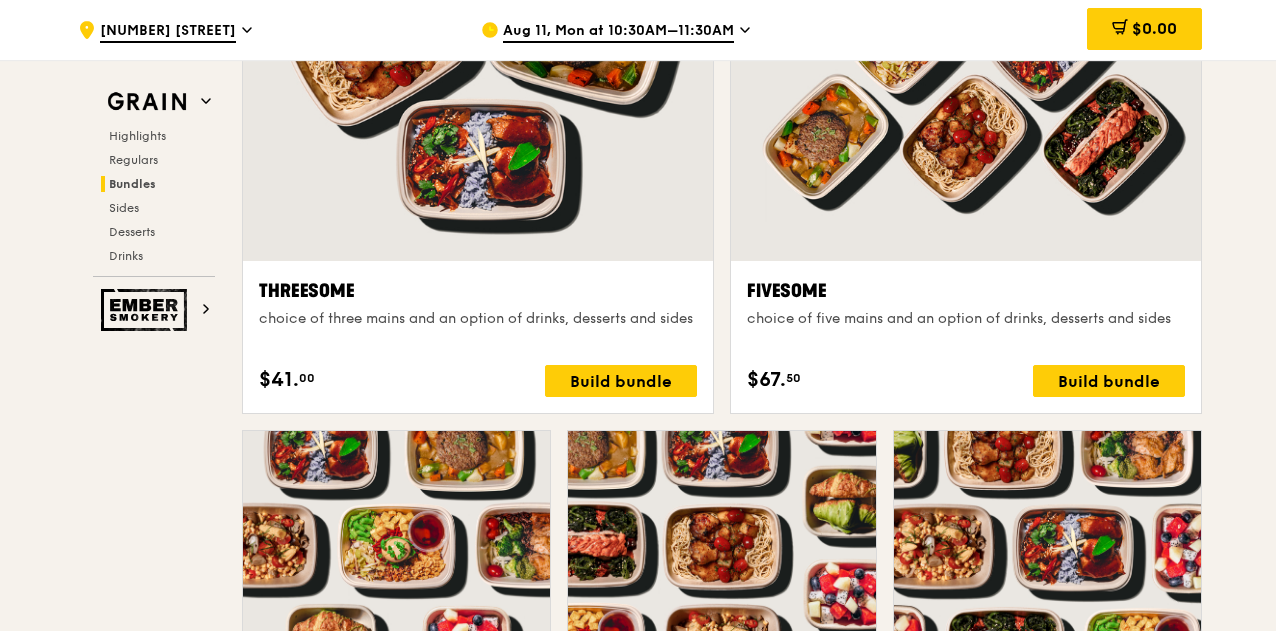 scroll, scrollTop: 3400, scrollLeft: 0, axis: vertical 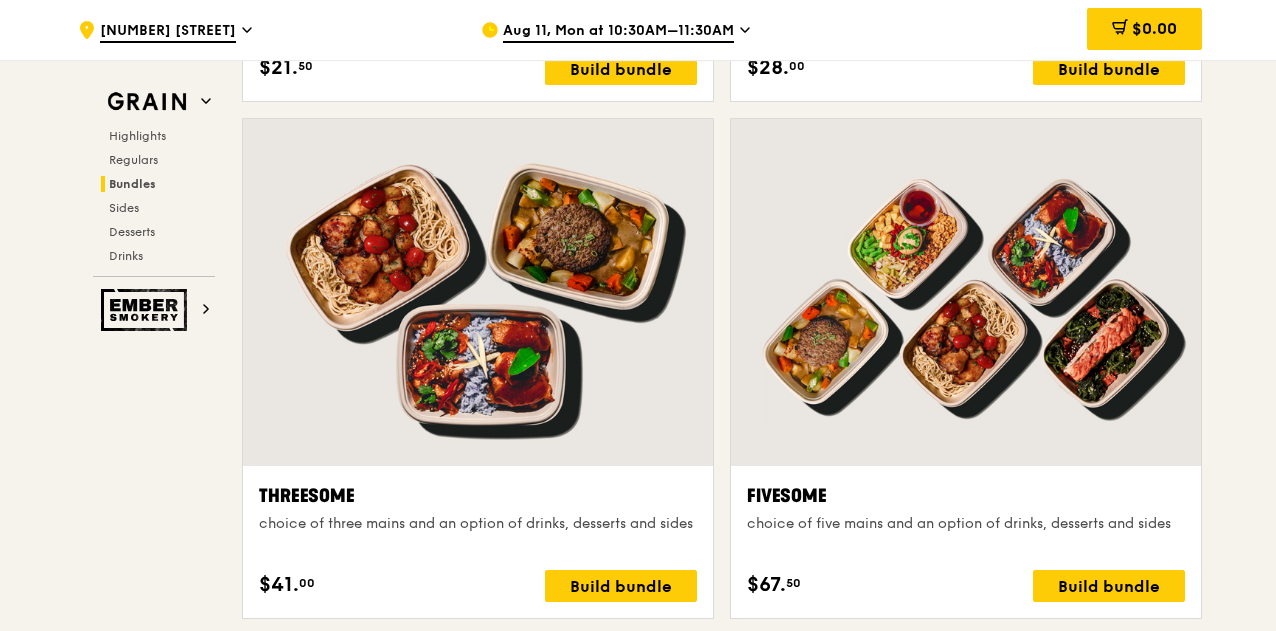 click on "Fivesome
choice of five mains and an option of drinks, desserts and sides
$67.
50
Build bundle" at bounding box center [966, 376] 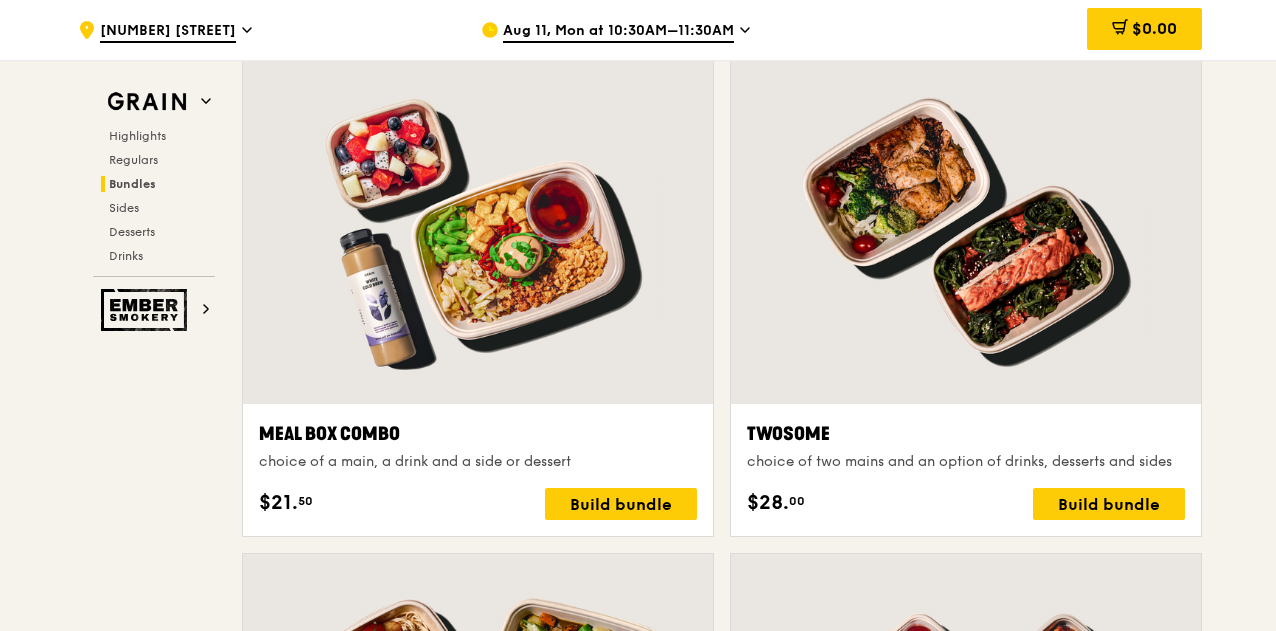 scroll, scrollTop: 3200, scrollLeft: 0, axis: vertical 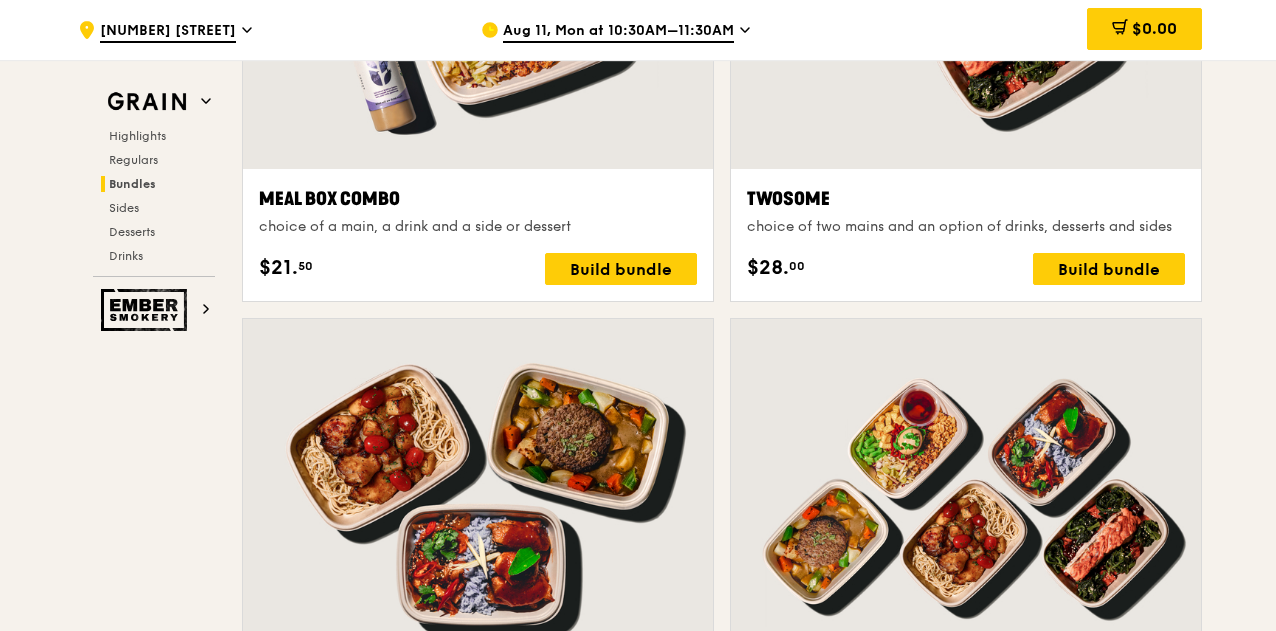 click on "Grain
Highlights
Regulars
Bundles
Sides
Desserts
Drinks
Ember Smokery
Meet the new Grain The Grain that loves to play. With ingredients. Flavours. Food. The kitchen is our happy place, where we experiment and cook up wholesome dishes that surprise and delight. And at the end of every Grain meal comes: “What will we  eat next?”
Highlights
Weekly rotating dishes inspired by flavours from around the world.
Warm
Thai Green Curry Fish
thai style green curry, seared dory, butterfly blue pea rice
pescatarian, spicy, contains allium, dairy, shellfish, soy, wheat
$14.
00
Add
Warm
Hikari Miso Chicken Chow Mein
hong kong egg noodle, shiitake mushroom, roasted carrot
high protein, contains allium, dairy, egg, soy, wheat
$15.
50
Add
Regulars" at bounding box center (638, 1097) 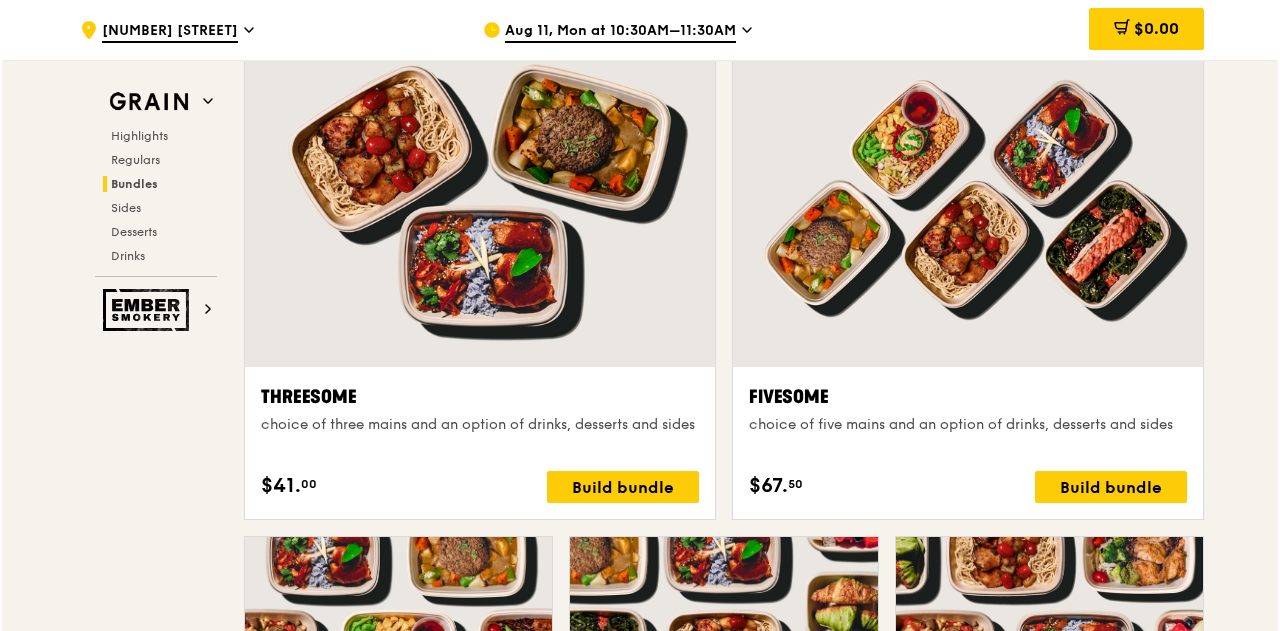 scroll, scrollTop: 3500, scrollLeft: 0, axis: vertical 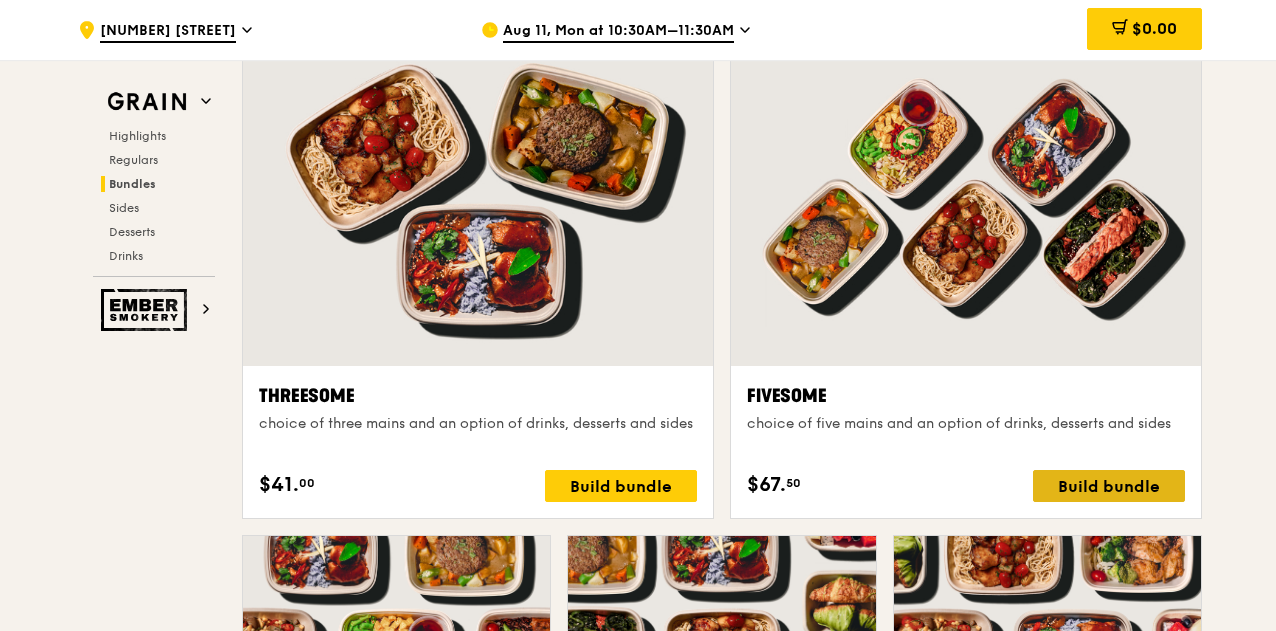 click on "Build bundle" at bounding box center [1109, 486] 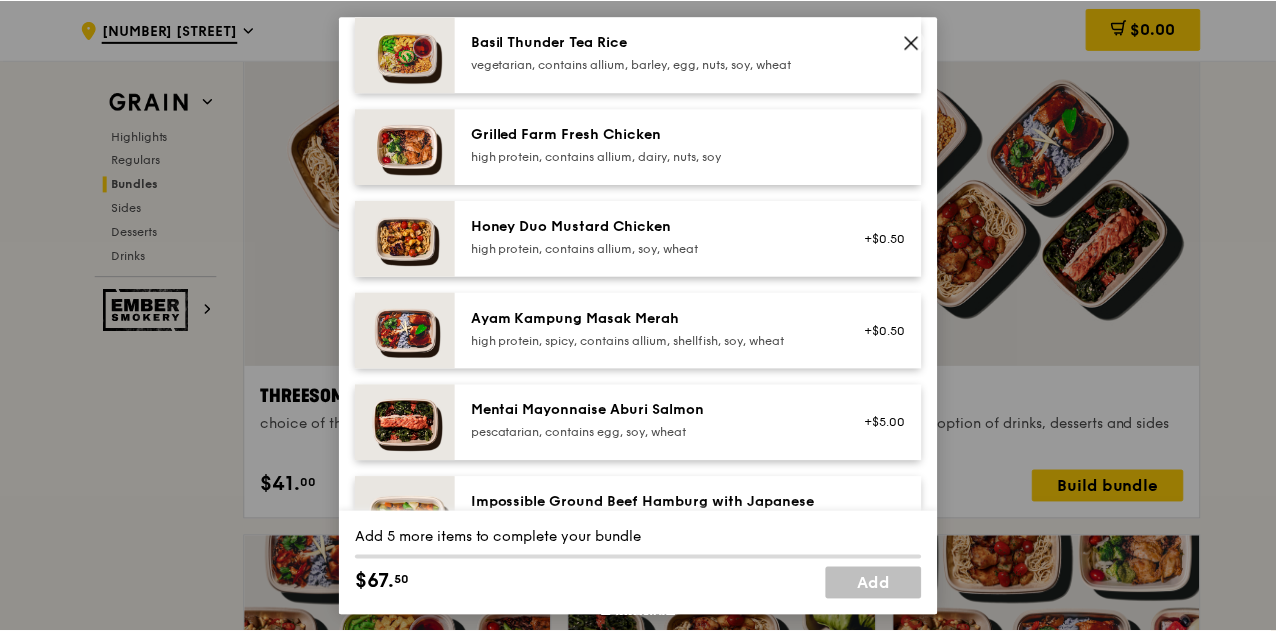 scroll, scrollTop: 500, scrollLeft: 0, axis: vertical 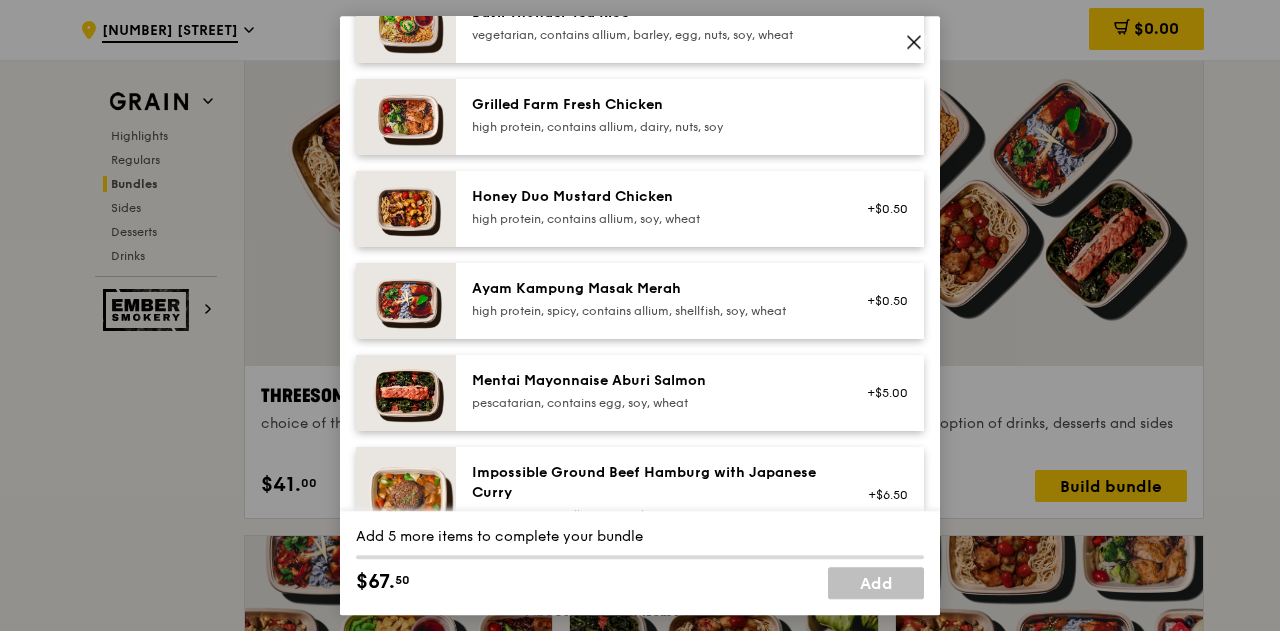 click 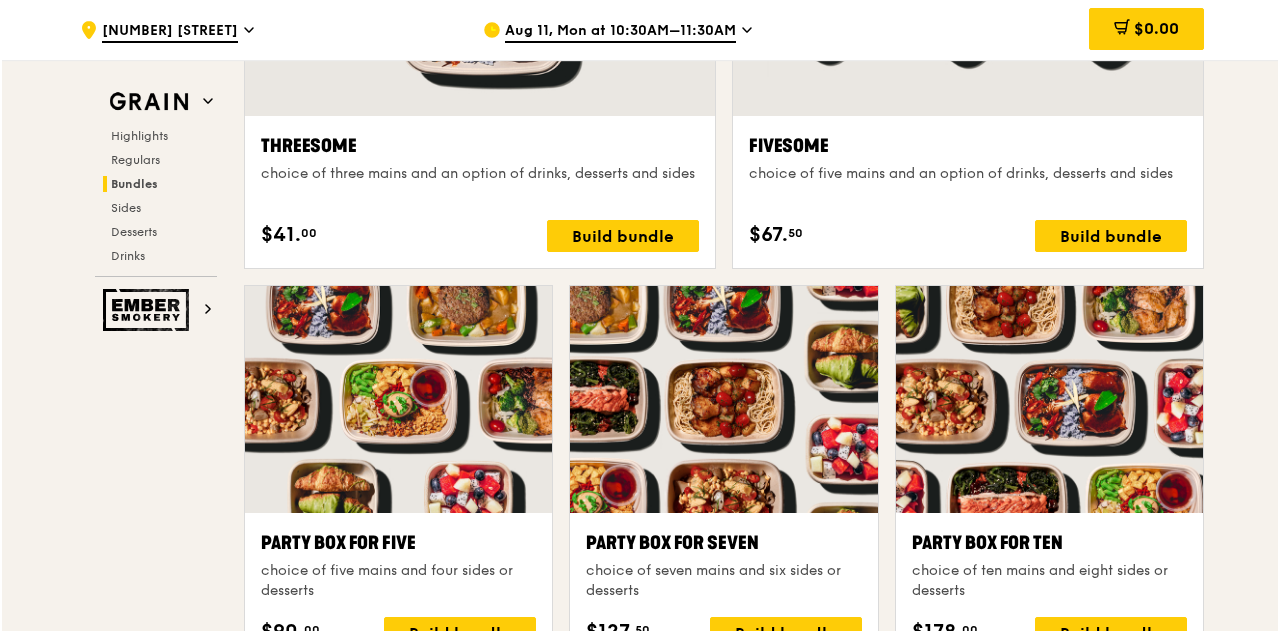 scroll, scrollTop: 3500, scrollLeft: 0, axis: vertical 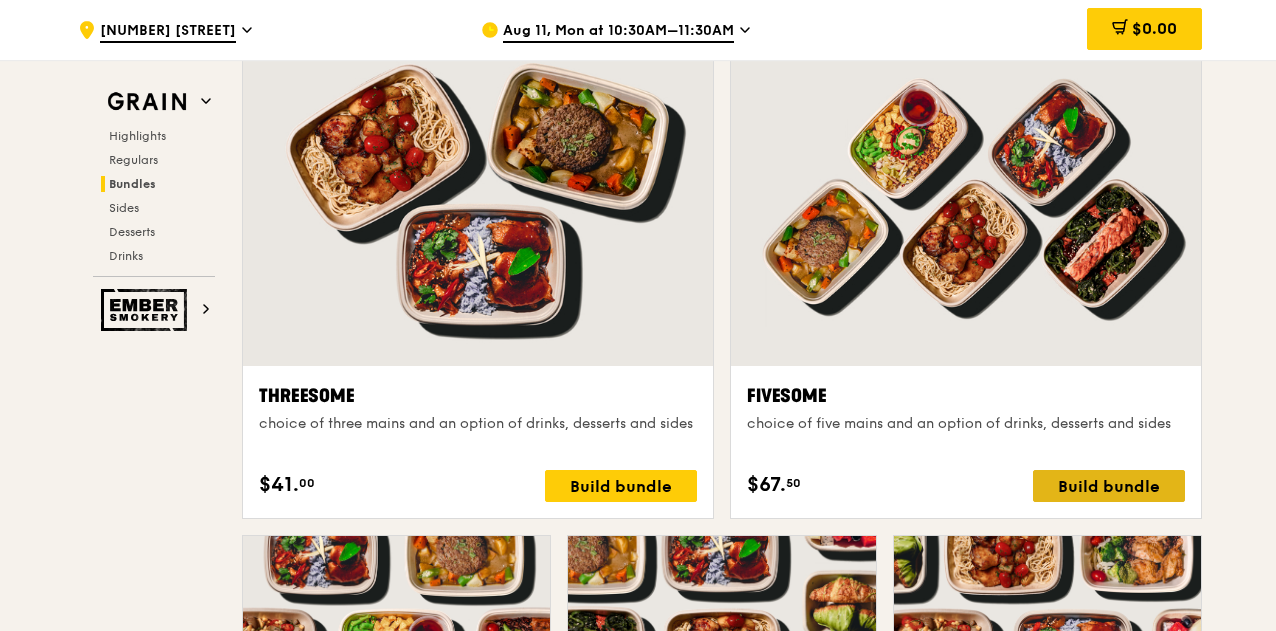 click on "Build bundle" at bounding box center (1109, 486) 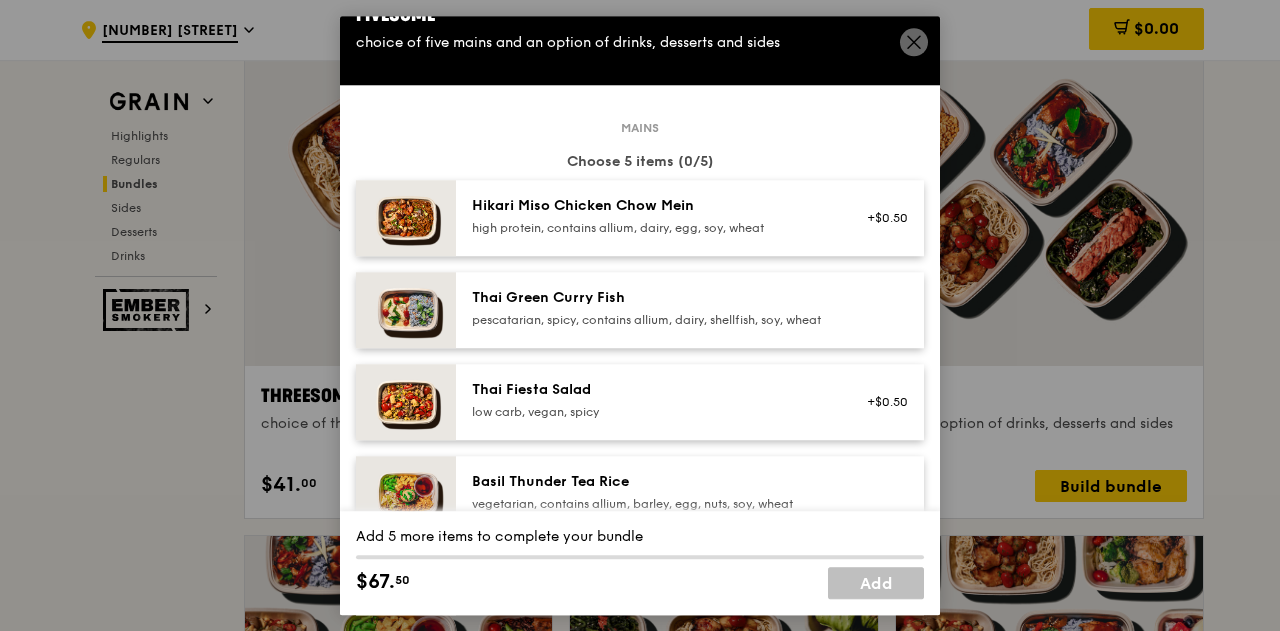 scroll, scrollTop: 0, scrollLeft: 0, axis: both 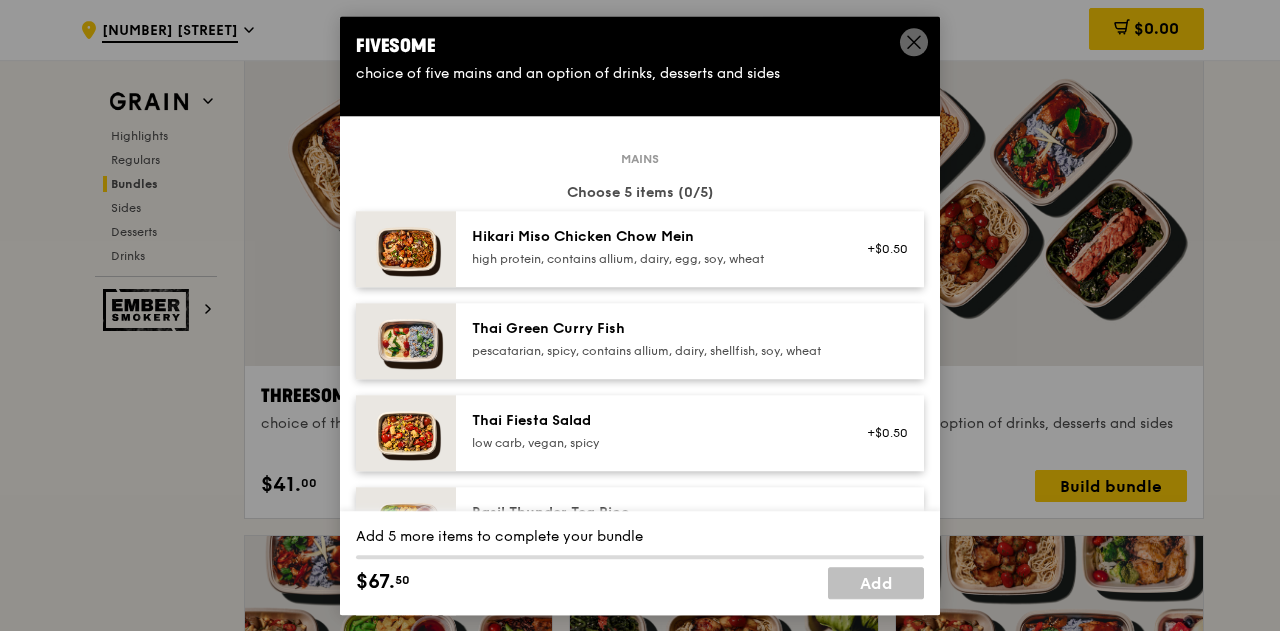 click 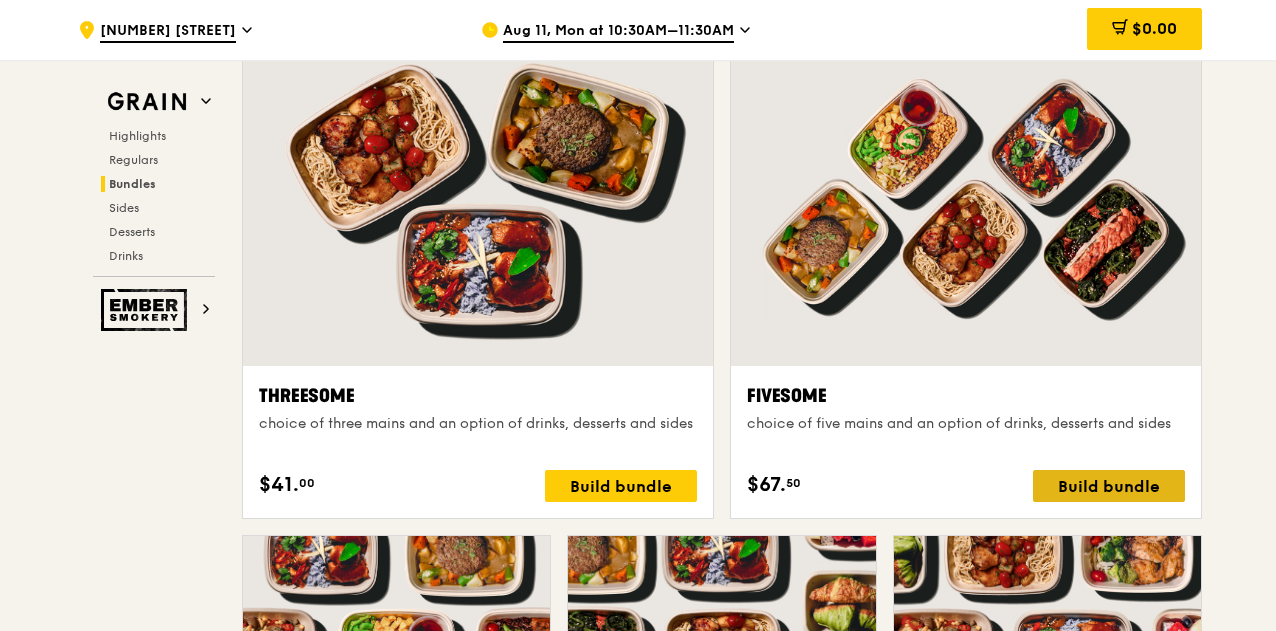 click on "Build bundle" at bounding box center (1109, 486) 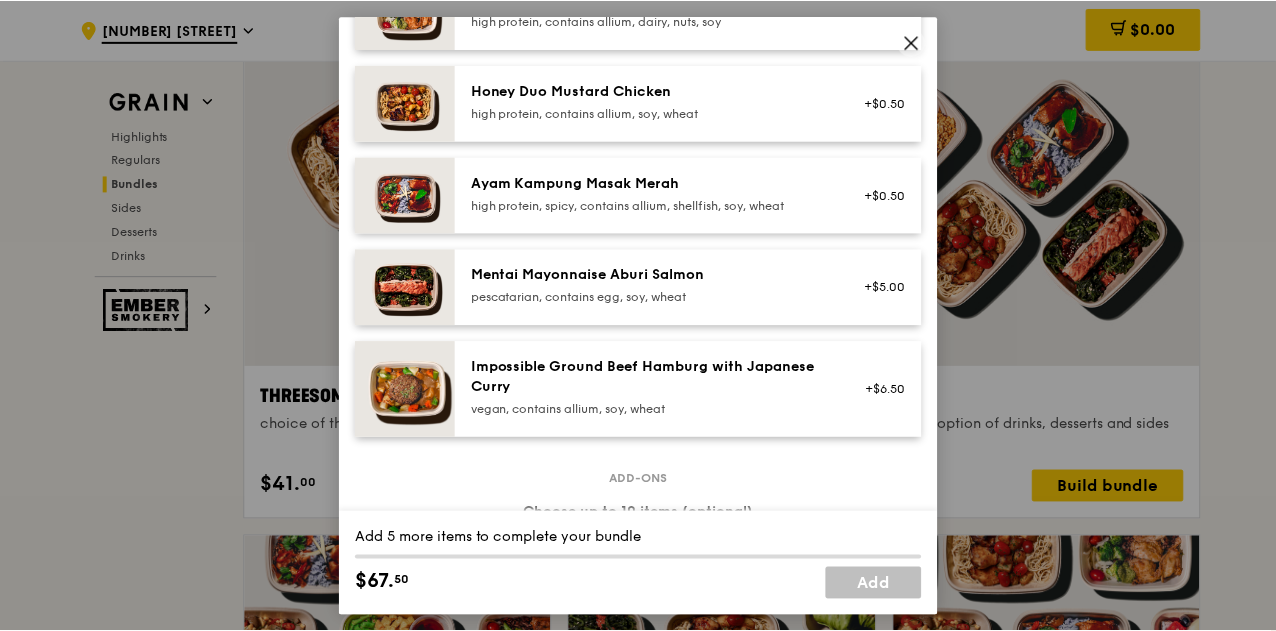 scroll, scrollTop: 700, scrollLeft: 0, axis: vertical 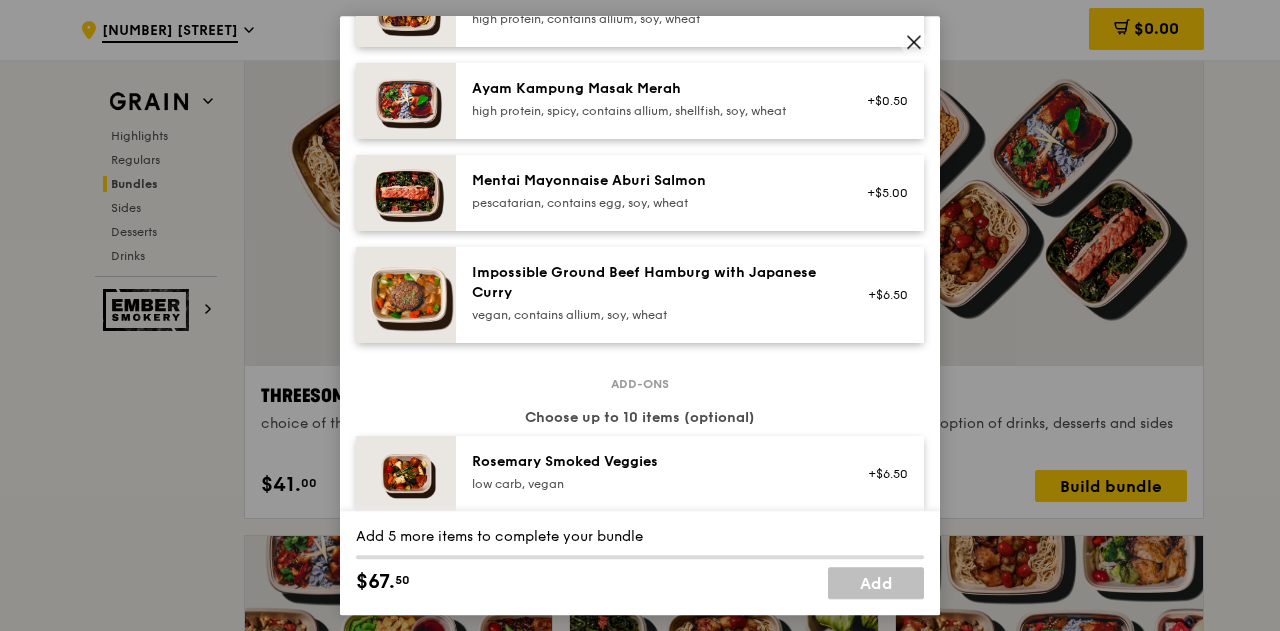 click 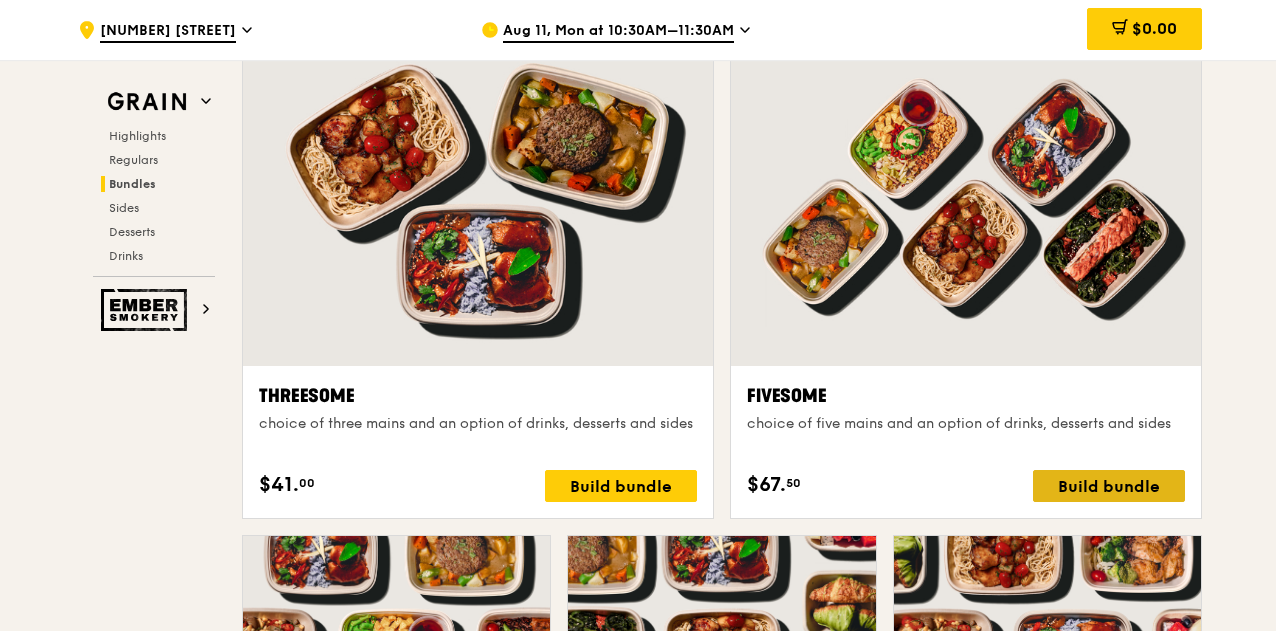 click on "Build bundle" at bounding box center (1109, 486) 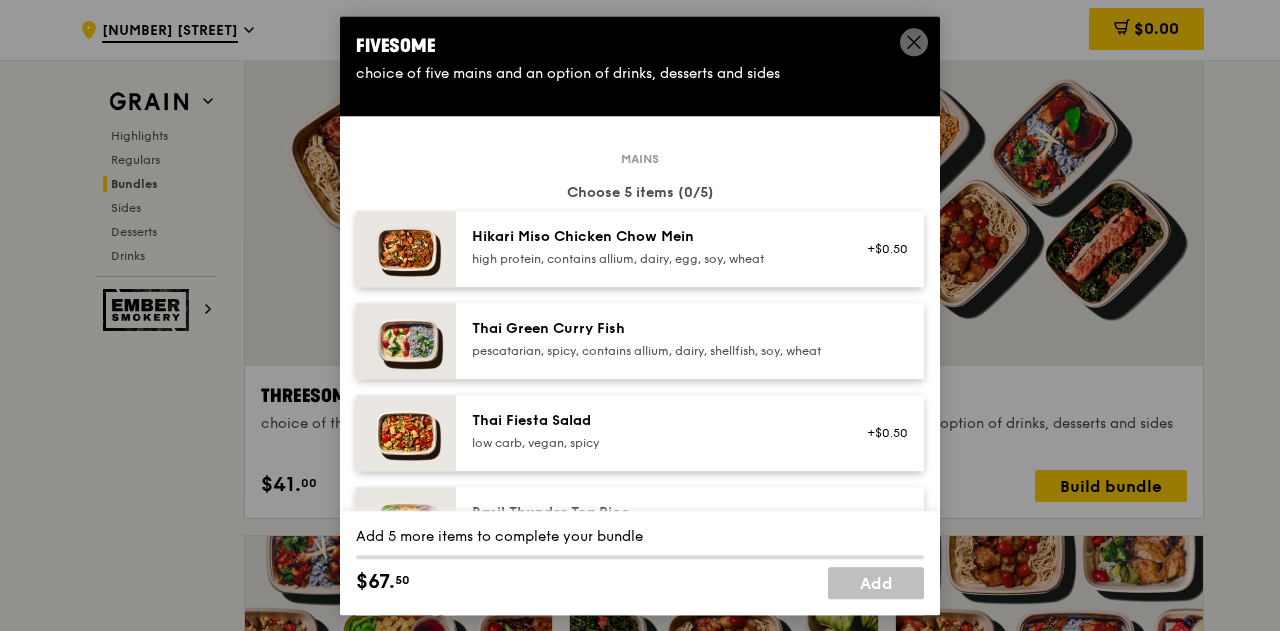 click 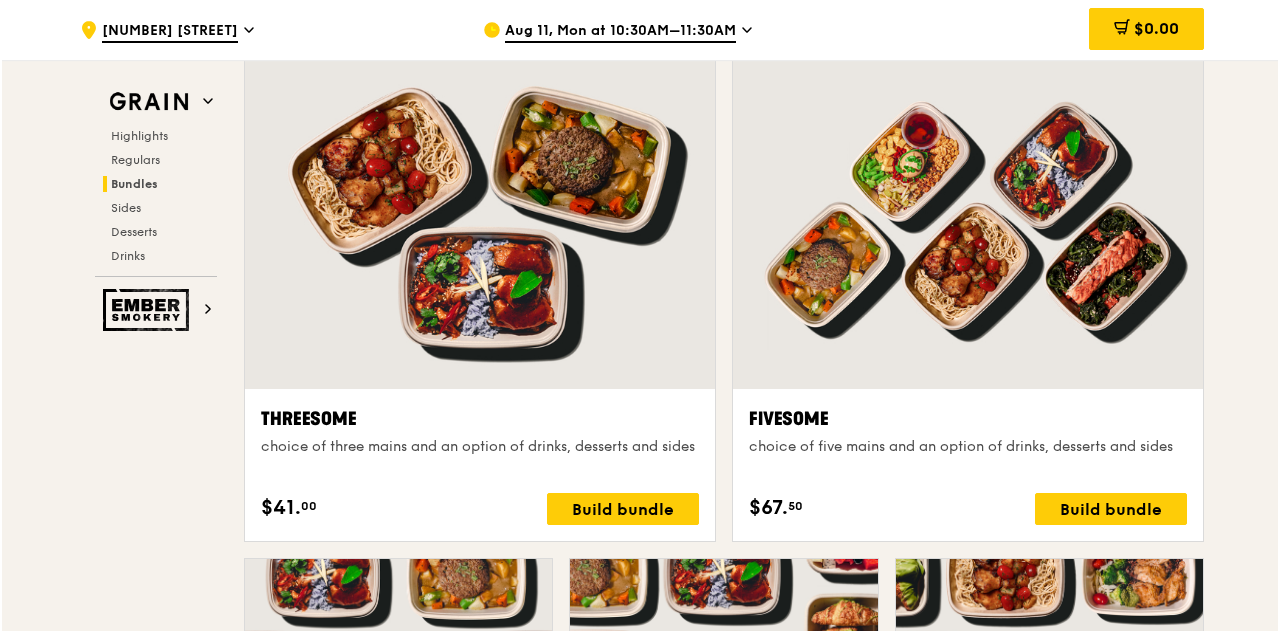 scroll, scrollTop: 3600, scrollLeft: 0, axis: vertical 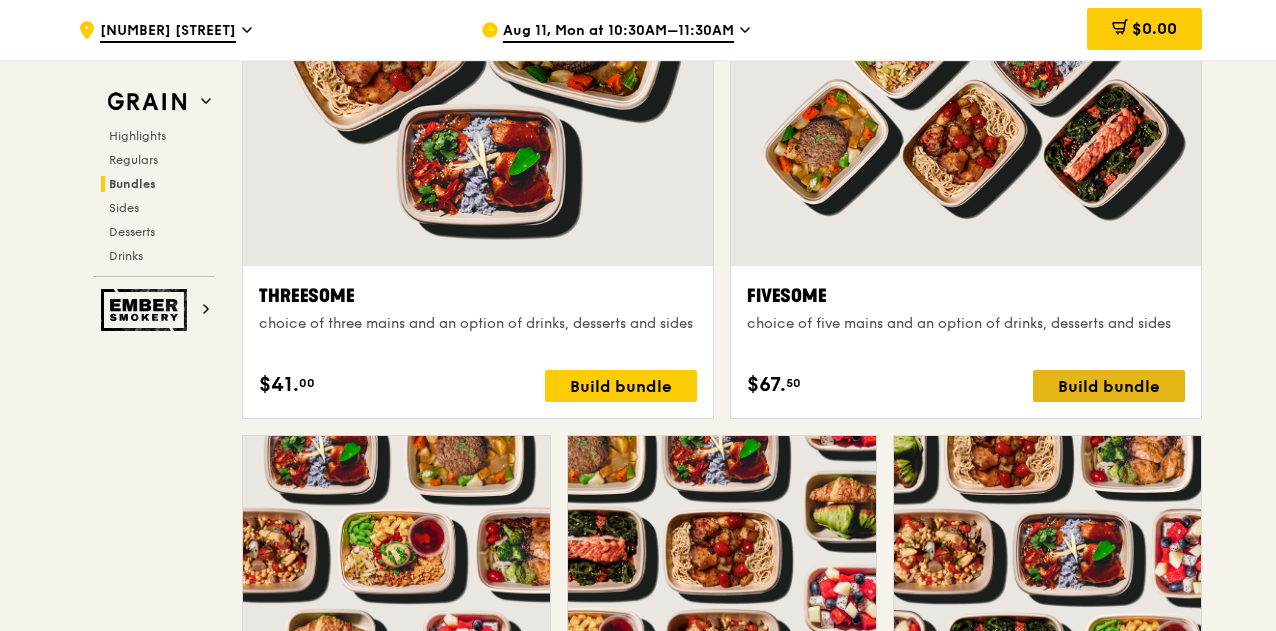 click on "Build bundle" at bounding box center [1109, 386] 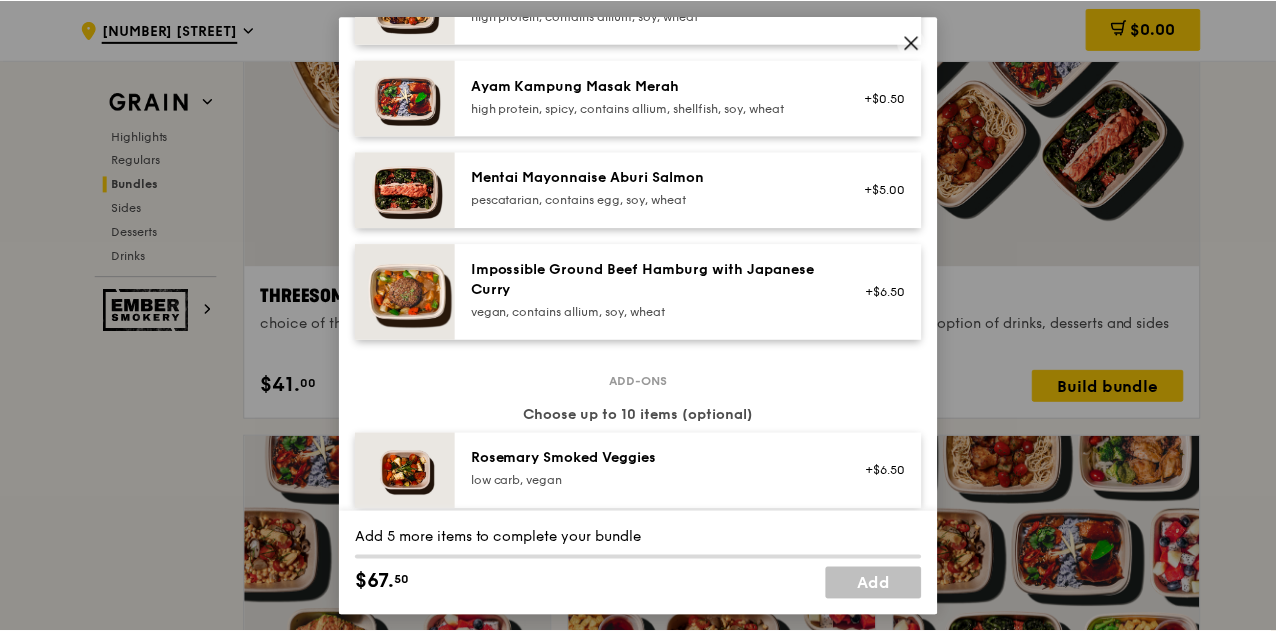 scroll, scrollTop: 700, scrollLeft: 0, axis: vertical 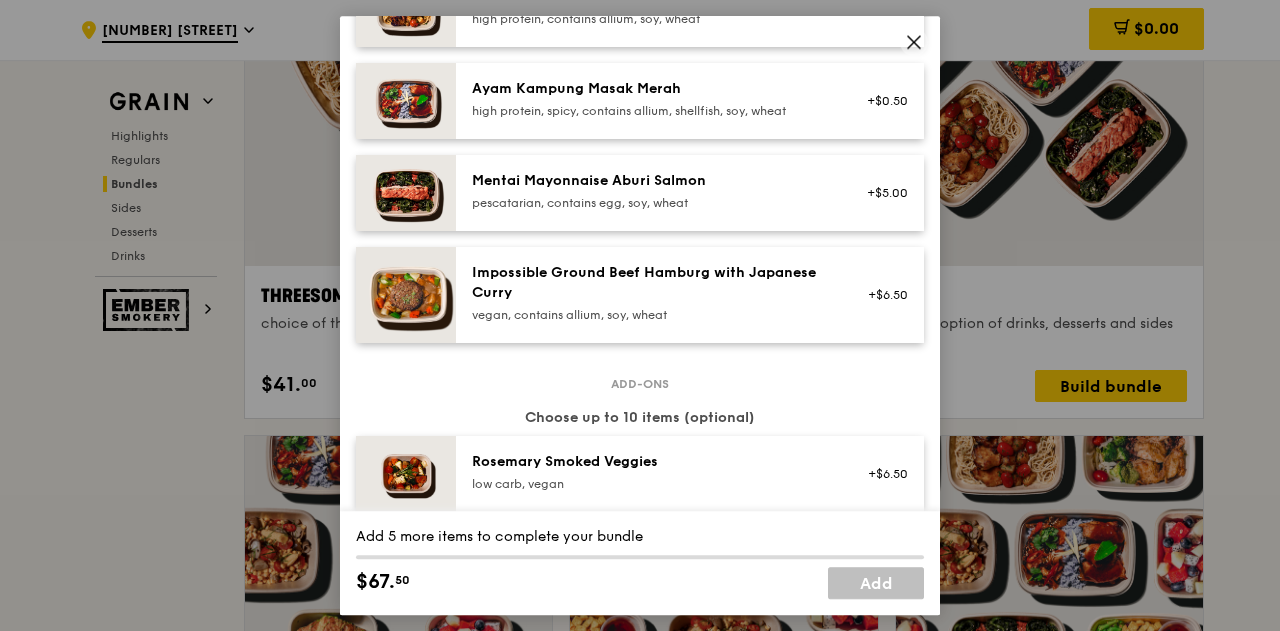 click 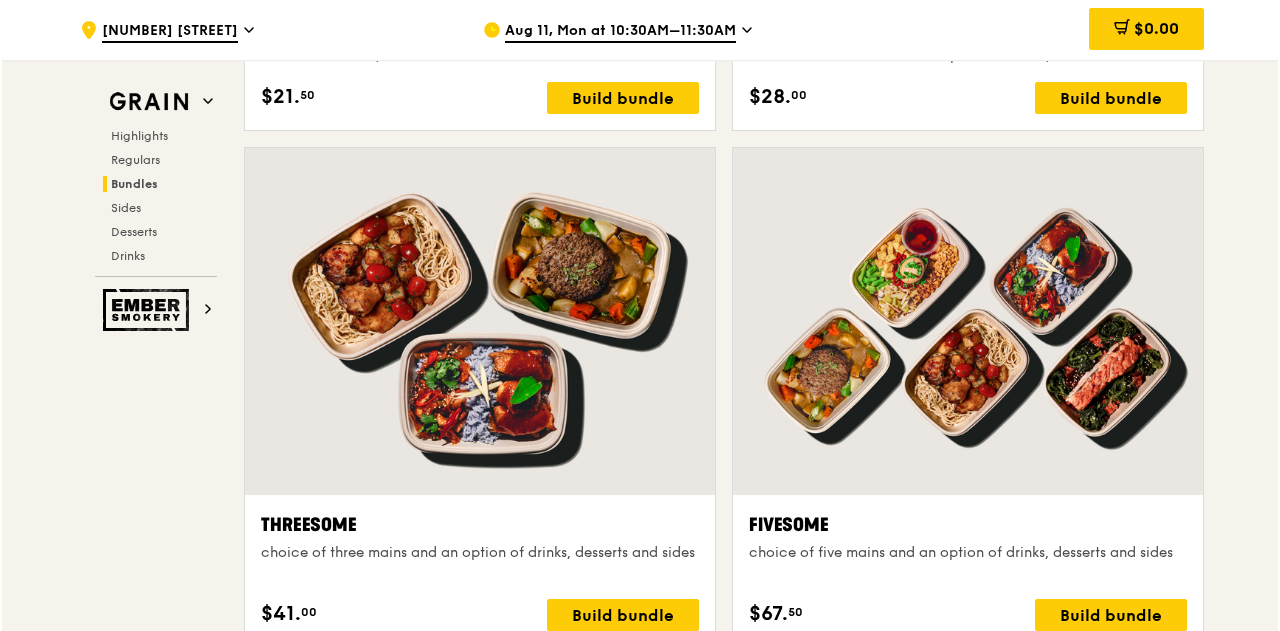 scroll, scrollTop: 3400, scrollLeft: 0, axis: vertical 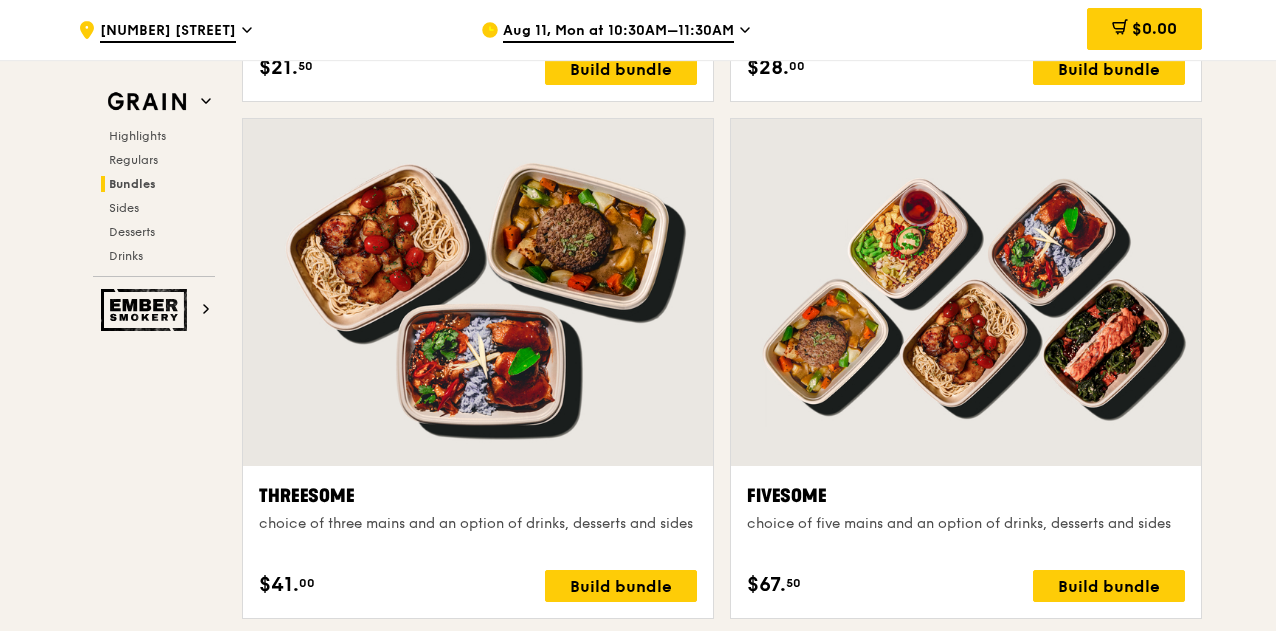 click at bounding box center (966, 292) 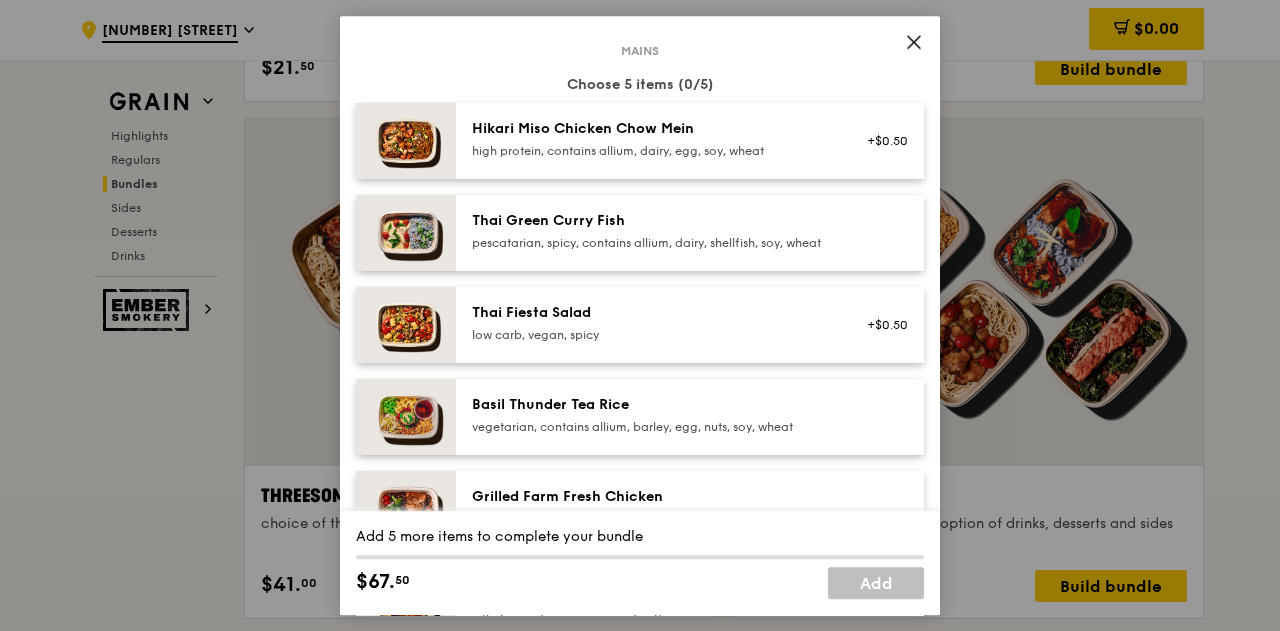 scroll, scrollTop: 100, scrollLeft: 0, axis: vertical 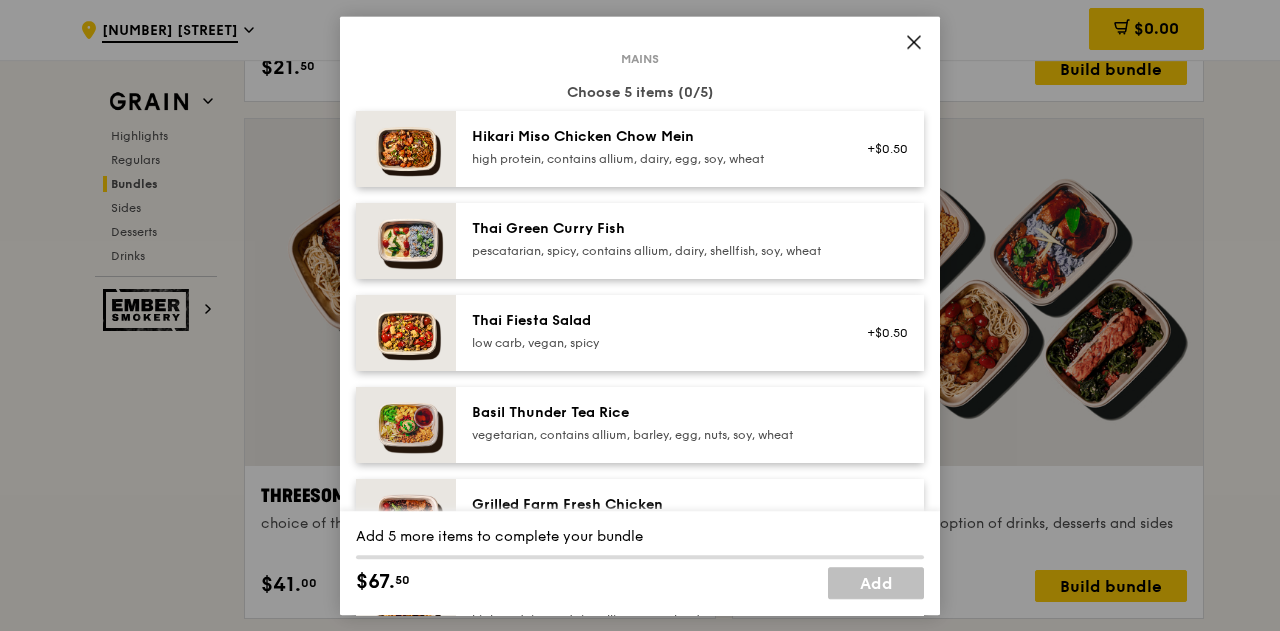 click on "Mains
Choose 5 items (0/5)
Hikari Miso Chicken Chow Mein
high protein, contains allium, dairy, egg, soy, wheat
+$0.50
Thai Green Curry Fish
pescatarian, spicy, contains allium, dairy, shellfish, soy, wheat
Thai Fiesta Salad
low carb, vegan, spicy
+$0.50
Basil Thunder Tea Rice
vegetarian, contains allium, barley, egg, nuts, soy, wheat
Grilled Farm Fresh Chicken
high protein, contains allium, dairy, nuts, soy
Honey Duo Mustard Chicken
high protein, contains allium, soy, wheat
+$0.50
Ayam Kampung Masak Merah
high protein, spicy, contains allium, shellfish, soy, wheat
+$0.50
Mentai Mayonnaise Aburi Salmon
pescatarian, contains egg, soy, wheat
+$5.00
Impossible Ground Beef Hamburg with Japanese Curry
Add-ons" at bounding box center (640, 1490) 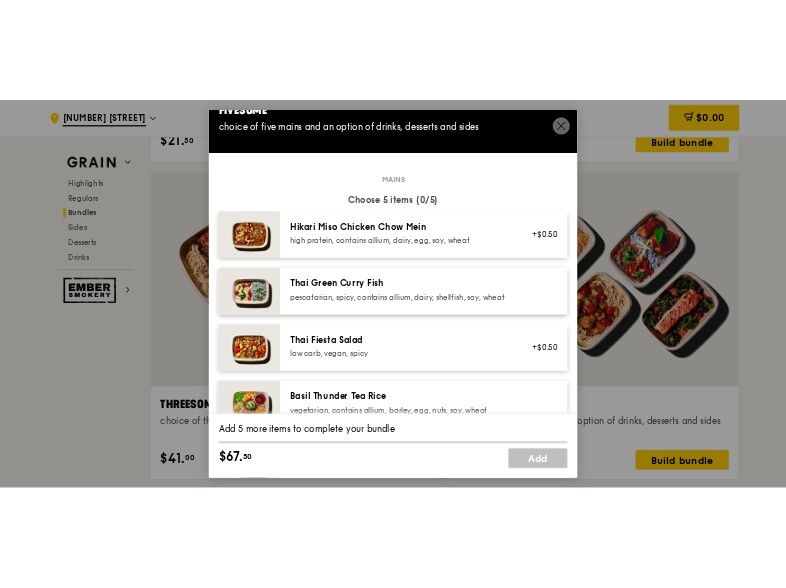 scroll, scrollTop: 0, scrollLeft: 0, axis: both 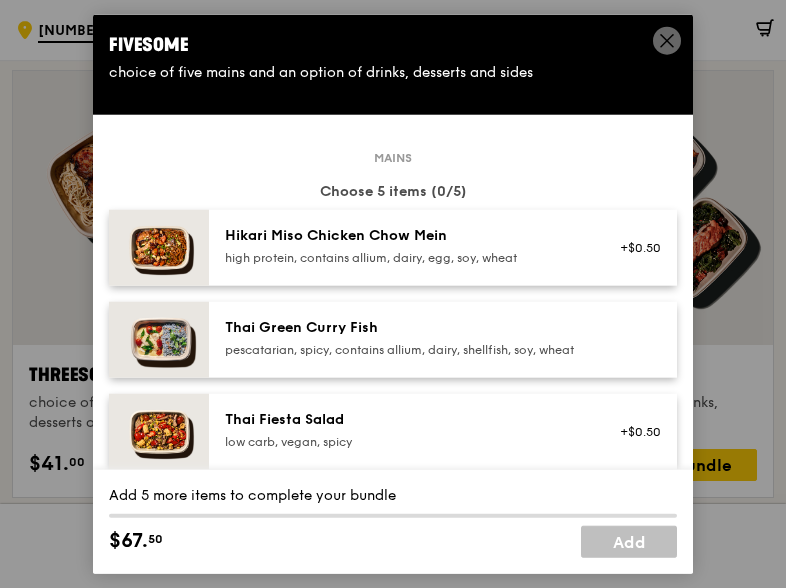 click on "Mains
Choose 5 items (0/5)
Hikari Miso Chicken Chow Mein
high protein, contains allium, dairy, egg, soy, wheat
+$0.50
Thai Green Curry Fish
pescatarian, spicy, contains allium, dairy, shellfish, soy, wheat
Thai Fiesta Salad
low carb, vegan, spicy
+$0.50
Basil Thunder Tea Rice
vegetarian, contains allium, barley, egg, nuts, soy, wheat
Grilled Farm Fresh Chicken
high protein, contains allium, dairy, nuts, soy
Honey Duo Mustard Chicken
high protein, contains allium, soy, wheat
+$0.50
Ayam Kampung Masak Merah
high protein, spicy, contains allium, shellfish, soy, wheat
+$0.50
Mentai Mayonnaise Aburi Salmon
pescatarian, contains egg, soy, wheat
+$5.00
Impossible Ground Beef Hamburg with Japanese Curry" at bounding box center [393, 619] 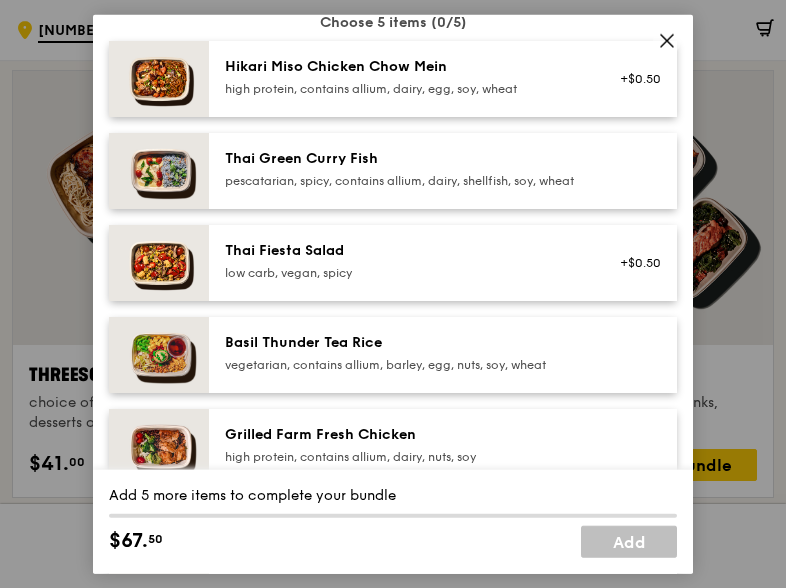 scroll, scrollTop: 200, scrollLeft: 0, axis: vertical 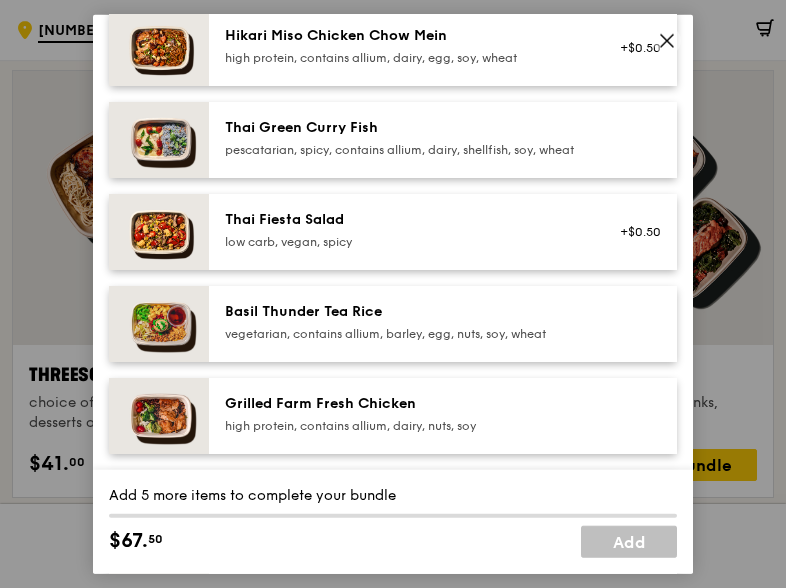 click on "Mains
Choose 5 items (0/5)
Hikari Miso Chicken Chow Mein
high protein, contains allium, dairy, egg, soy, wheat
+$0.50
Thai Green Curry Fish
pescatarian, spicy, contains allium, dairy, shellfish, soy, wheat
Thai Fiesta Salad
low carb, vegan, spicy
+$0.50
Basil Thunder Tea Rice
vegetarian, contains allium, barley, egg, nuts, soy, wheat
Grilled Farm Fresh Chicken
high protein, contains allium, dairy, nuts, soy
Honey Duo Mustard Chicken
high protein, contains allium, soy, wheat
+$0.50
Ayam Kampung Masak Merah
high protein, spicy, contains allium, shellfish, soy, wheat
+$0.50
Mentai Mayonnaise Aburi Salmon
pescatarian, contains egg, soy, wheat
+$5.00
Impossible Ground Beef Hamburg with Japanese Curry
Add-ons" at bounding box center [393, 1389] 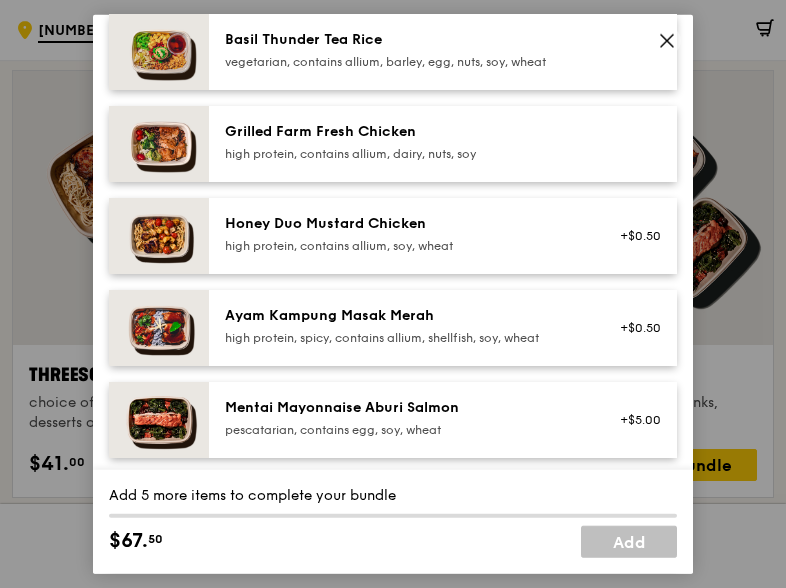 scroll, scrollTop: 500, scrollLeft: 0, axis: vertical 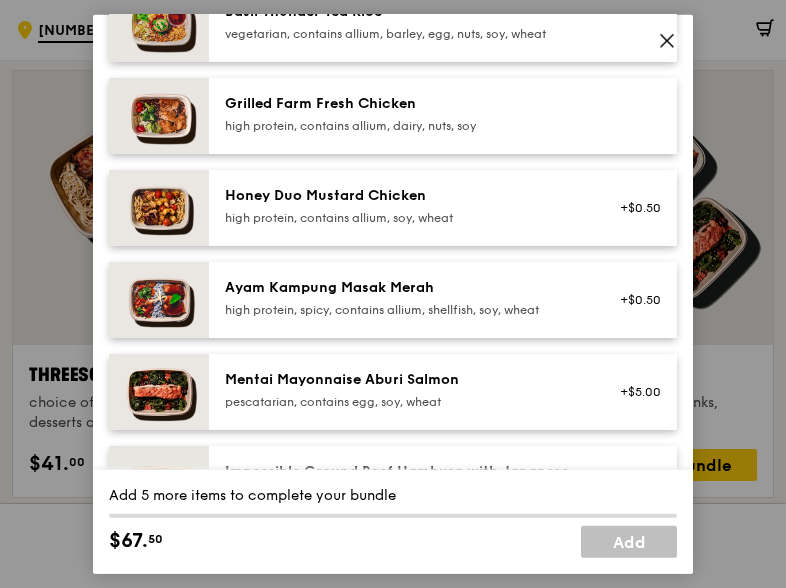 click 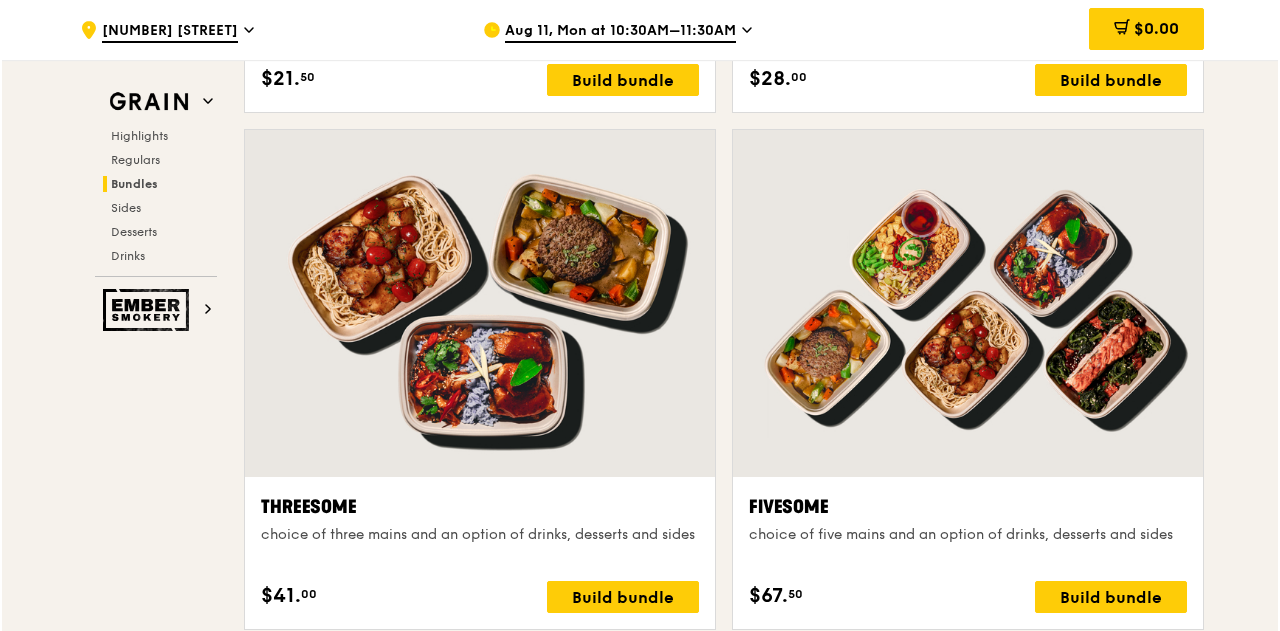 scroll, scrollTop: 3432, scrollLeft: 0, axis: vertical 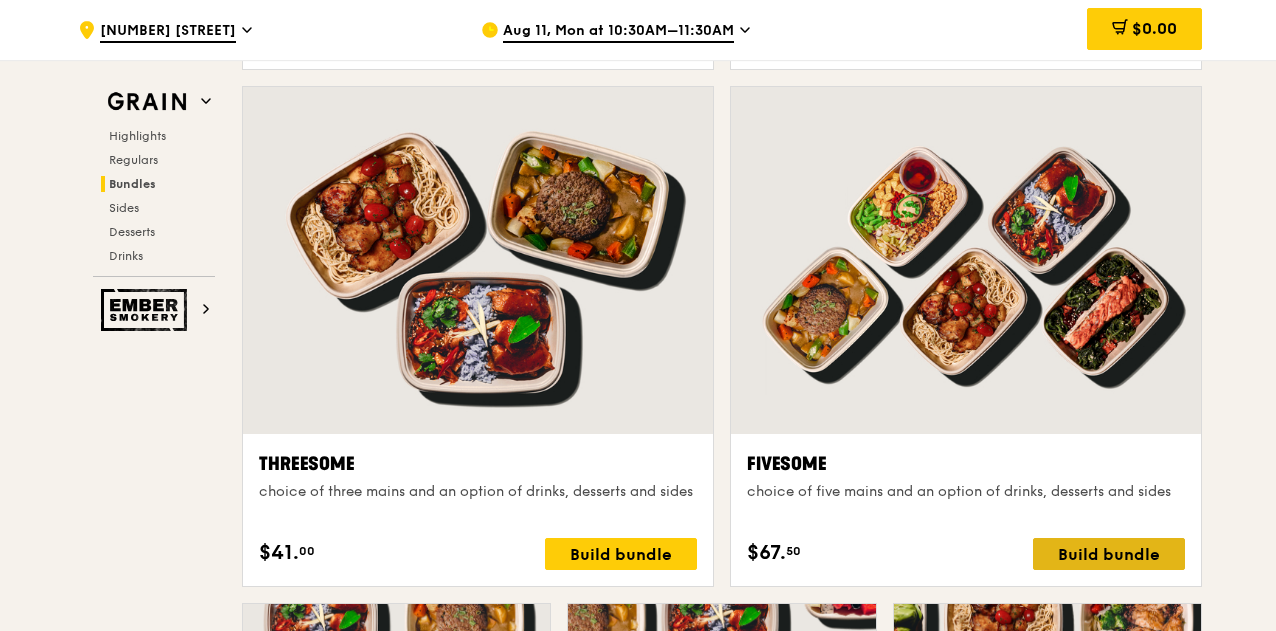 click on "Build bundle" at bounding box center [1109, 554] 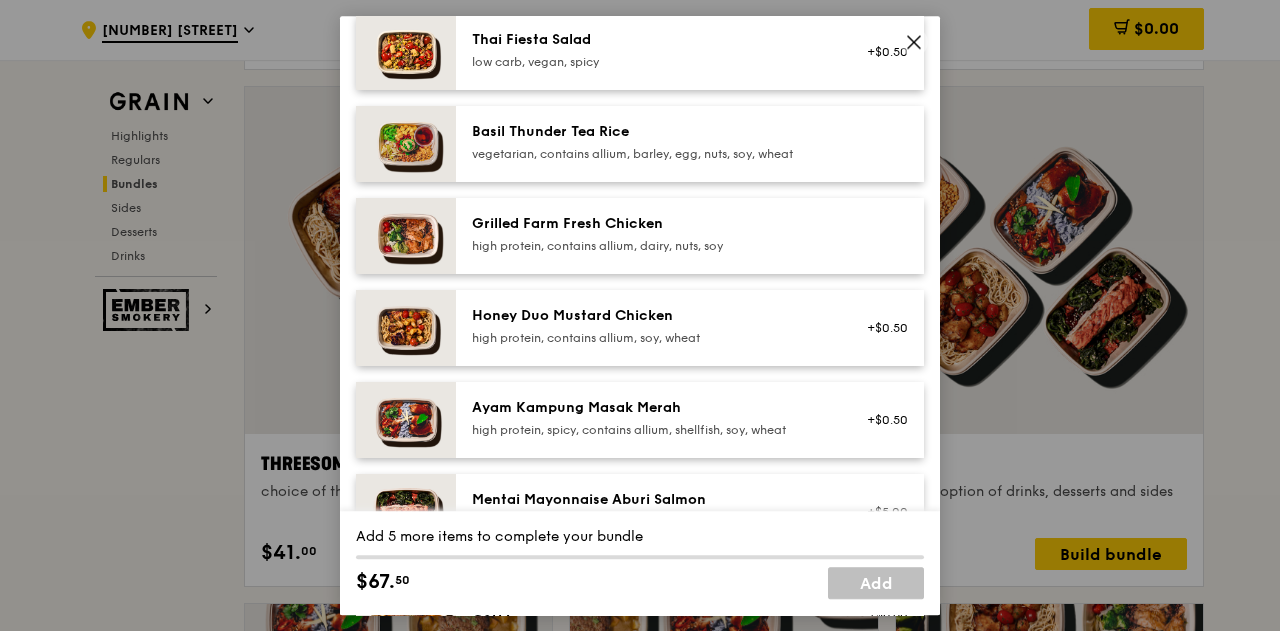 scroll, scrollTop: 400, scrollLeft: 0, axis: vertical 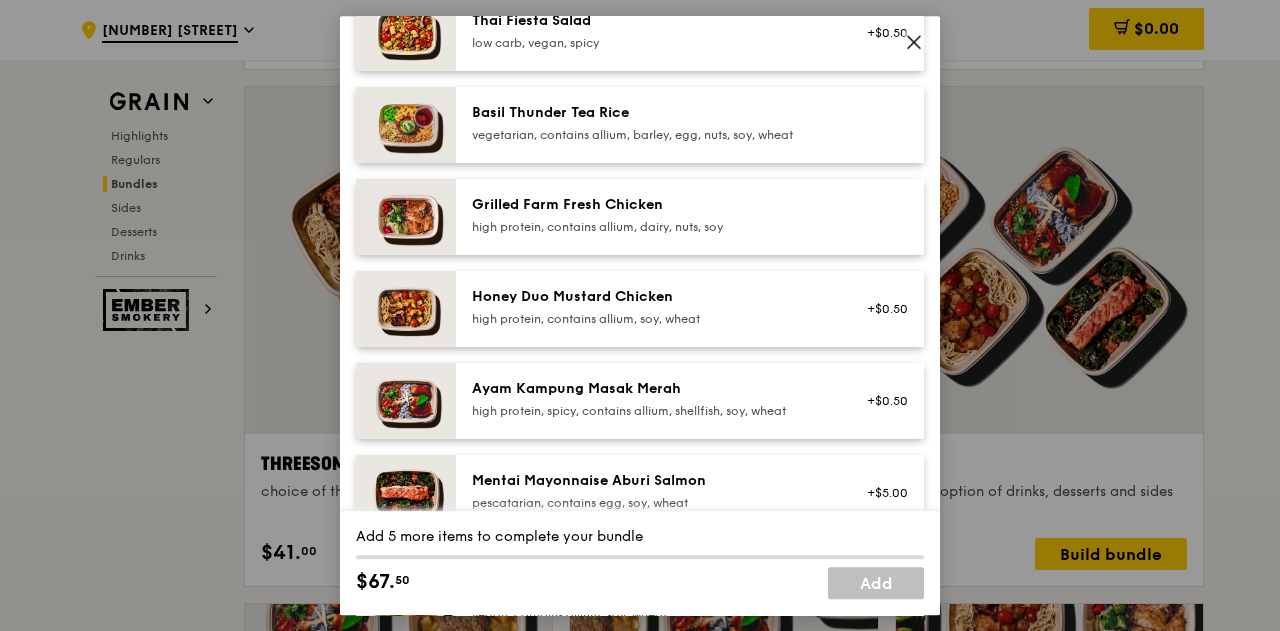 click on "high protein, contains allium, soy, wheat" at bounding box center [651, 319] 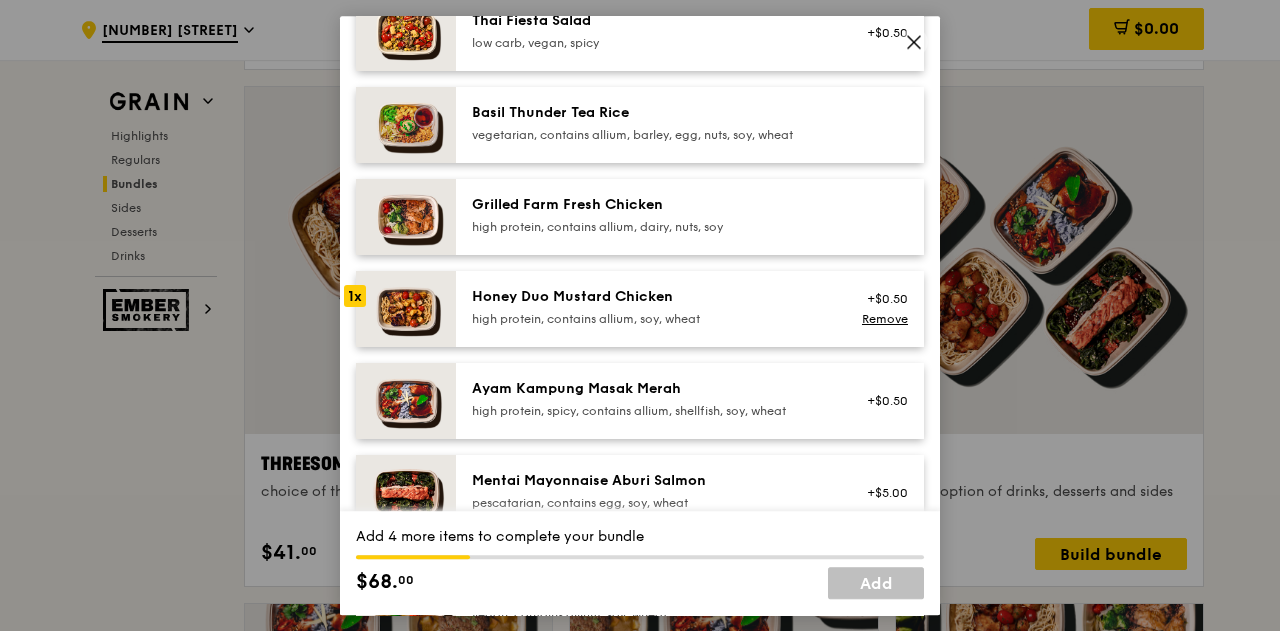 scroll, scrollTop: 500, scrollLeft: 0, axis: vertical 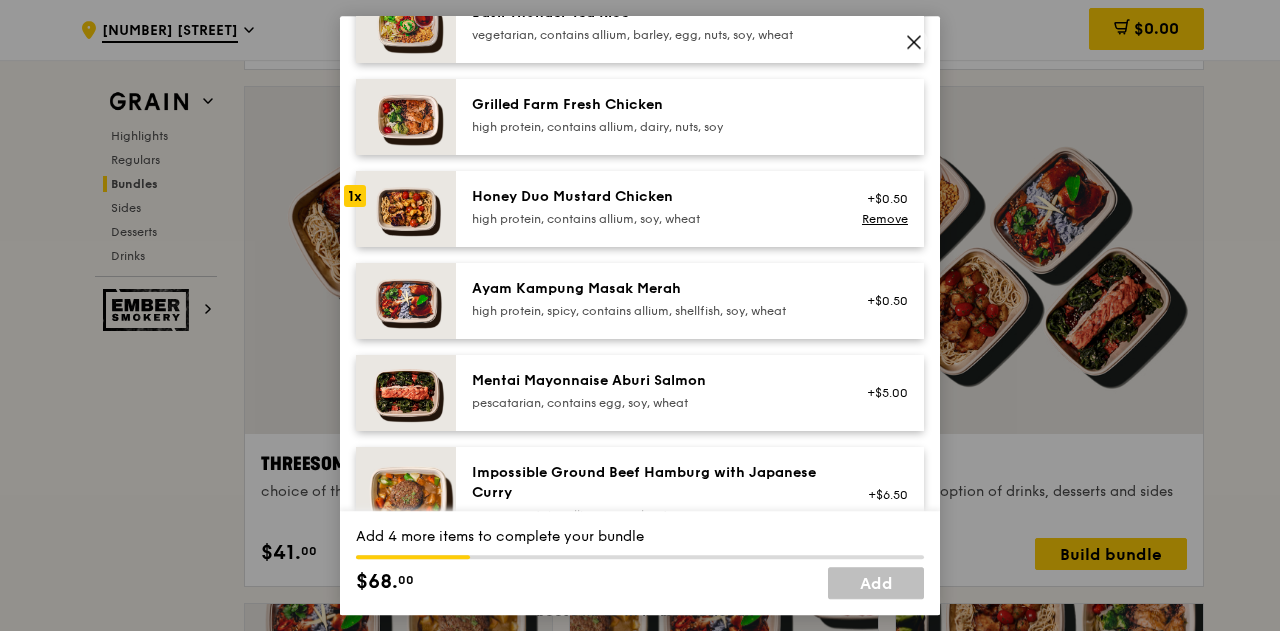 click on "high protein, spicy, contains allium, shellfish, soy, wheat" at bounding box center [651, 311] 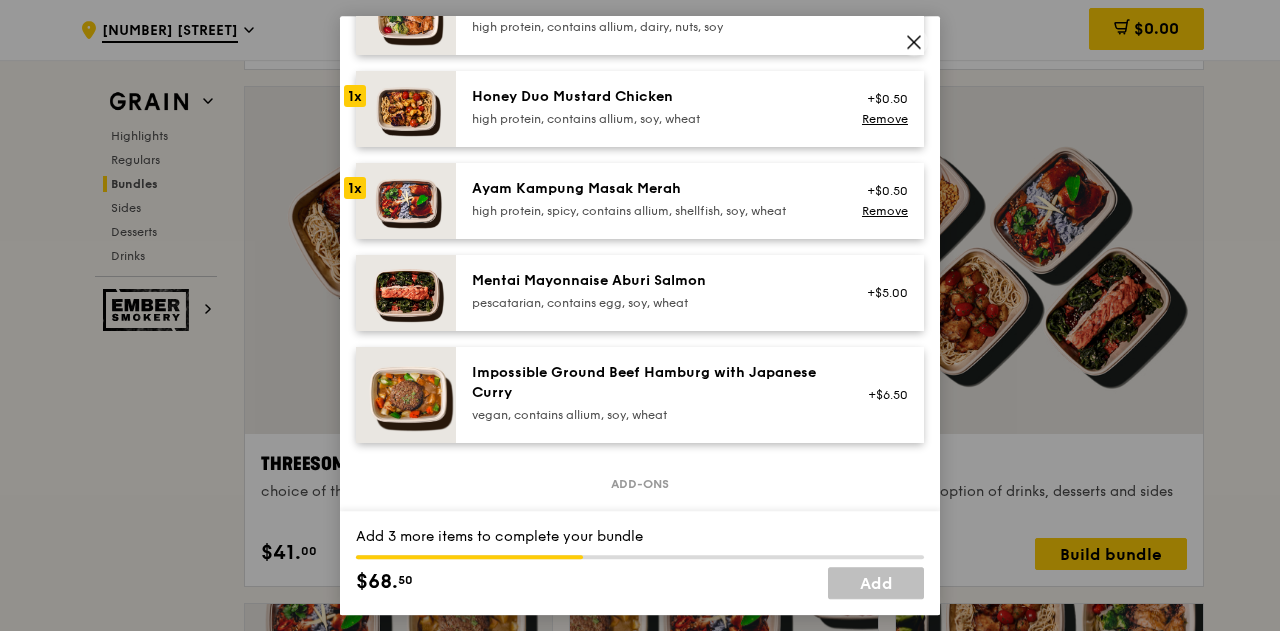 scroll, scrollTop: 500, scrollLeft: 0, axis: vertical 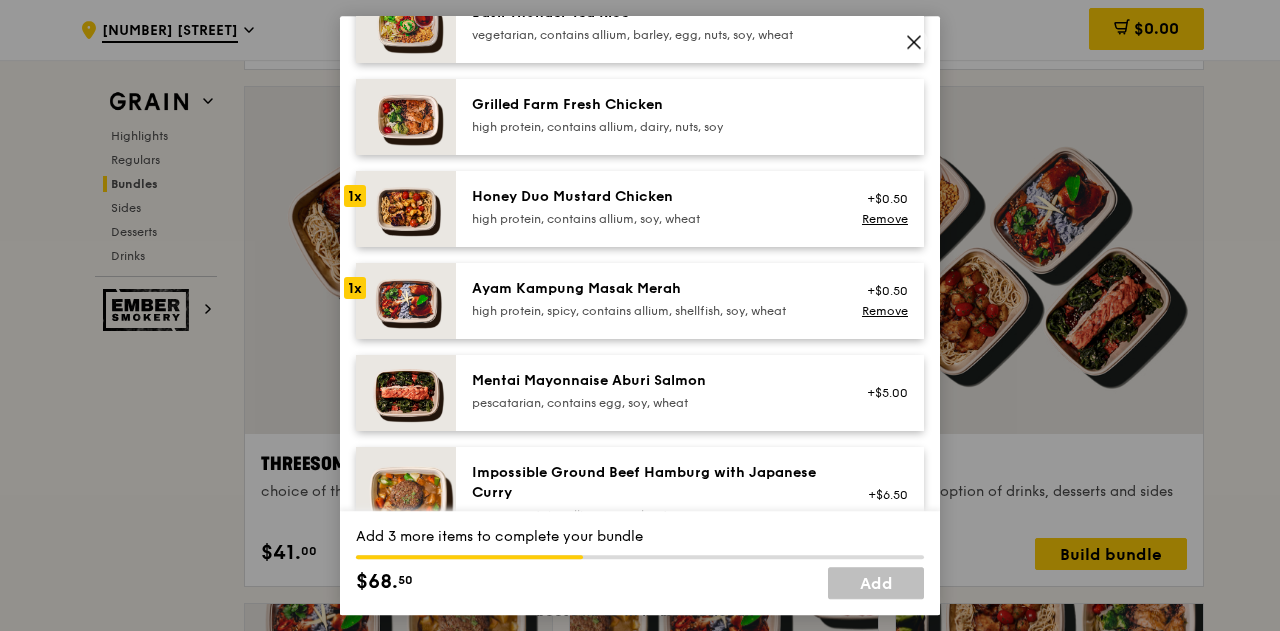 click on "high protein, contains allium, dairy, nuts, soy" at bounding box center (651, 127) 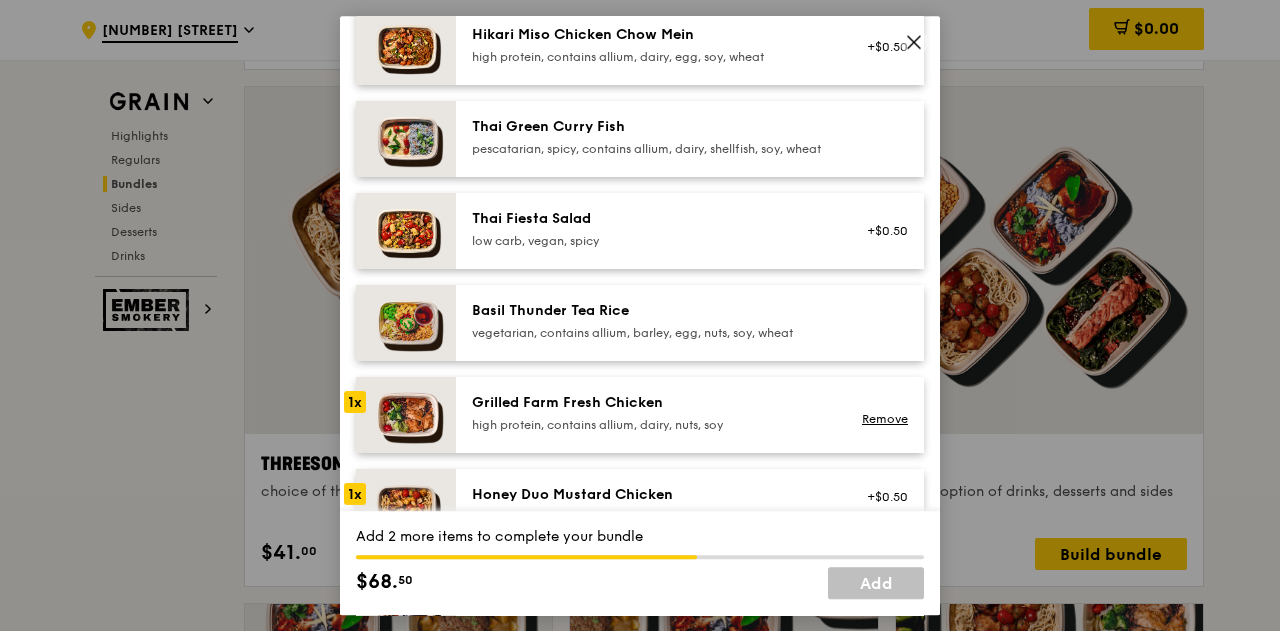 scroll, scrollTop: 200, scrollLeft: 0, axis: vertical 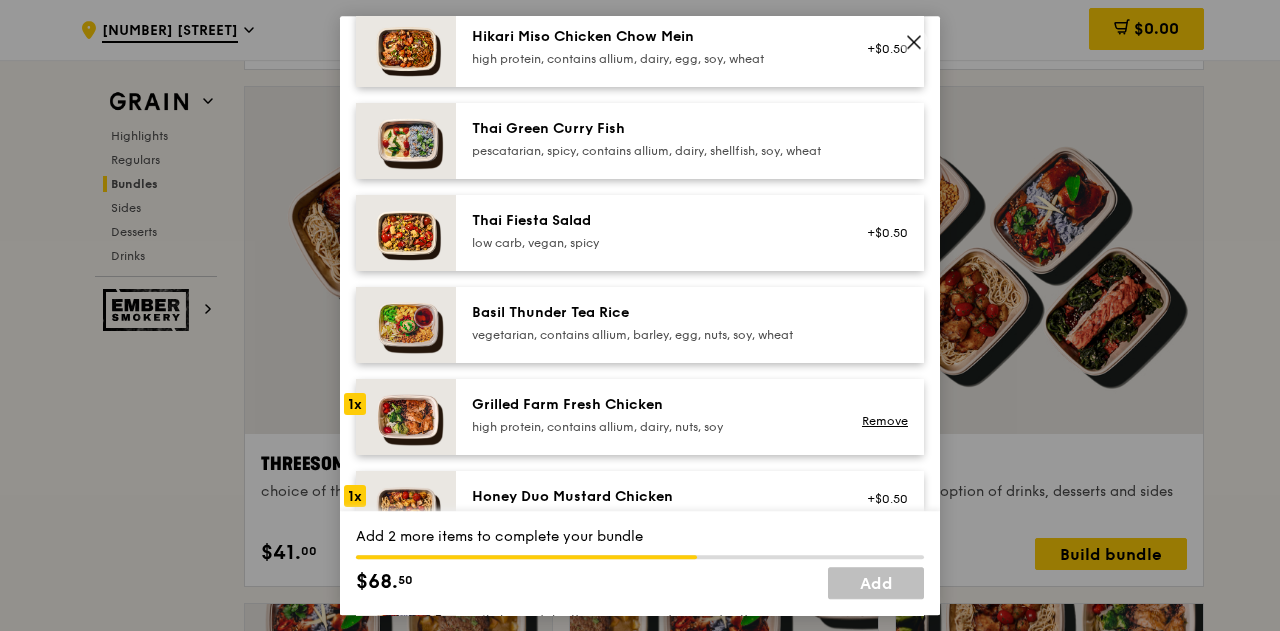 click on "Basil Thunder Tea Rice" at bounding box center (651, 313) 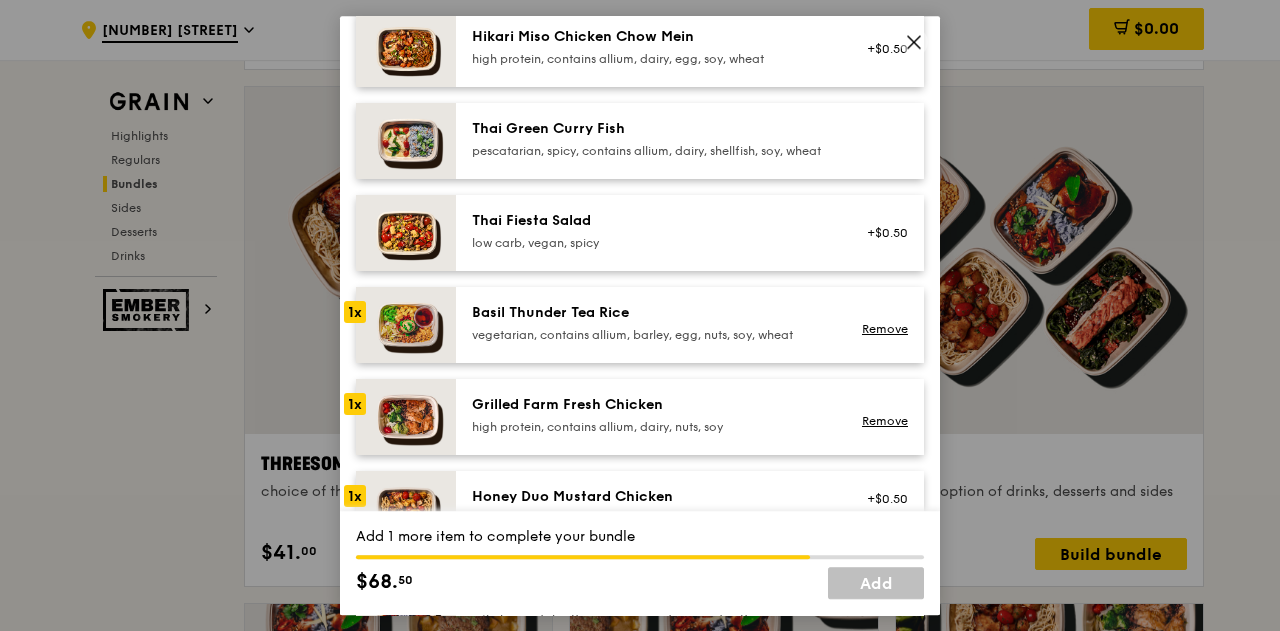 scroll, scrollTop: 100, scrollLeft: 0, axis: vertical 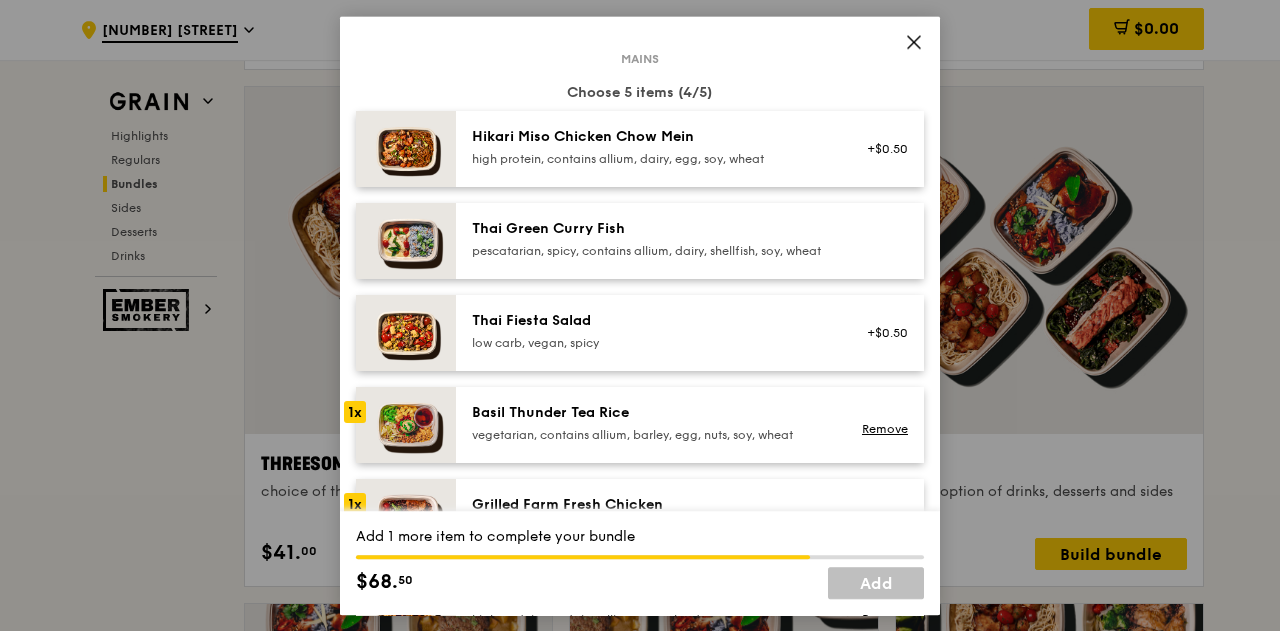 click on "pescatarian, spicy, contains allium, dairy, shellfish, soy, wheat" at bounding box center (651, 251) 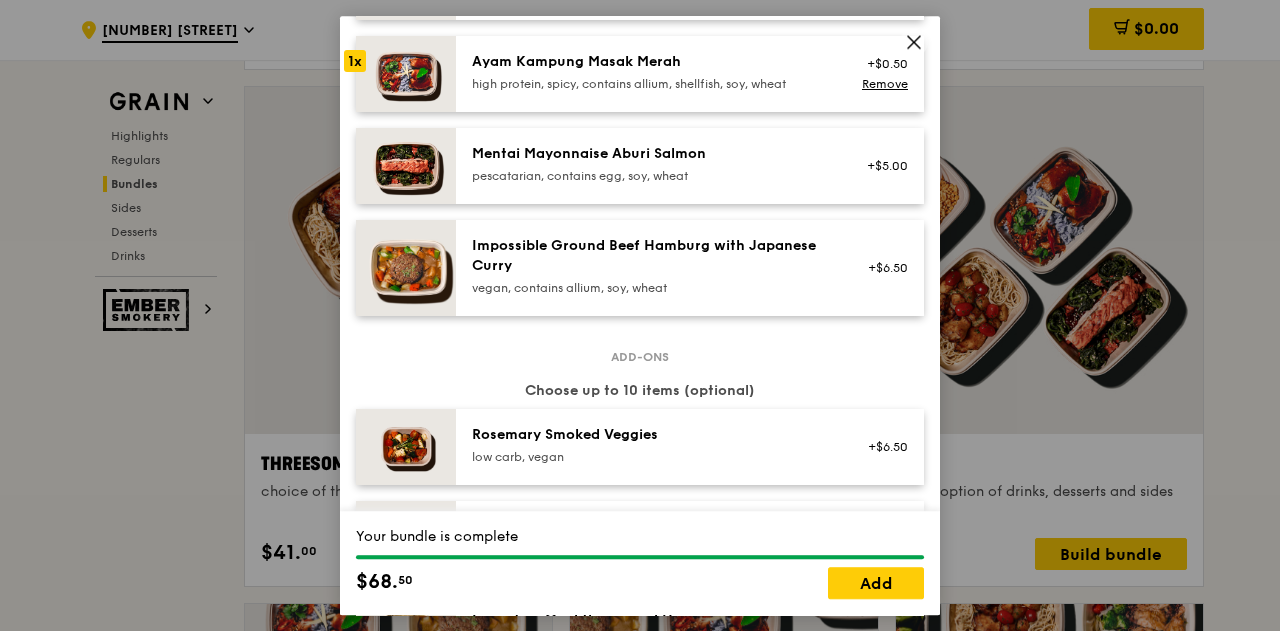 scroll, scrollTop: 500, scrollLeft: 0, axis: vertical 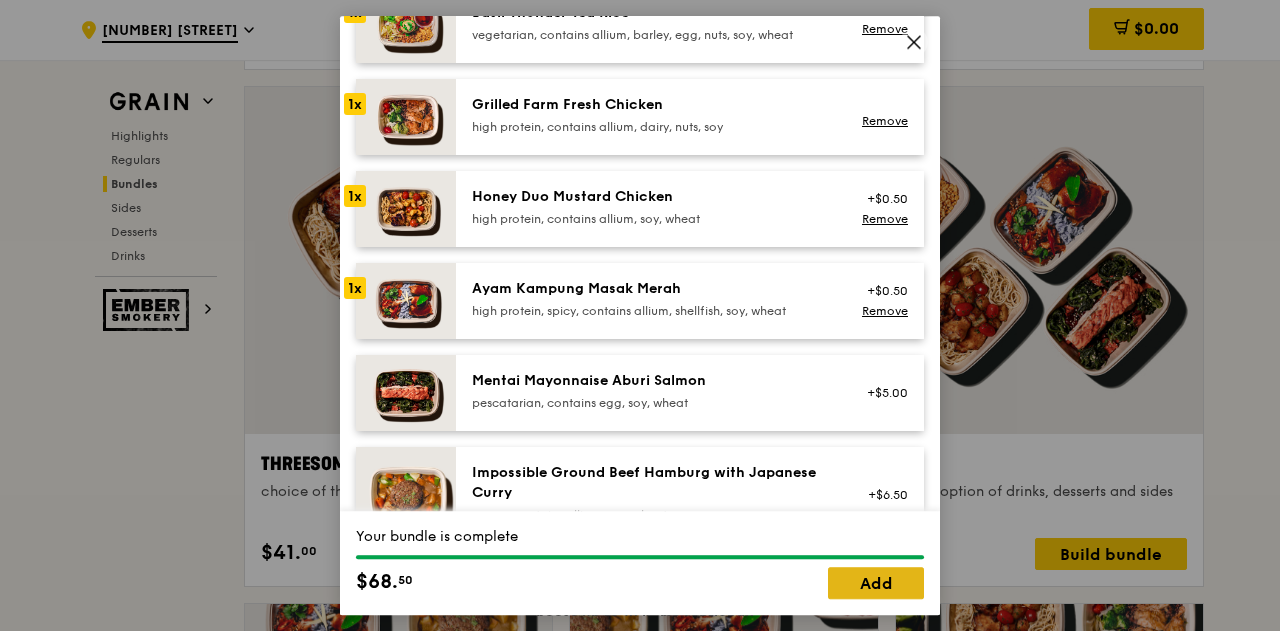 click on "Add" at bounding box center [876, 583] 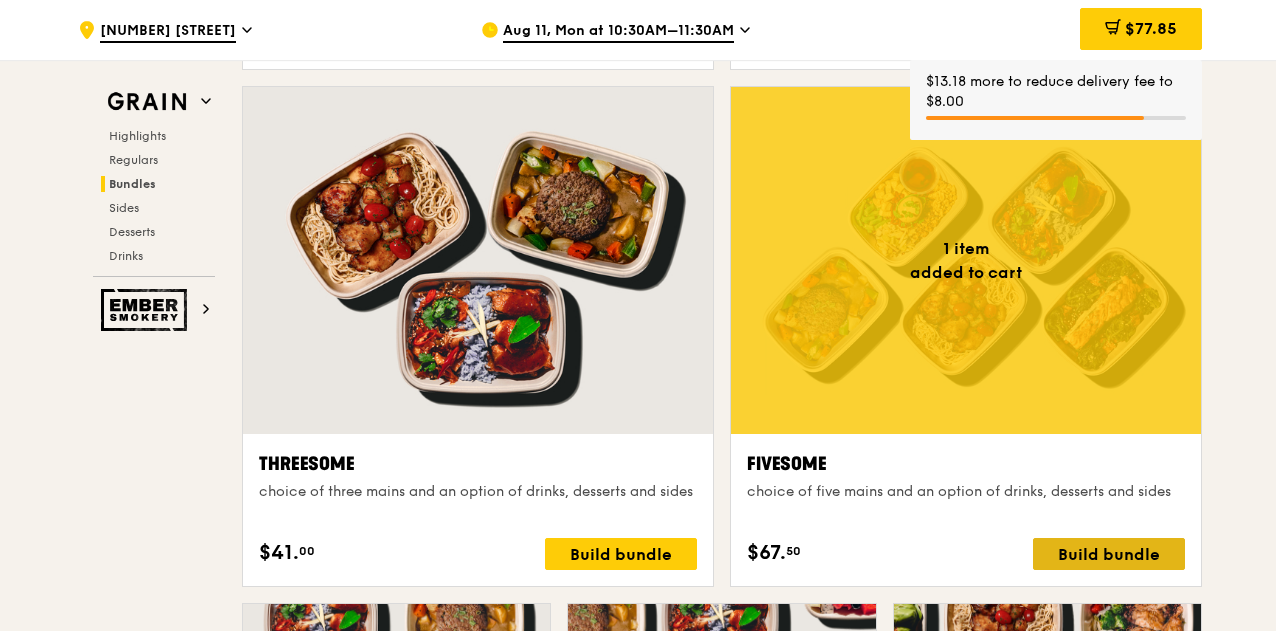 click on "Build bundle" at bounding box center (1109, 554) 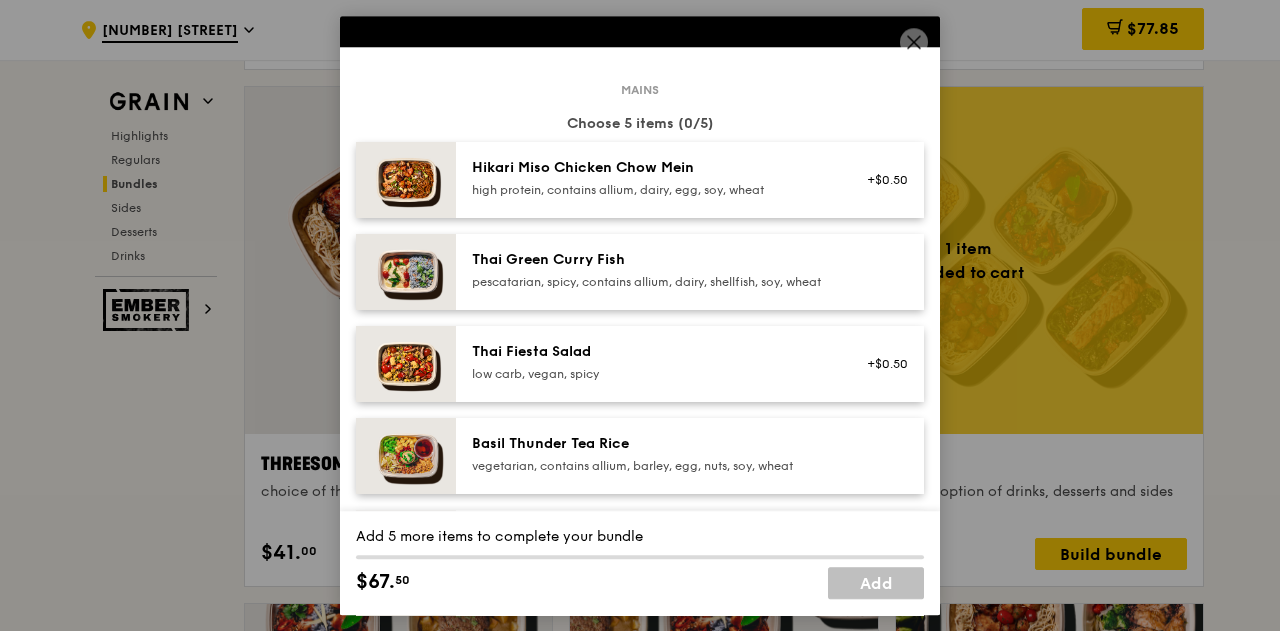 scroll, scrollTop: 100, scrollLeft: 0, axis: vertical 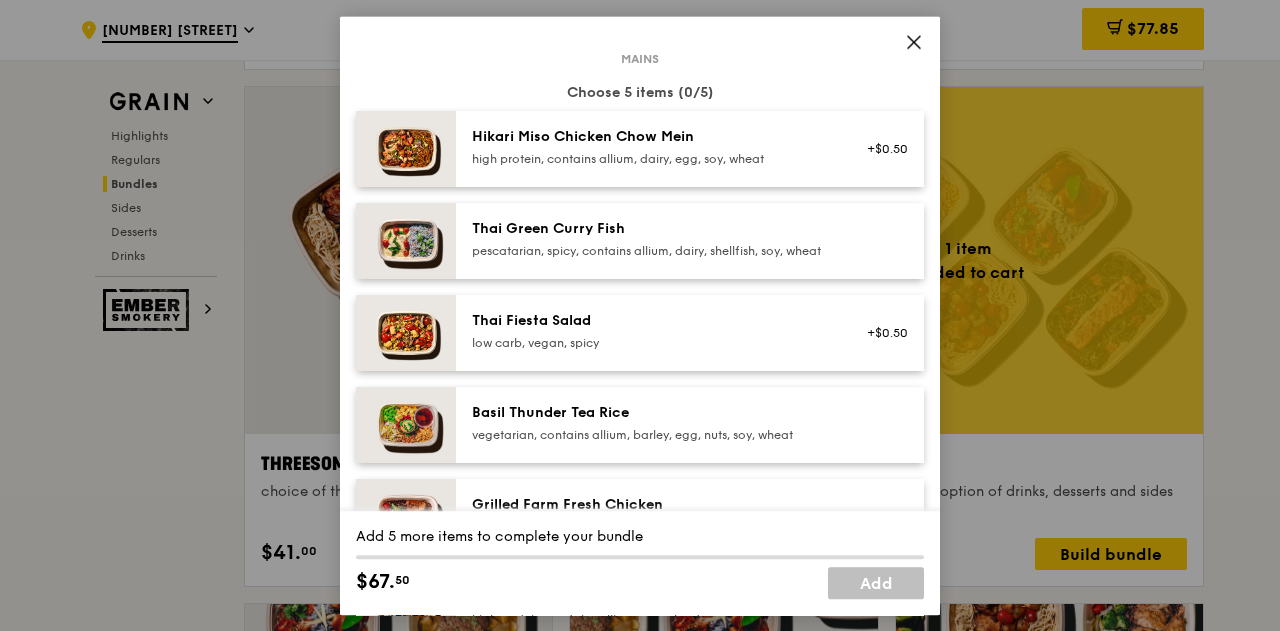 click on "pescatarian, spicy, contains allium, dairy, shellfish, soy, wheat" at bounding box center [651, 251] 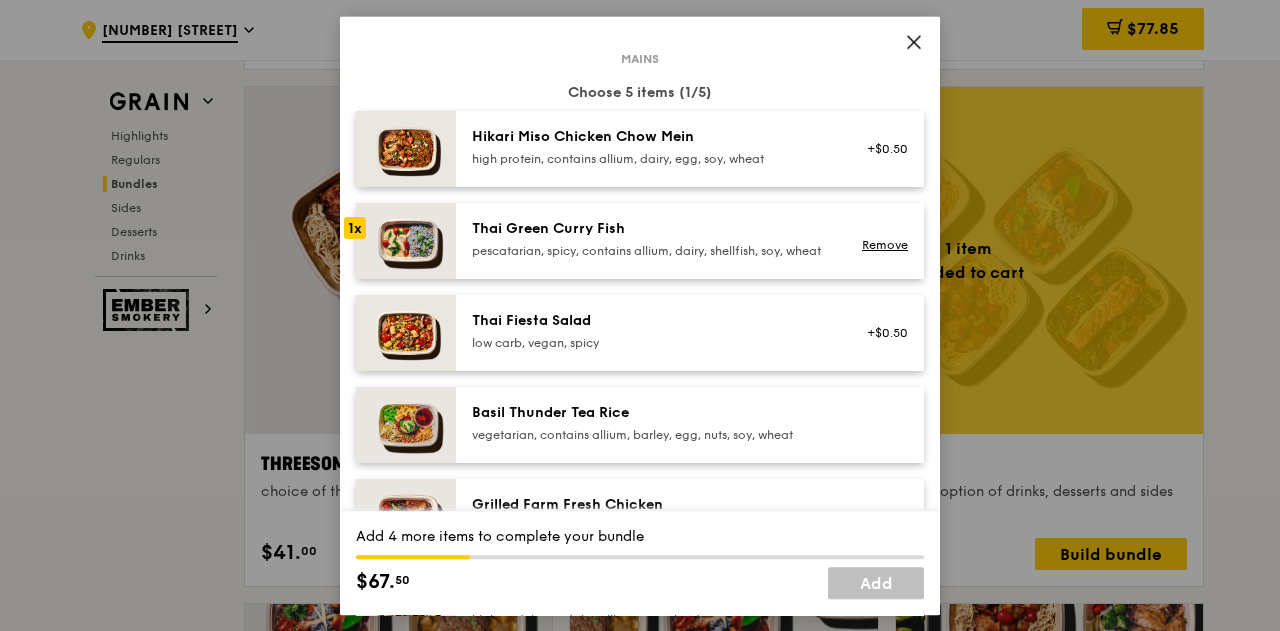 scroll, scrollTop: 200, scrollLeft: 0, axis: vertical 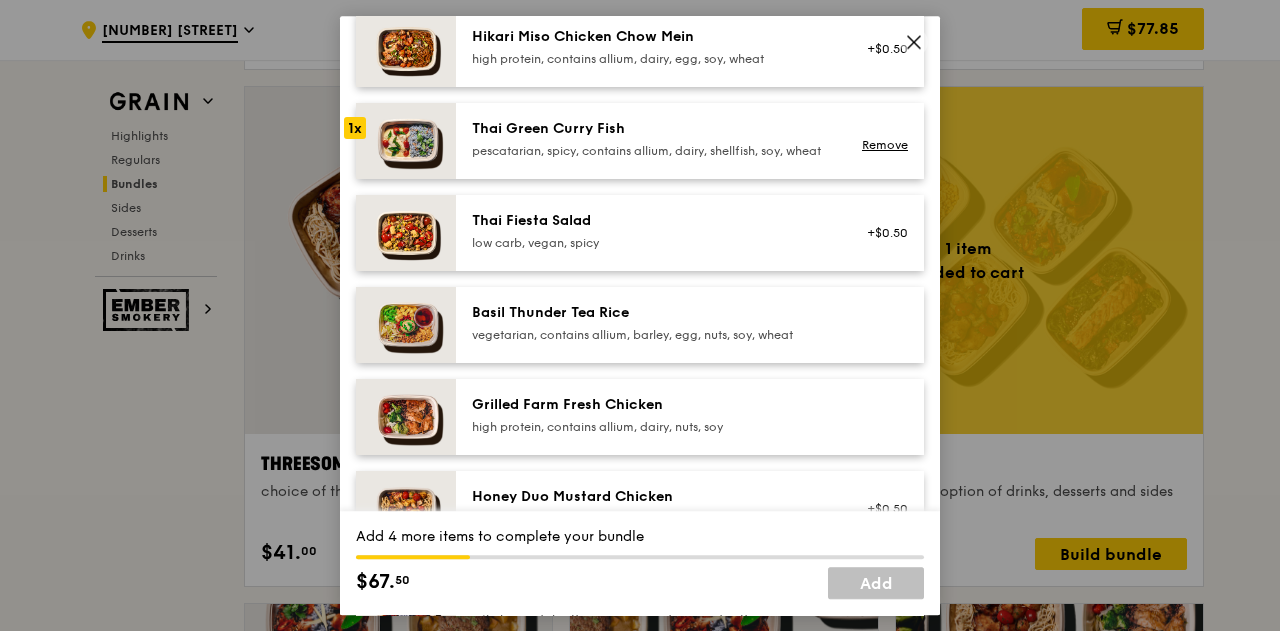 click on "Basil Thunder Tea Rice" at bounding box center (651, 313) 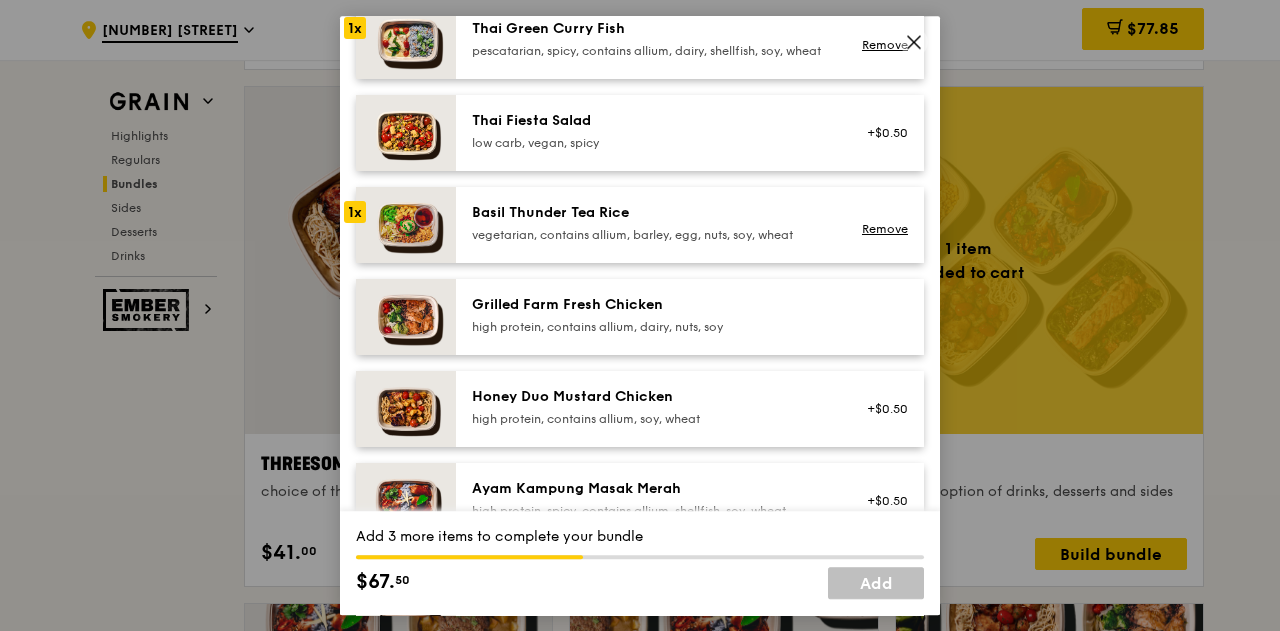 click on "Grilled Farm Fresh Chicken" at bounding box center (651, 305) 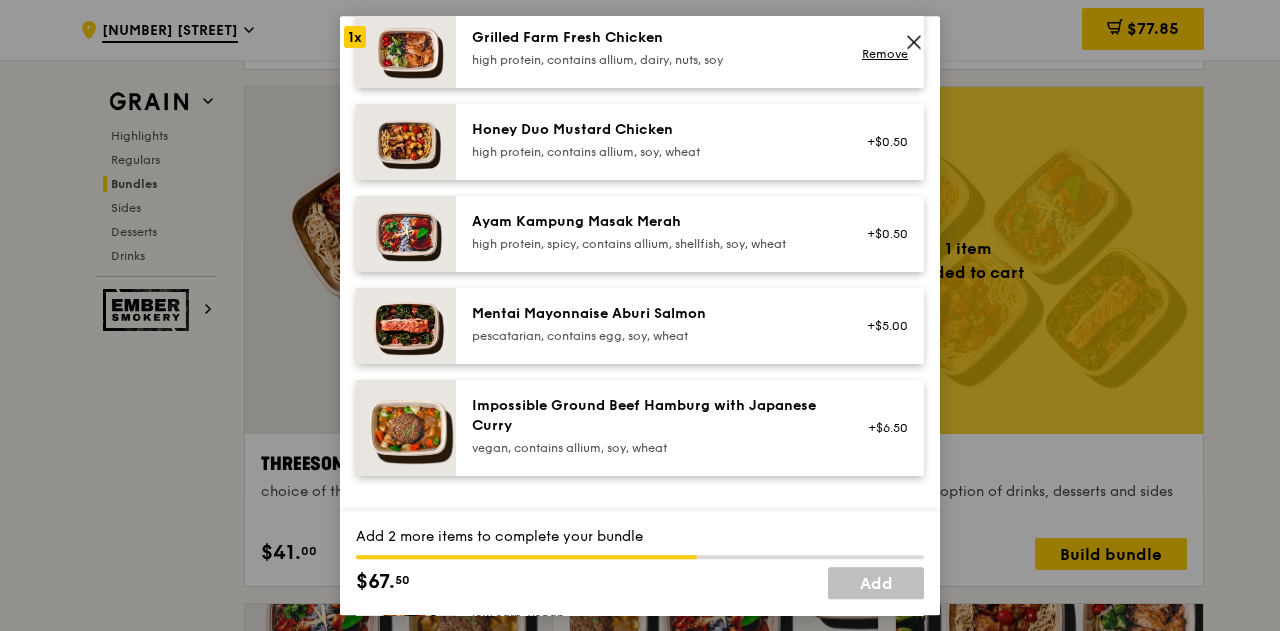 scroll, scrollTop: 400, scrollLeft: 0, axis: vertical 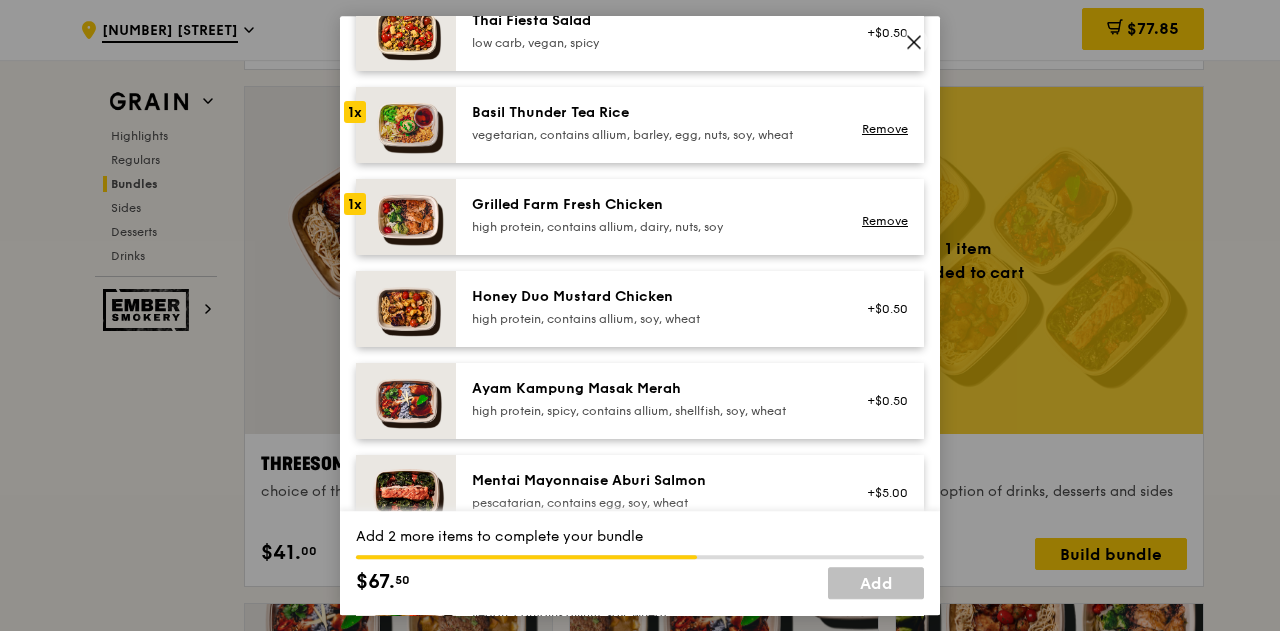 click on "Grilled Farm Fresh Chicken
high protein, contains allium, dairy, nuts, soy" at bounding box center (651, 215) 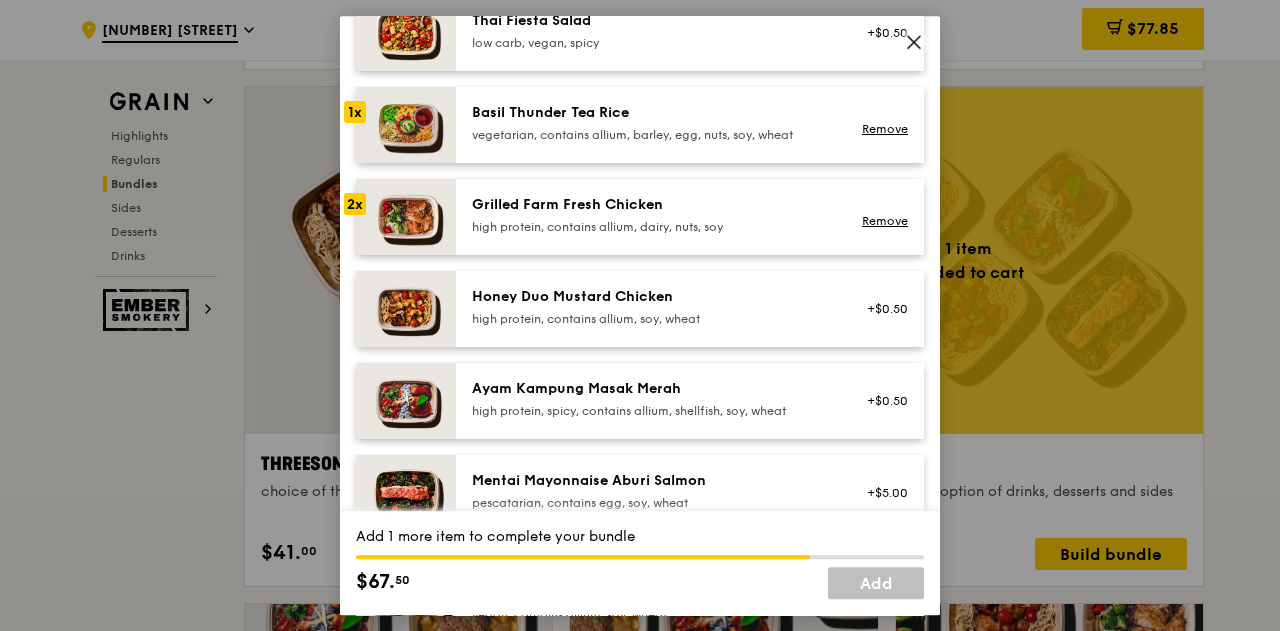 click on "Grilled Farm Fresh Chicken
high protein, contains allium, dairy, nuts, soy" at bounding box center [651, 215] 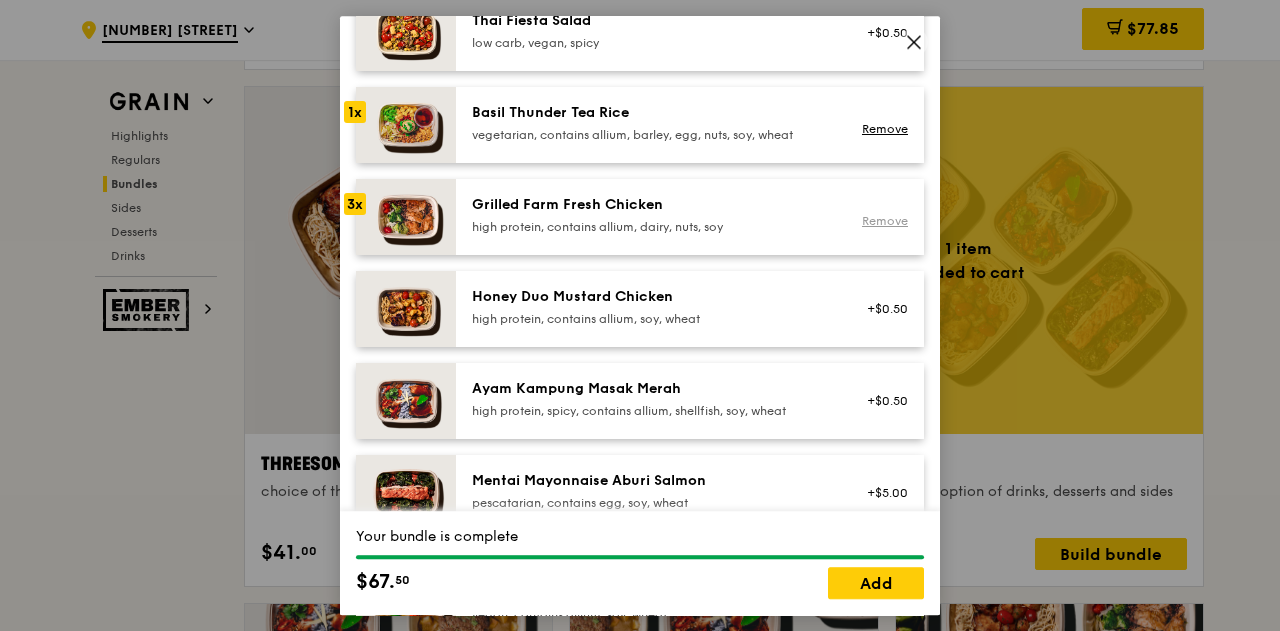 click on "Remove" at bounding box center (885, 221) 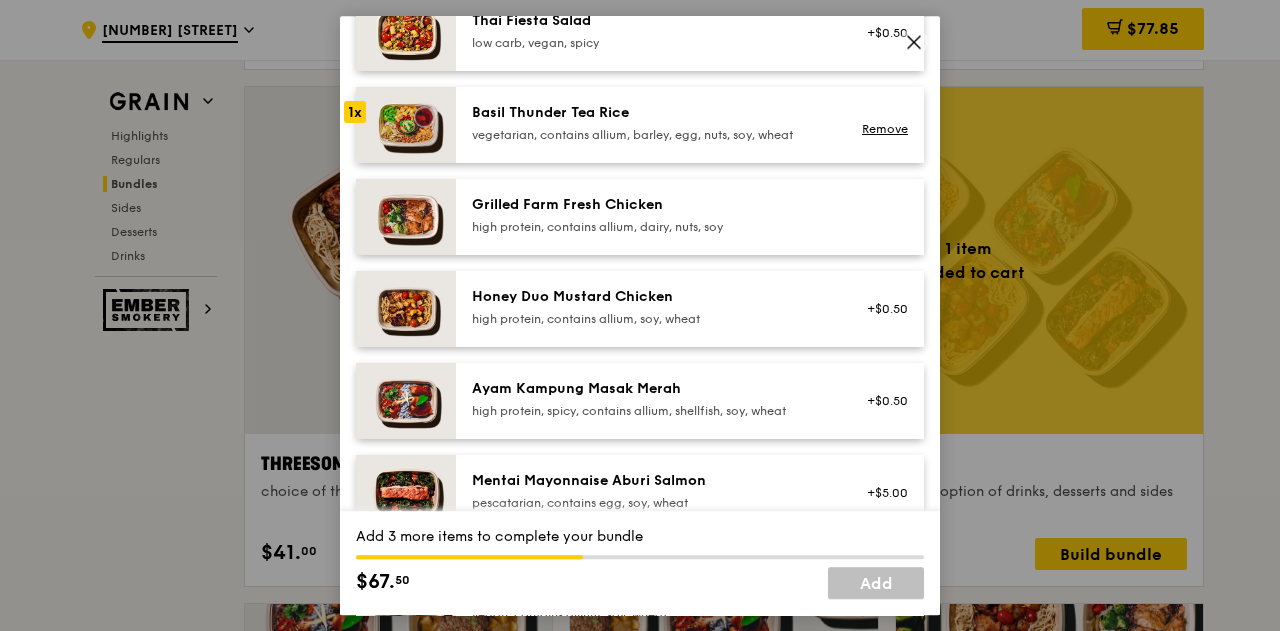 click on "Grilled Farm Fresh Chicken
high protein, contains allium, dairy, nuts, soy" at bounding box center [651, 215] 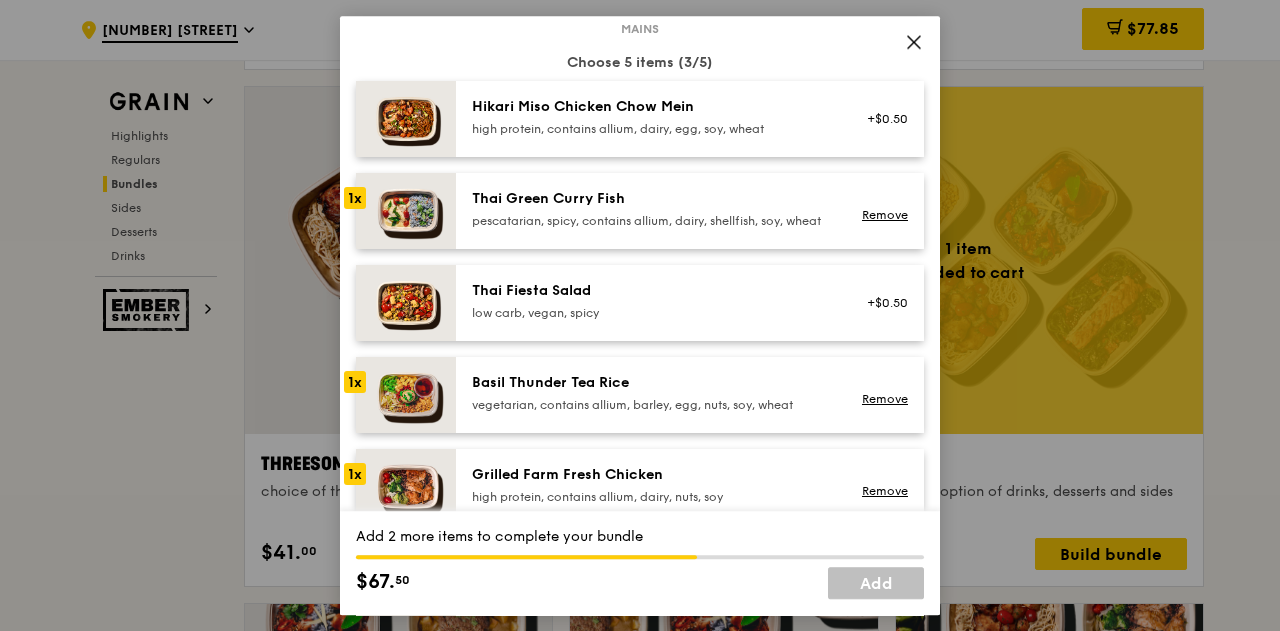 scroll, scrollTop: 100, scrollLeft: 0, axis: vertical 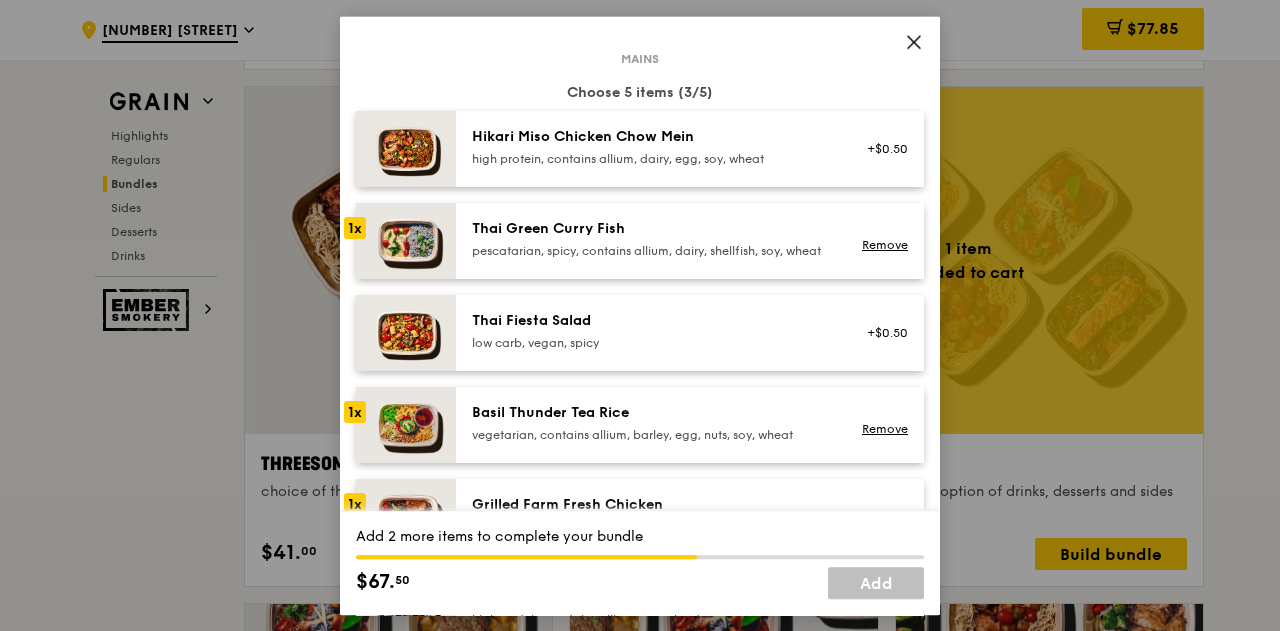 click on "Thai Green Curry Fish" at bounding box center [651, 229] 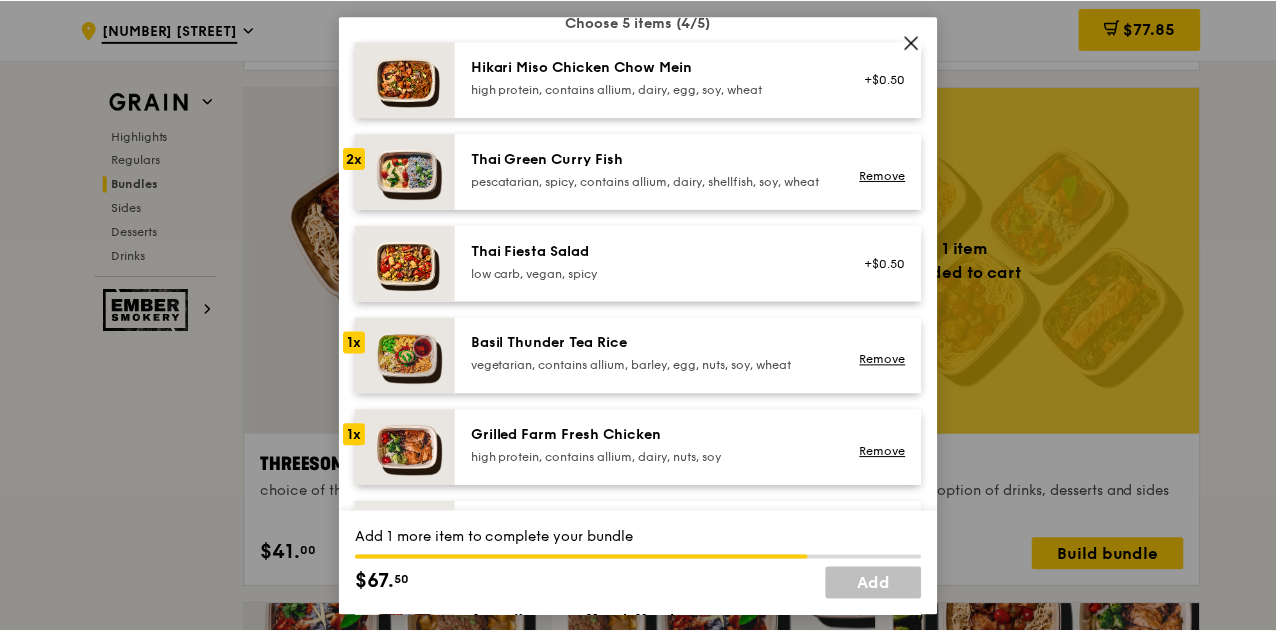 scroll, scrollTop: 200, scrollLeft: 0, axis: vertical 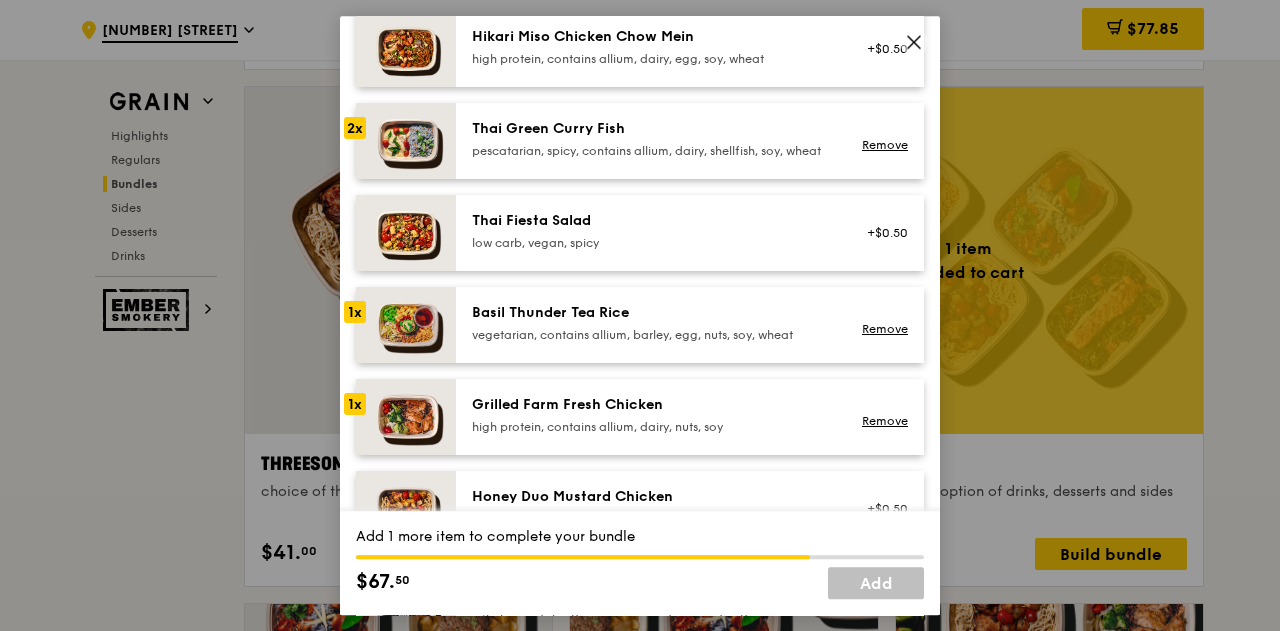 click on "Basil Thunder Tea Rice" at bounding box center [651, 313] 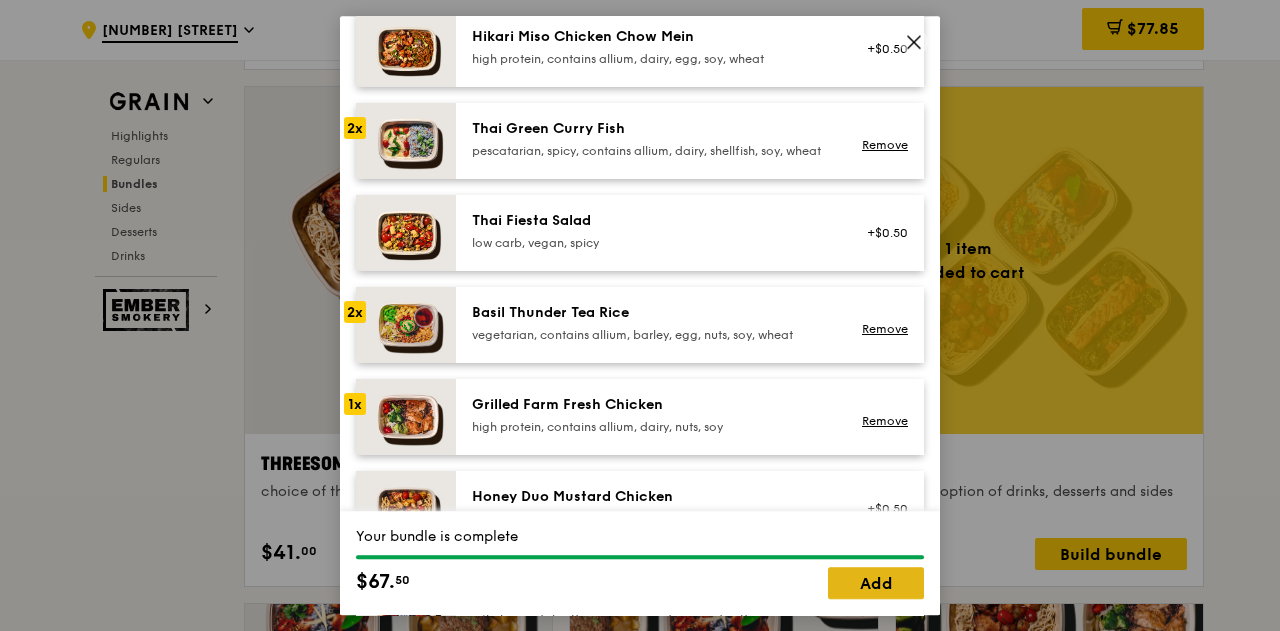 click on "Add" at bounding box center (876, 583) 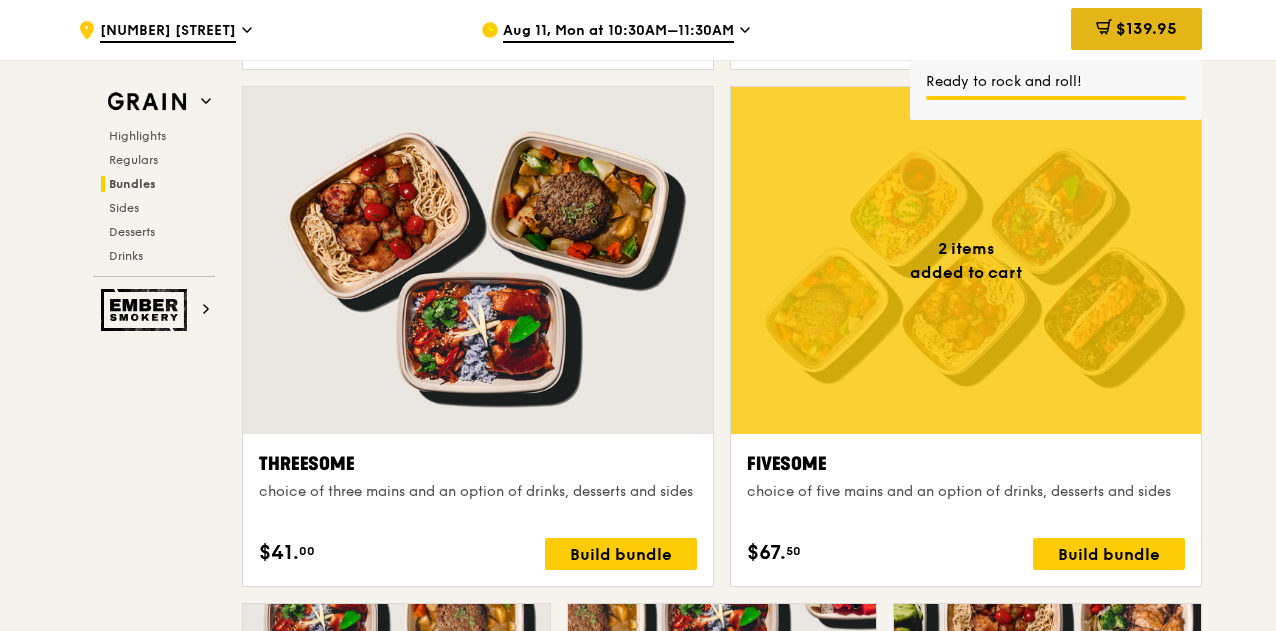 click on "$139.95" at bounding box center (1146, 28) 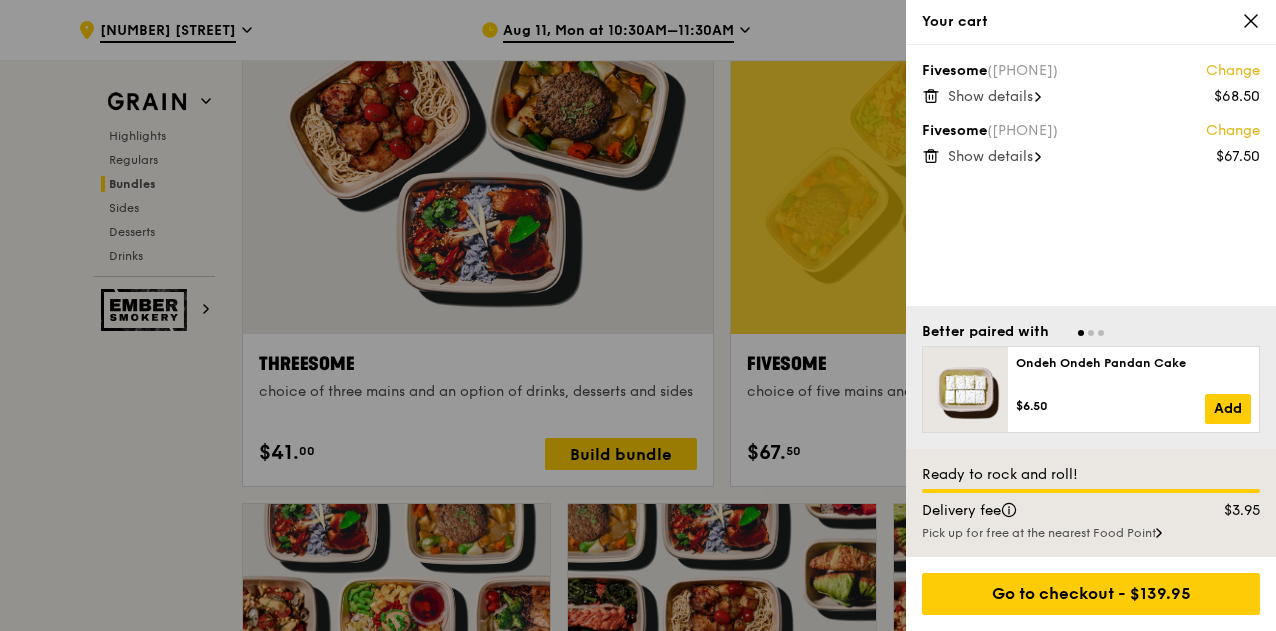 scroll, scrollTop: 3632, scrollLeft: 0, axis: vertical 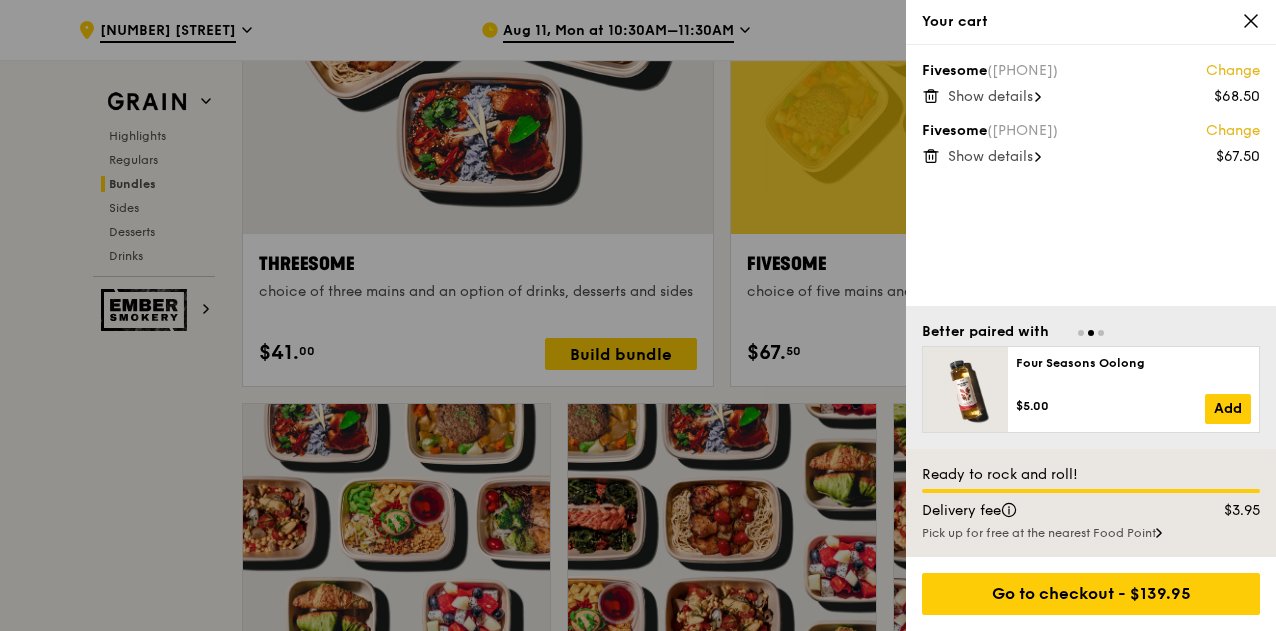 click on "Show details" at bounding box center [990, 96] 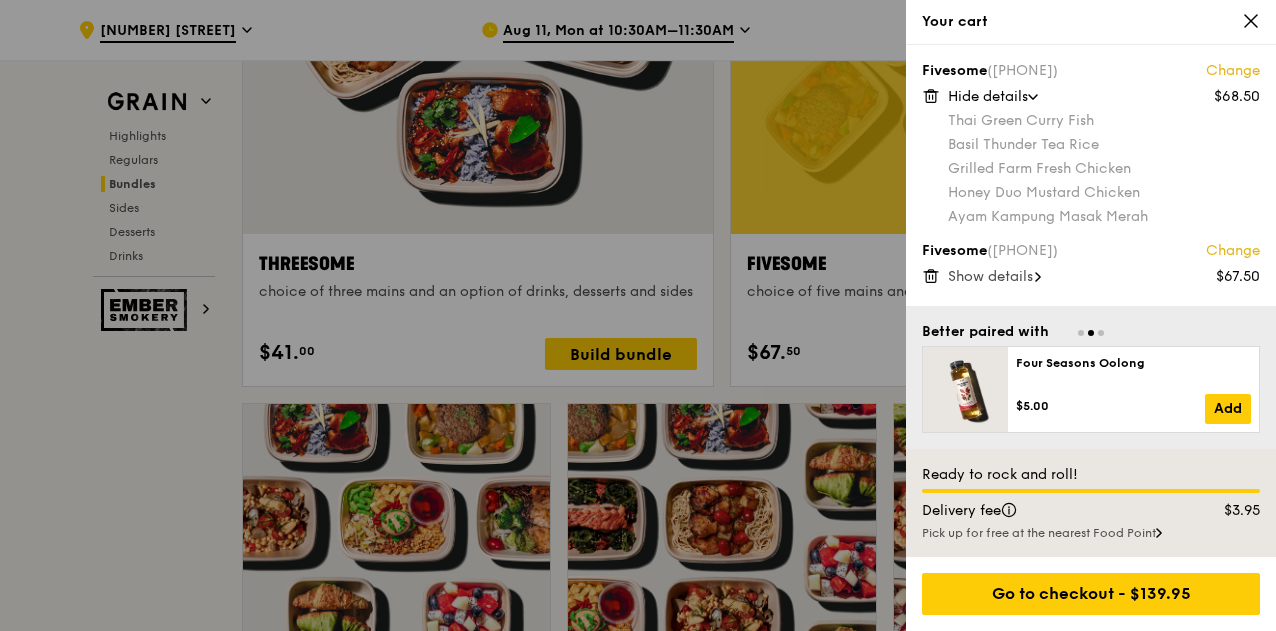 click on "Show details" at bounding box center (990, 276) 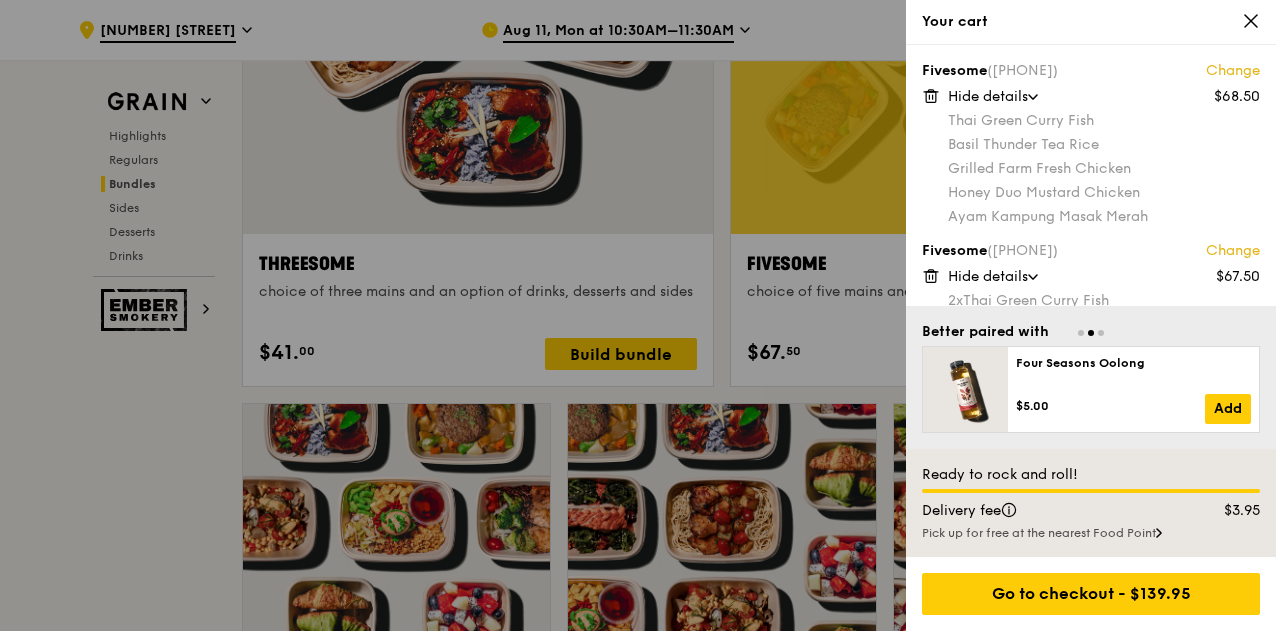 scroll, scrollTop: 64, scrollLeft: 0, axis: vertical 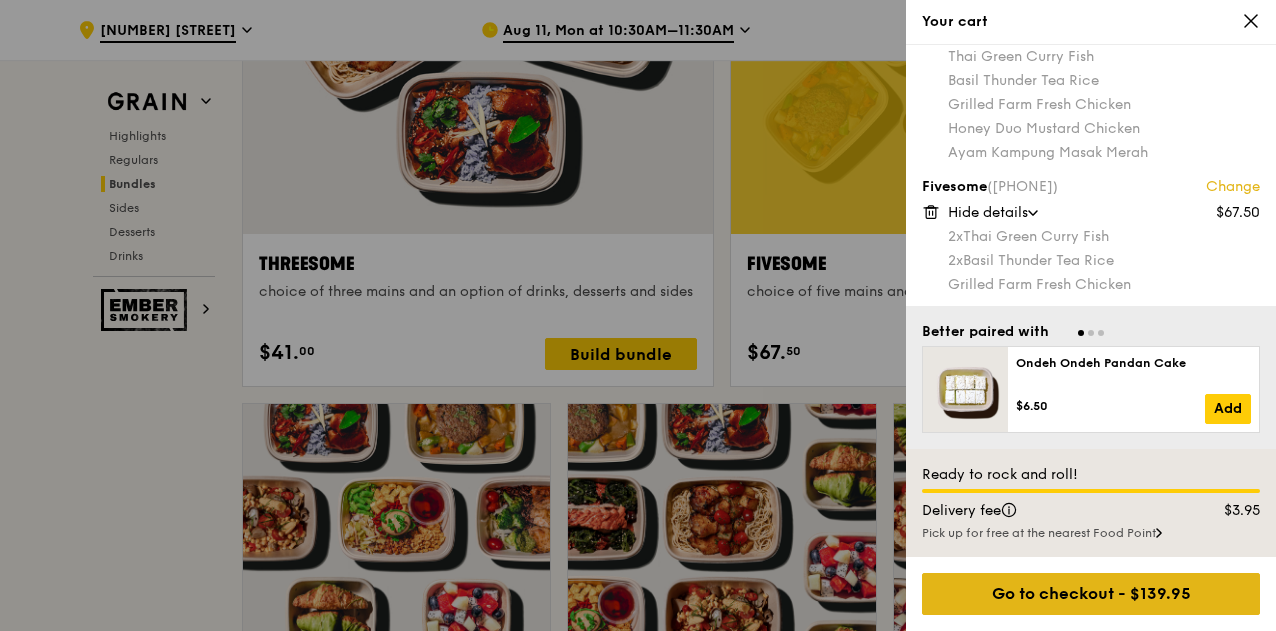 click on "Go to checkout - $139.95" at bounding box center [1091, 594] 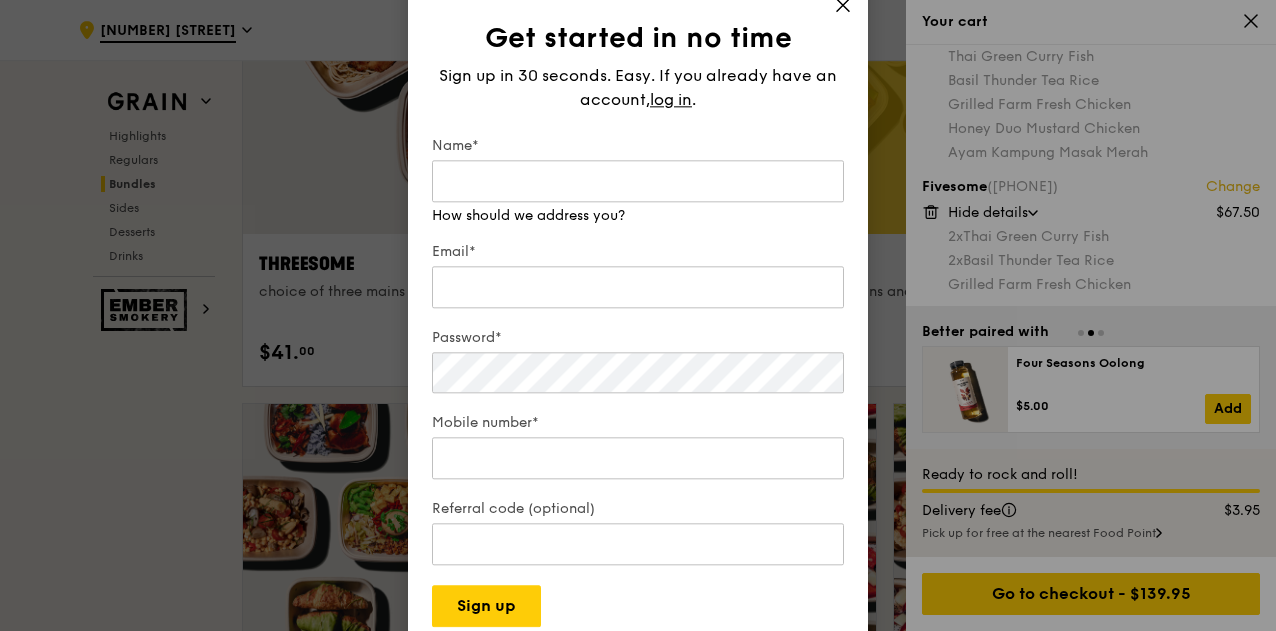 click on "Get started in no time Sign up in 30 seconds. Easy. If you already have an account,
log in
.
Name*
How should we address you?
Email*
Password*
Mobile number*
Referral code (optional)
Sign up" at bounding box center [638, 315] 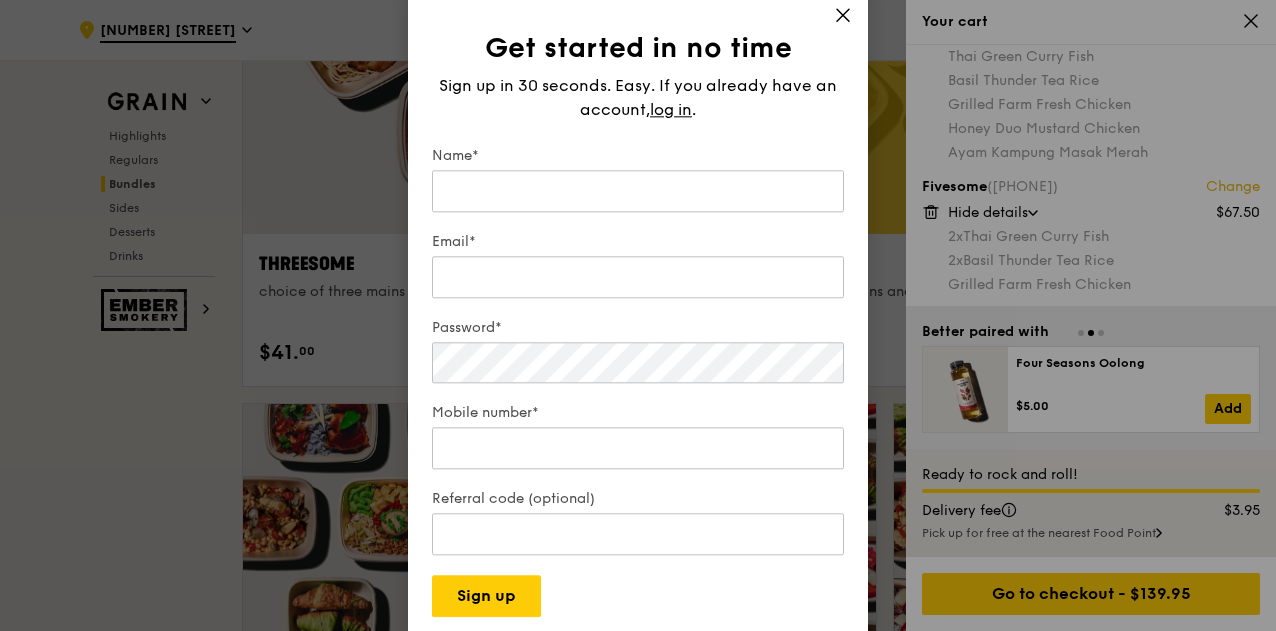 click 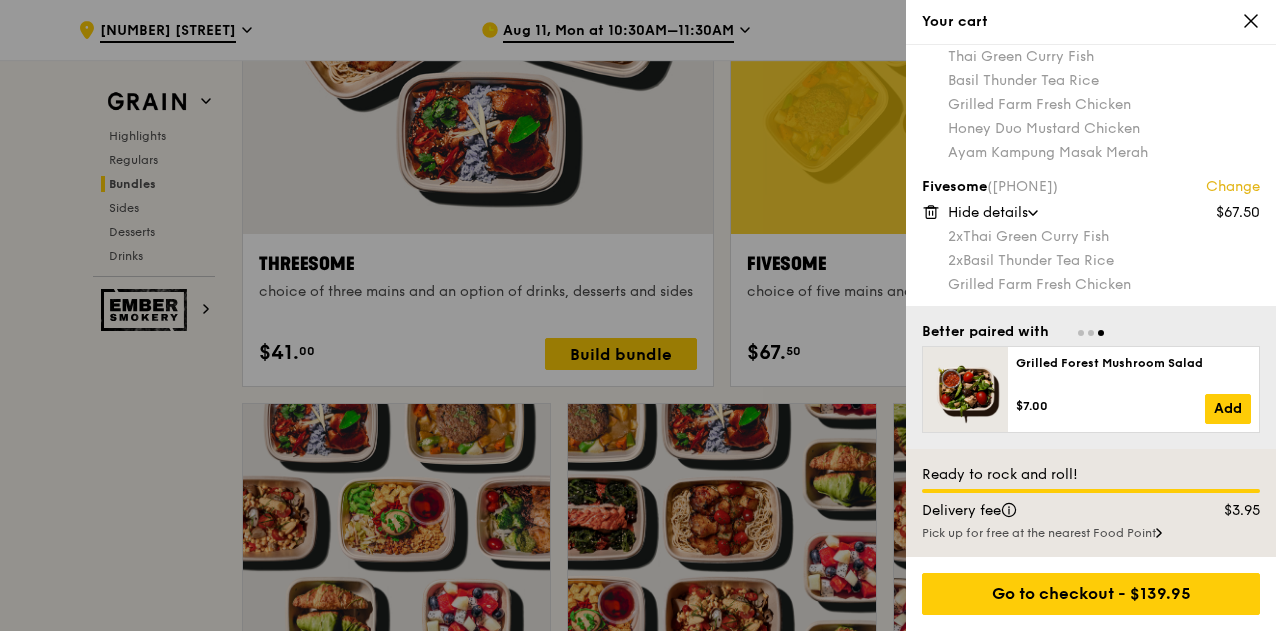 scroll, scrollTop: 3232, scrollLeft: 0, axis: vertical 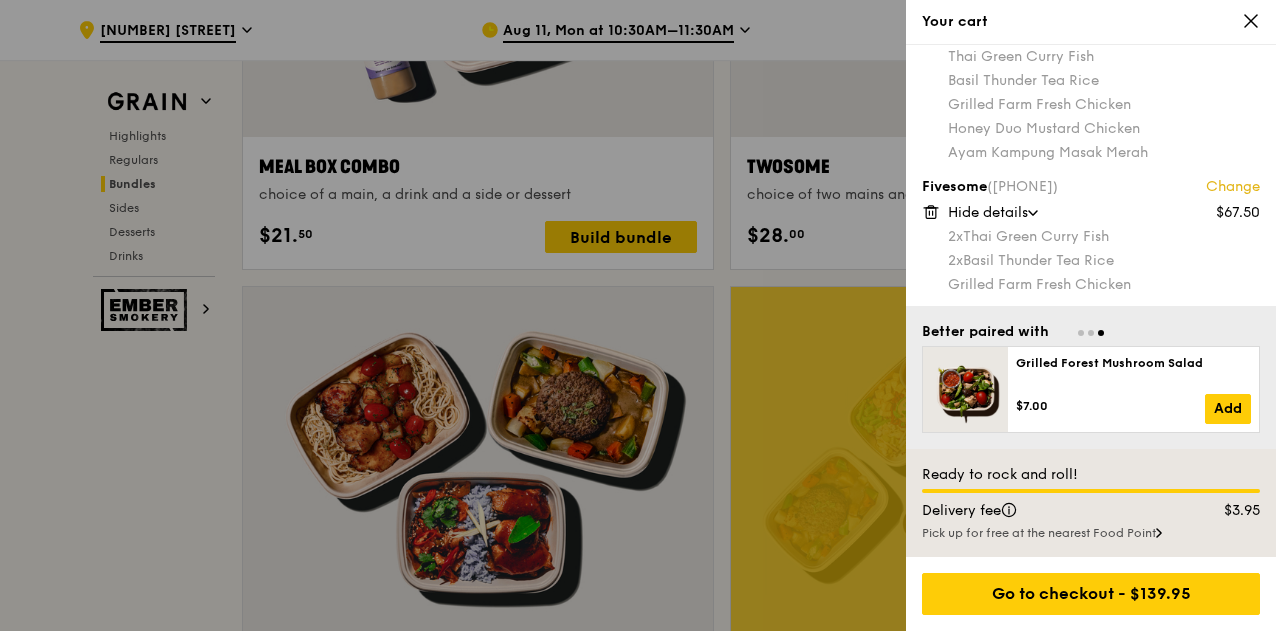 click at bounding box center (638, 315) 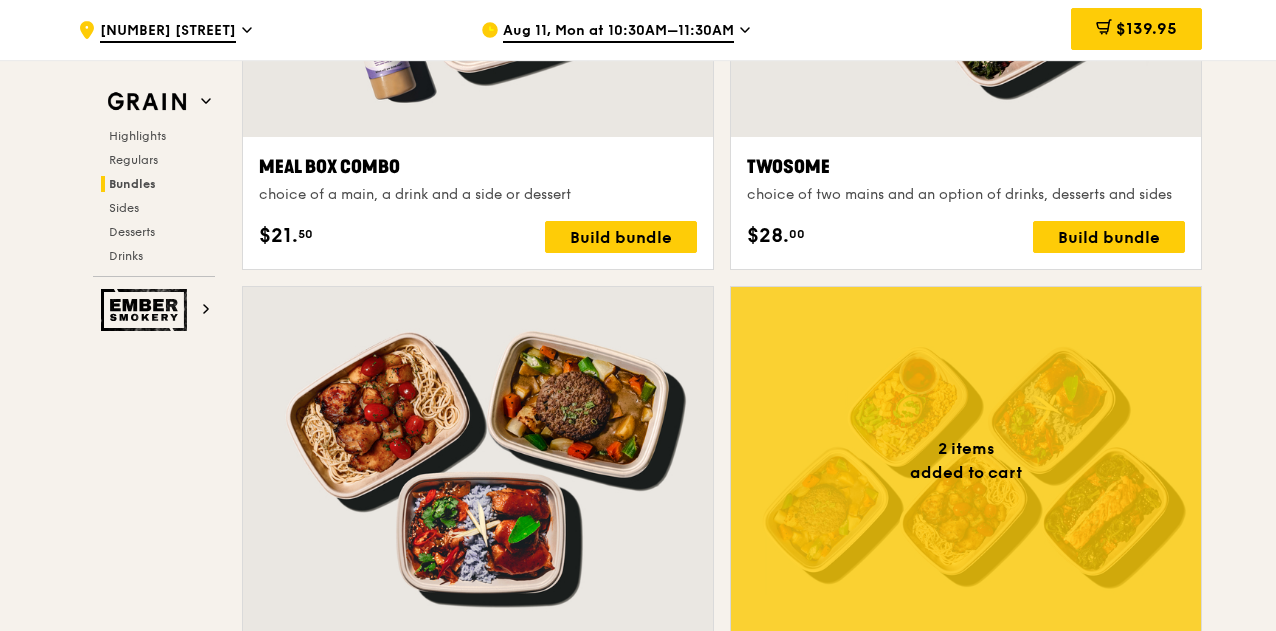click on "Aug 11, Mon at 10:30AM–11:30AM" at bounding box center (618, 32) 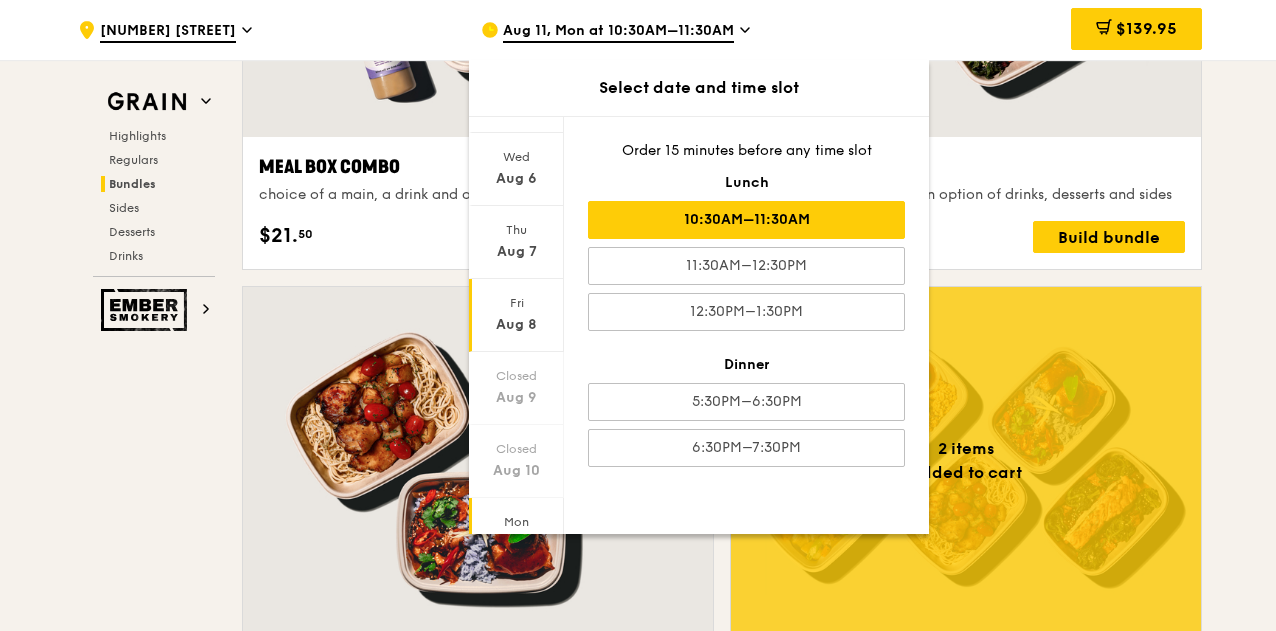 scroll, scrollTop: 194, scrollLeft: 0, axis: vertical 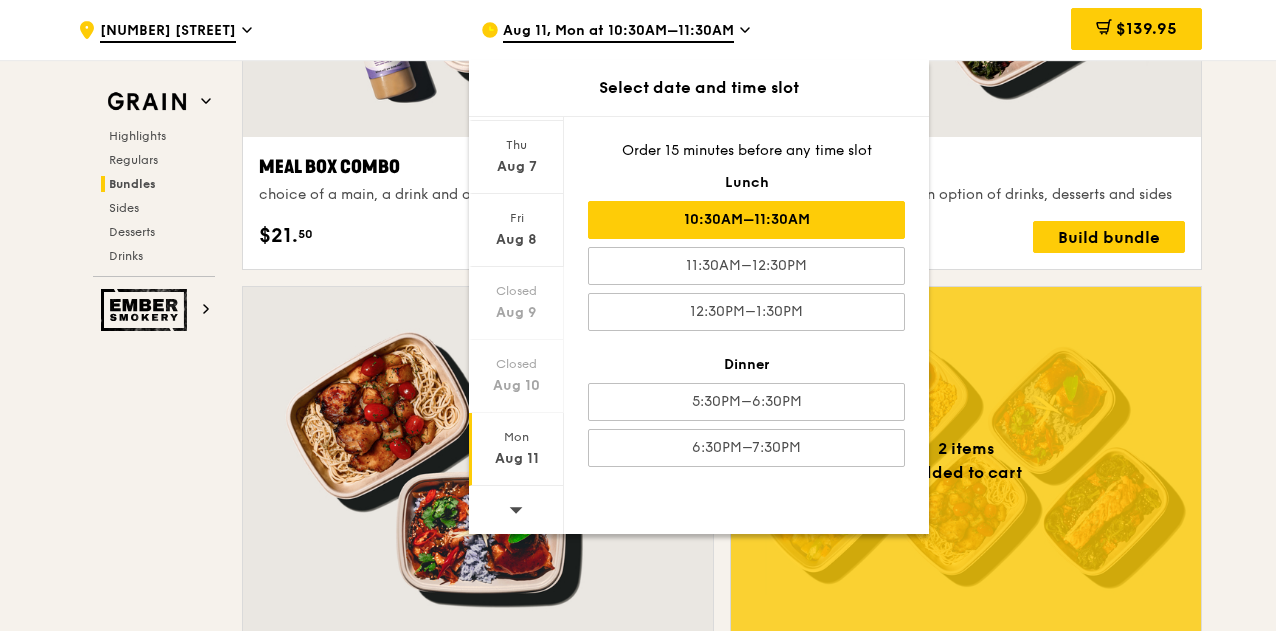 click on "Aug 11" at bounding box center [516, 459] 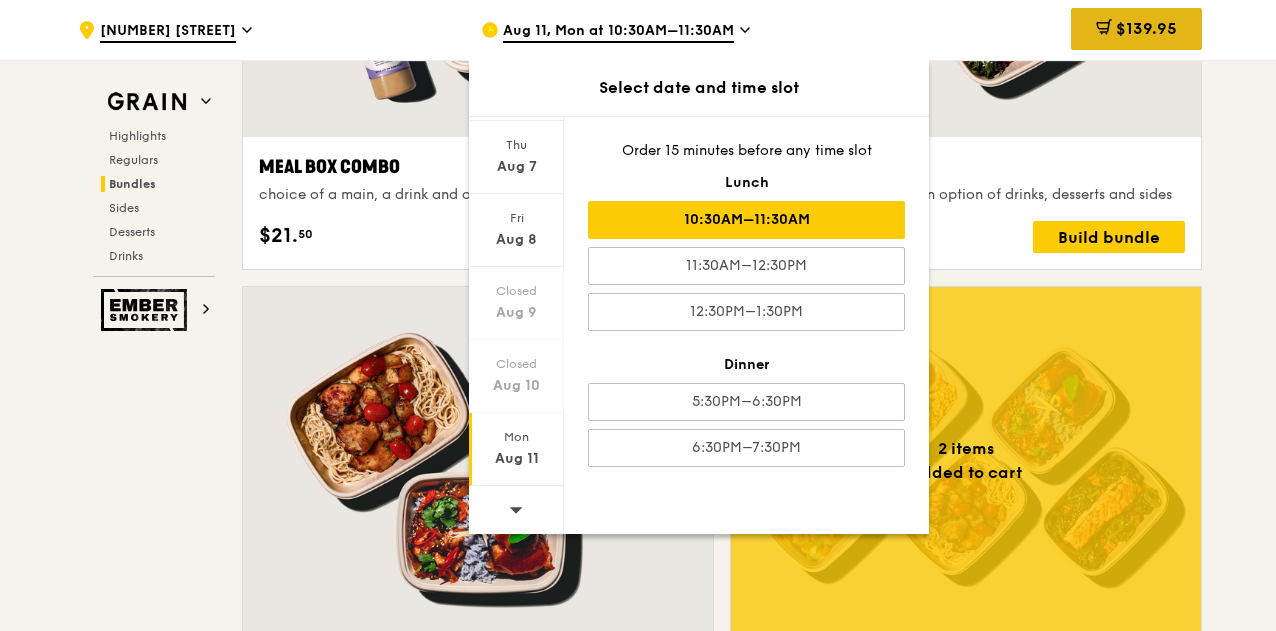 click on "$139.95" at bounding box center [1146, 28] 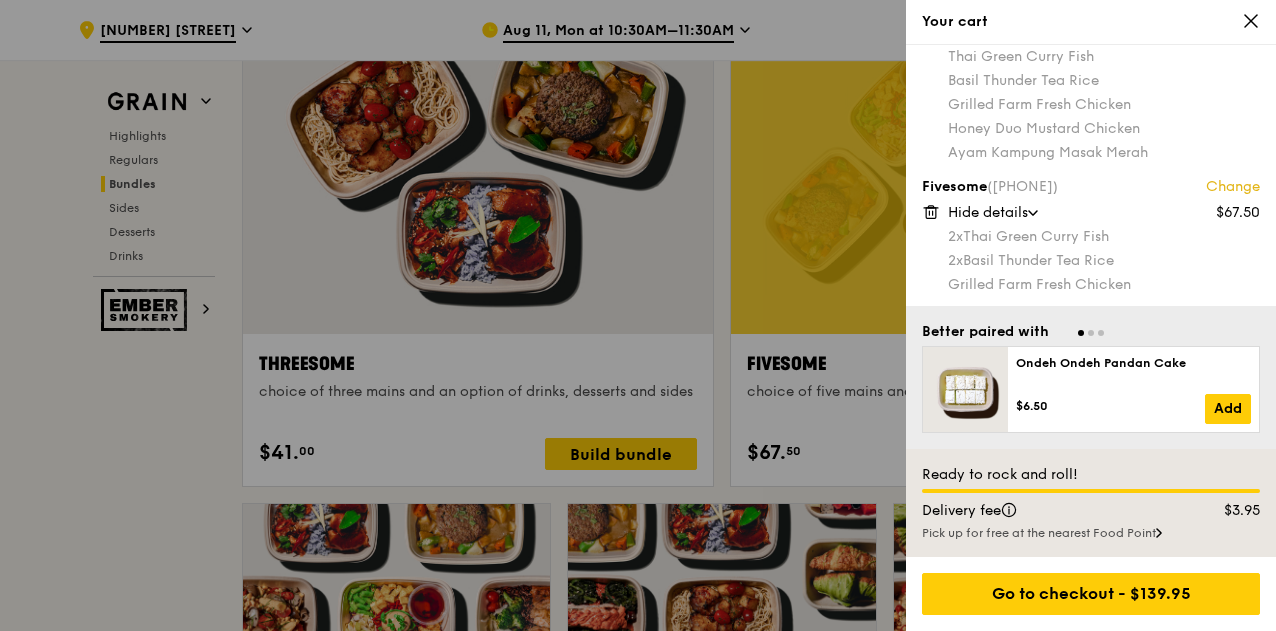scroll, scrollTop: 3732, scrollLeft: 0, axis: vertical 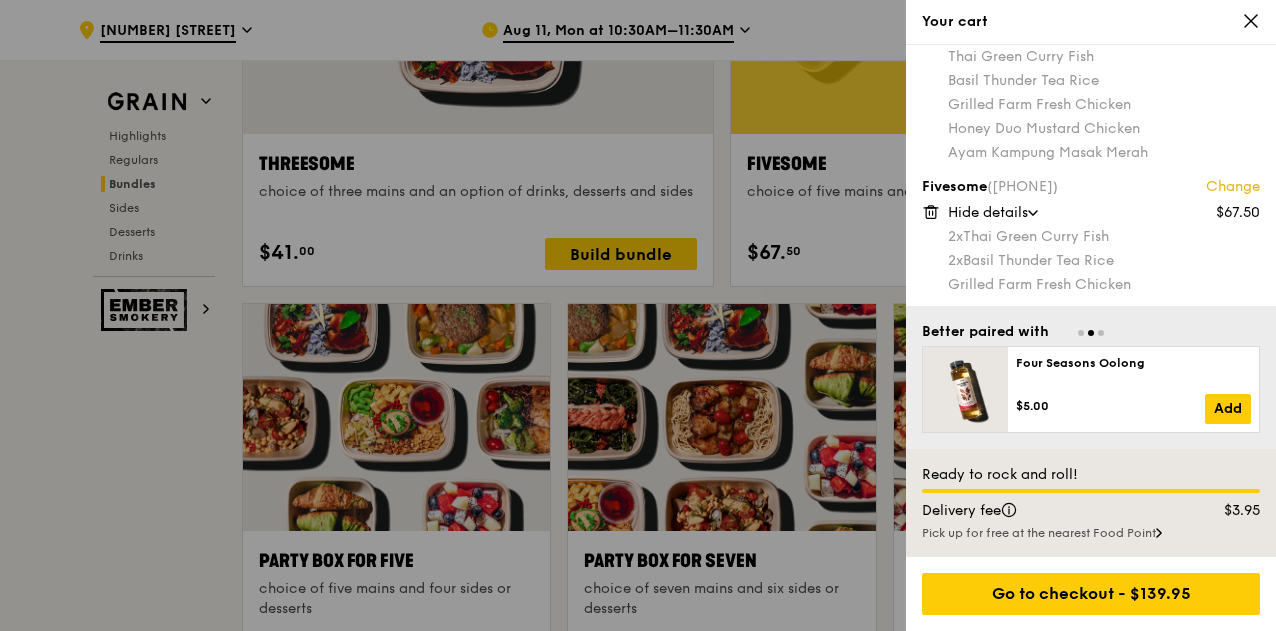 click on "Pick up for free at the nearest Food Point" at bounding box center [1091, 533] 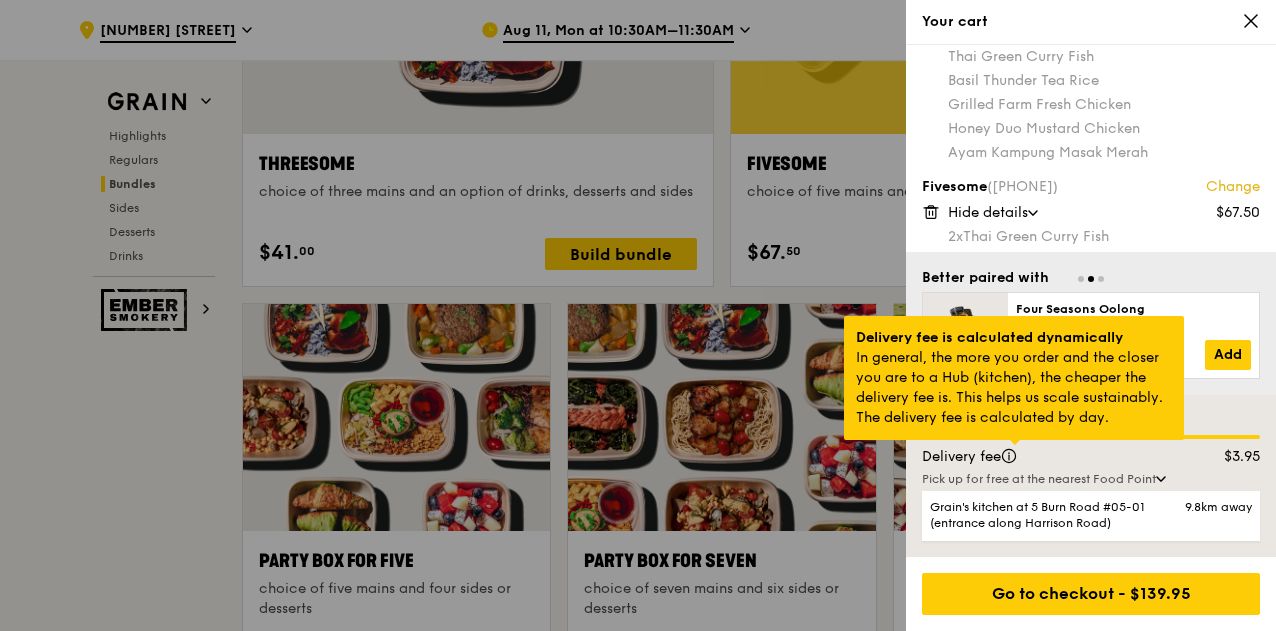 click at bounding box center [1015, 442] 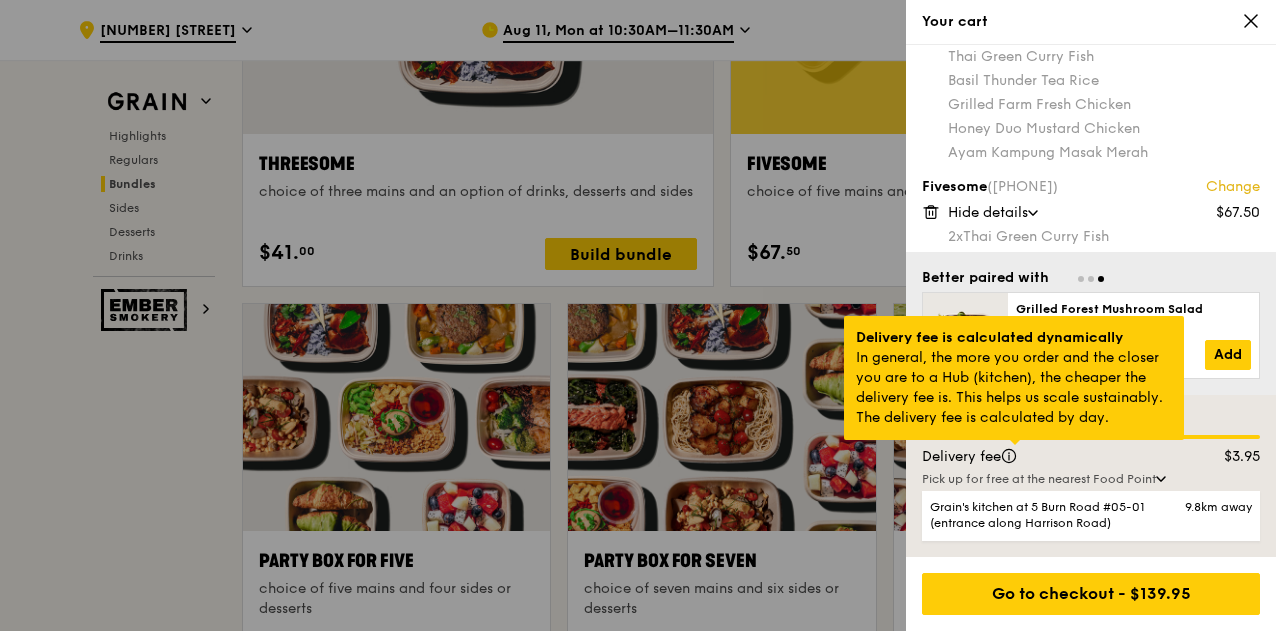 click at bounding box center (1015, 442) 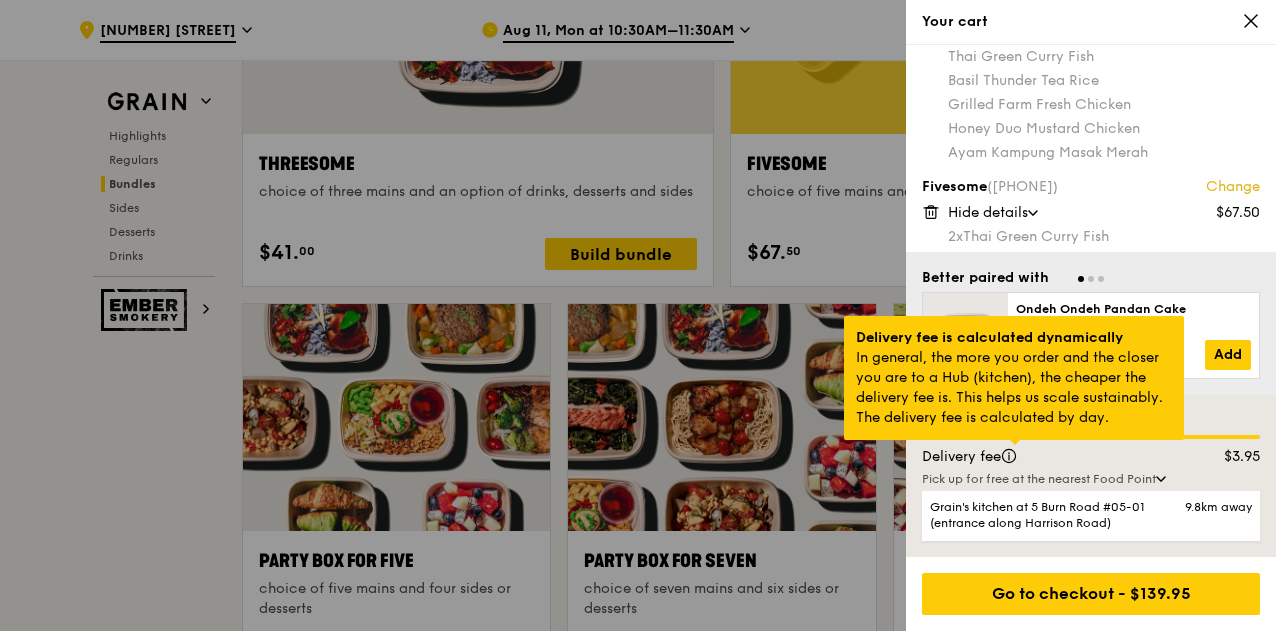 click at bounding box center [1015, 442] 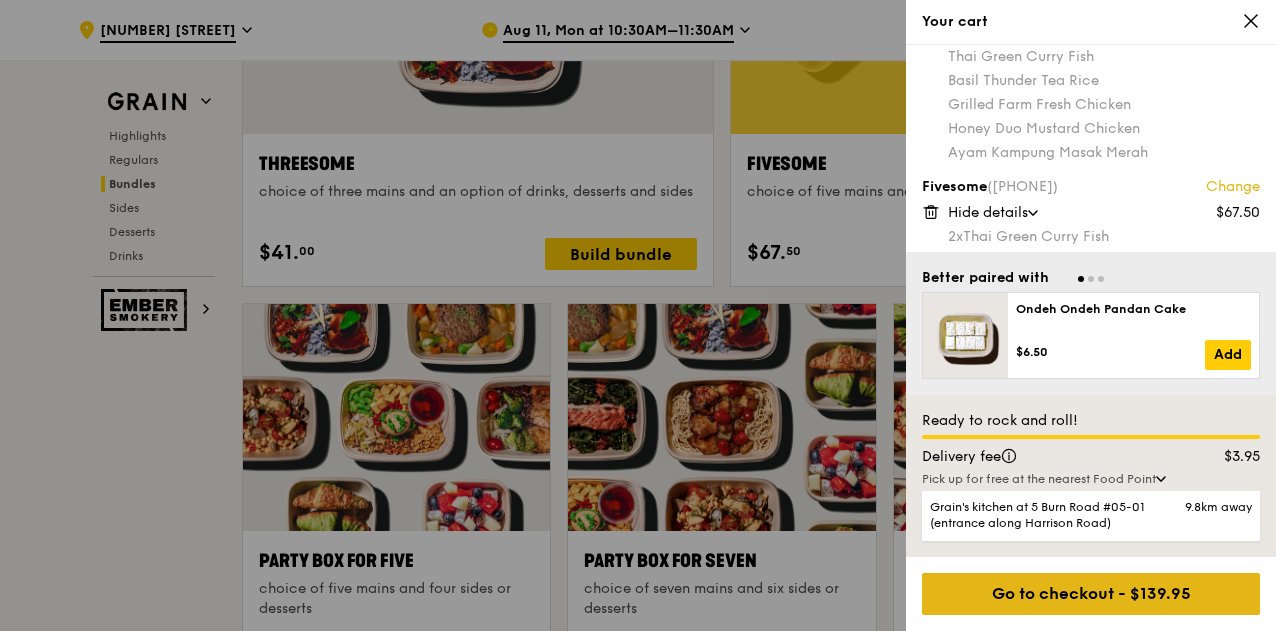 click on "Go to checkout - $139.95" at bounding box center [1091, 594] 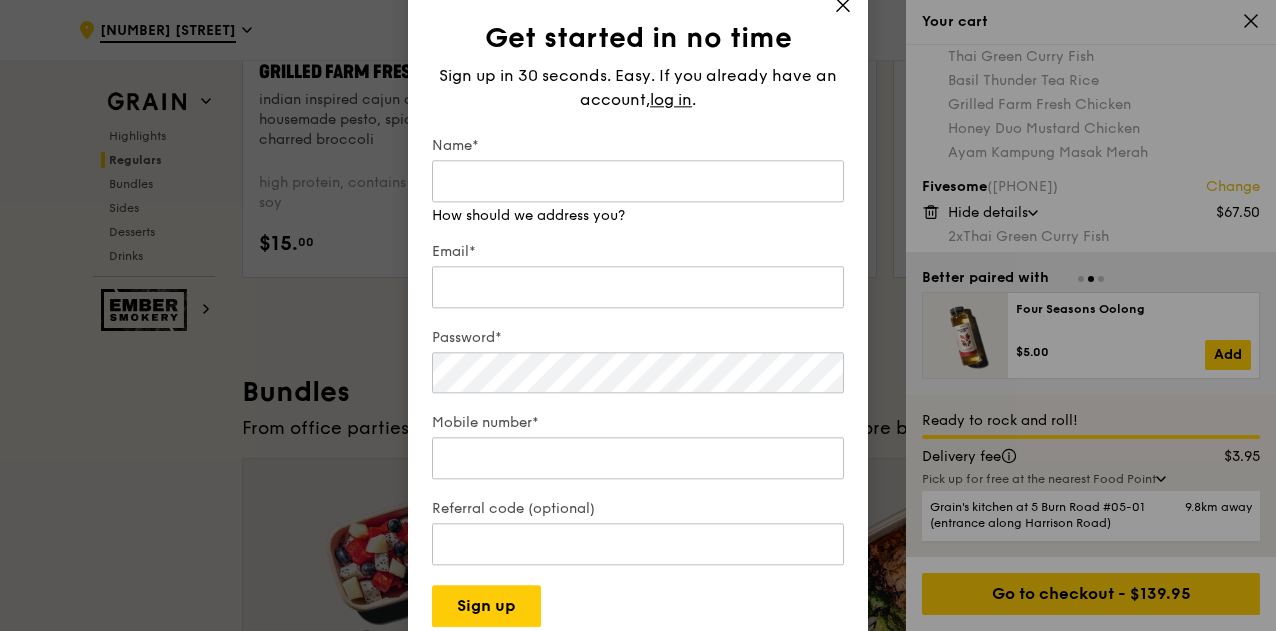 scroll, scrollTop: 2532, scrollLeft: 0, axis: vertical 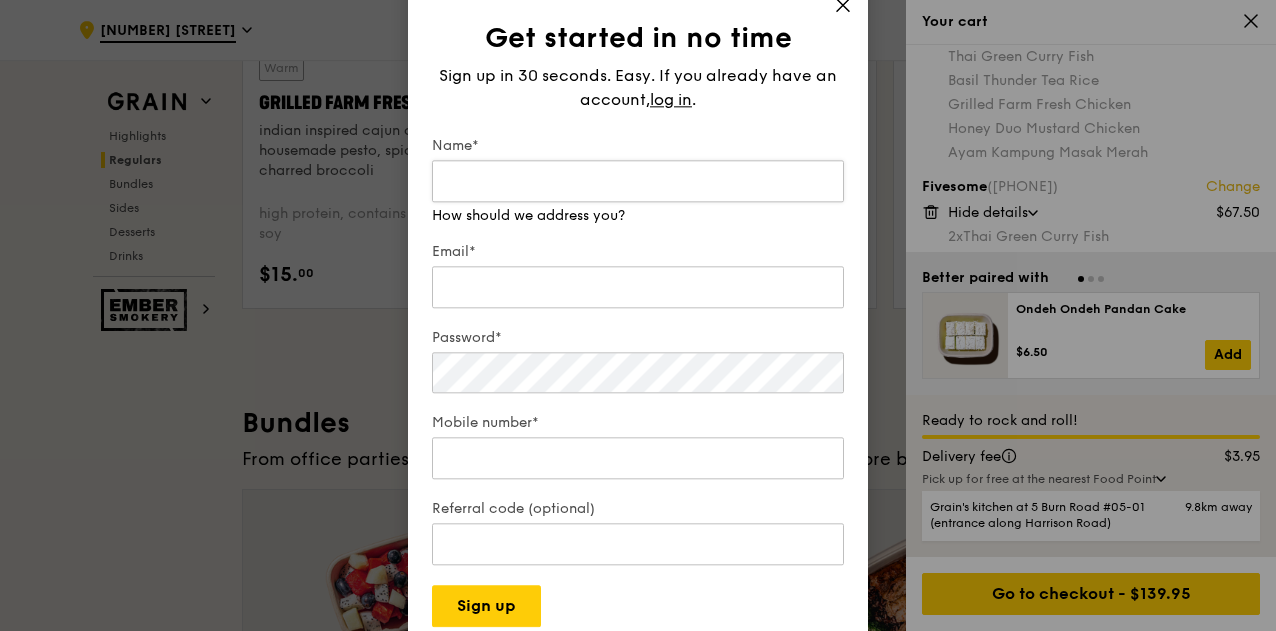 click on "Name*" at bounding box center (638, 181) 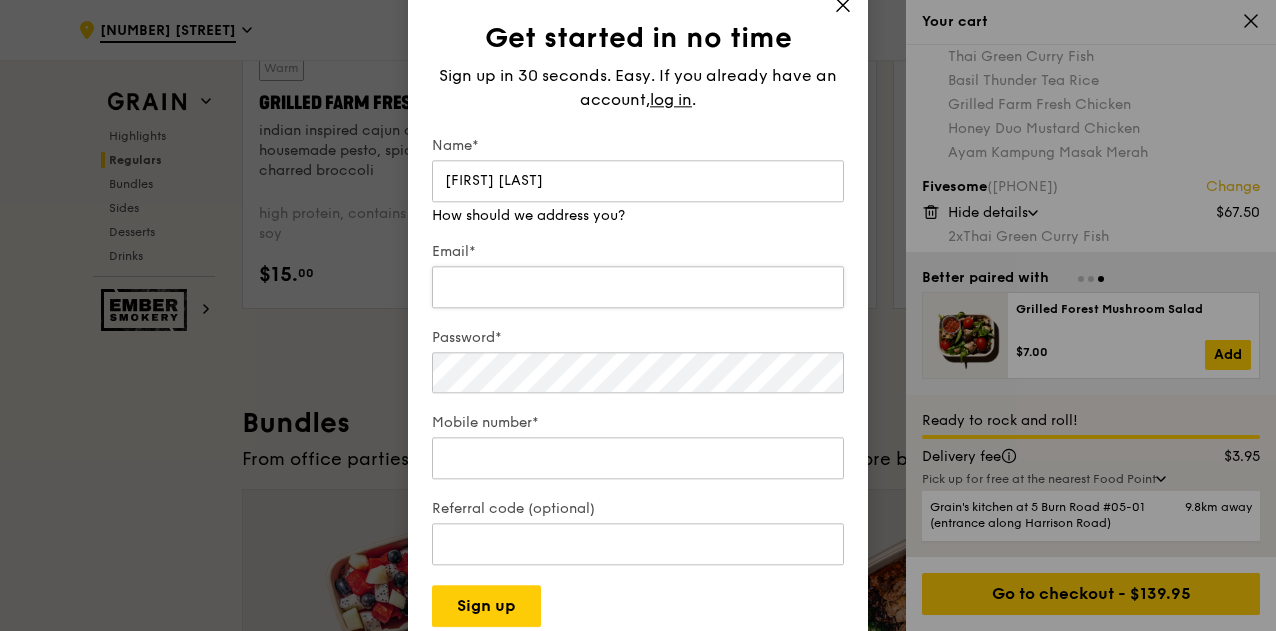 type on "[FIRST] [LAST]" 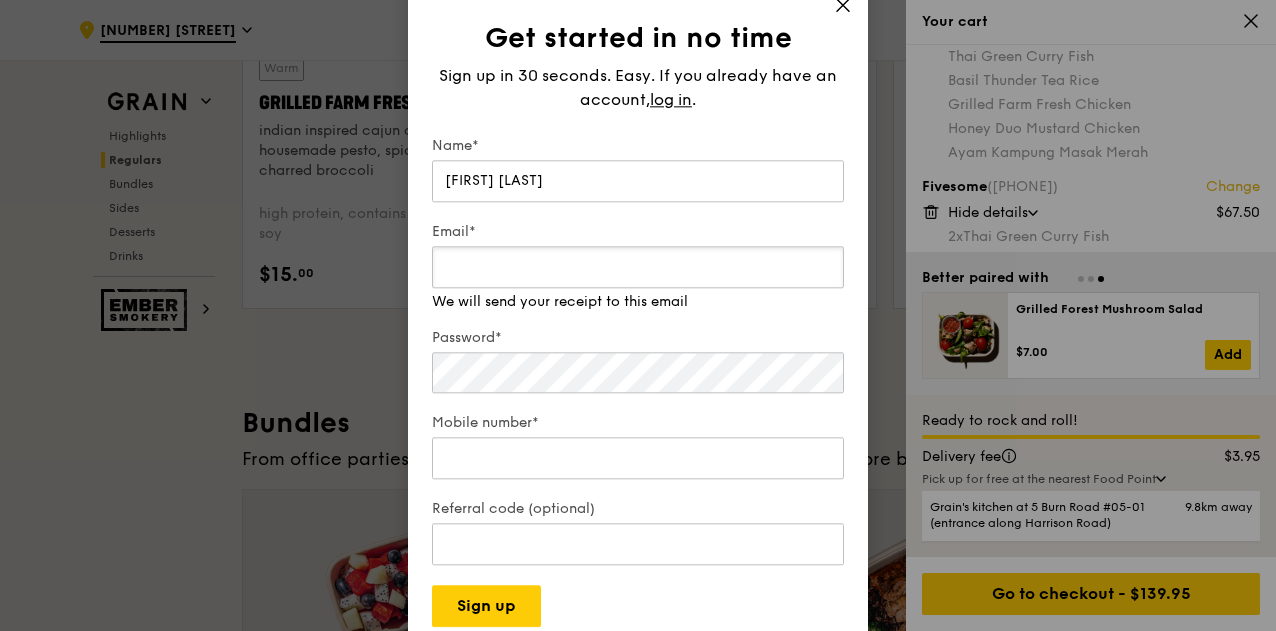 click on "Email*
We will send your receipt to this email" at bounding box center (638, 267) 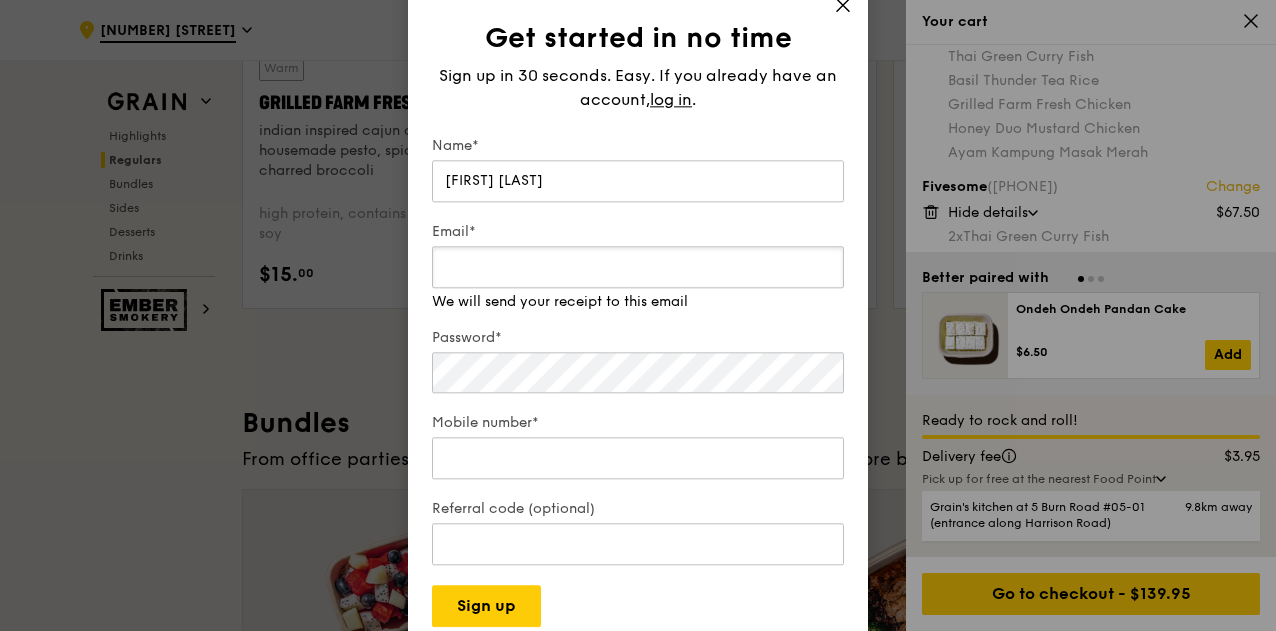 type on "p" 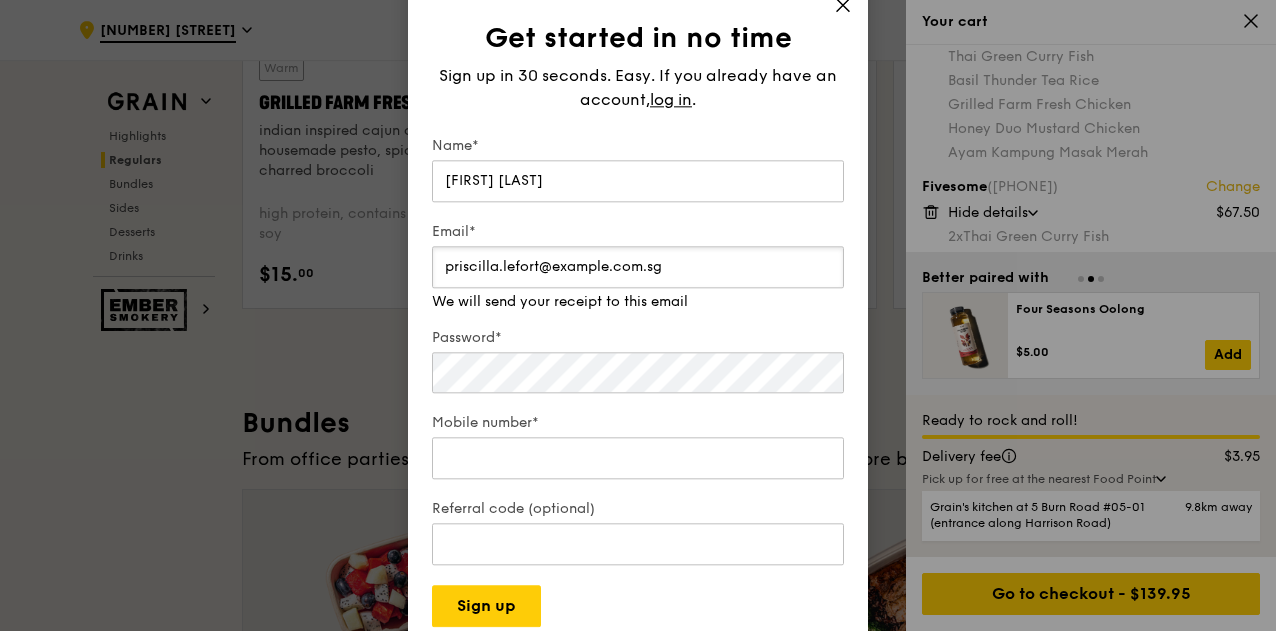 type on "priscilla.lefort@example.com.sg" 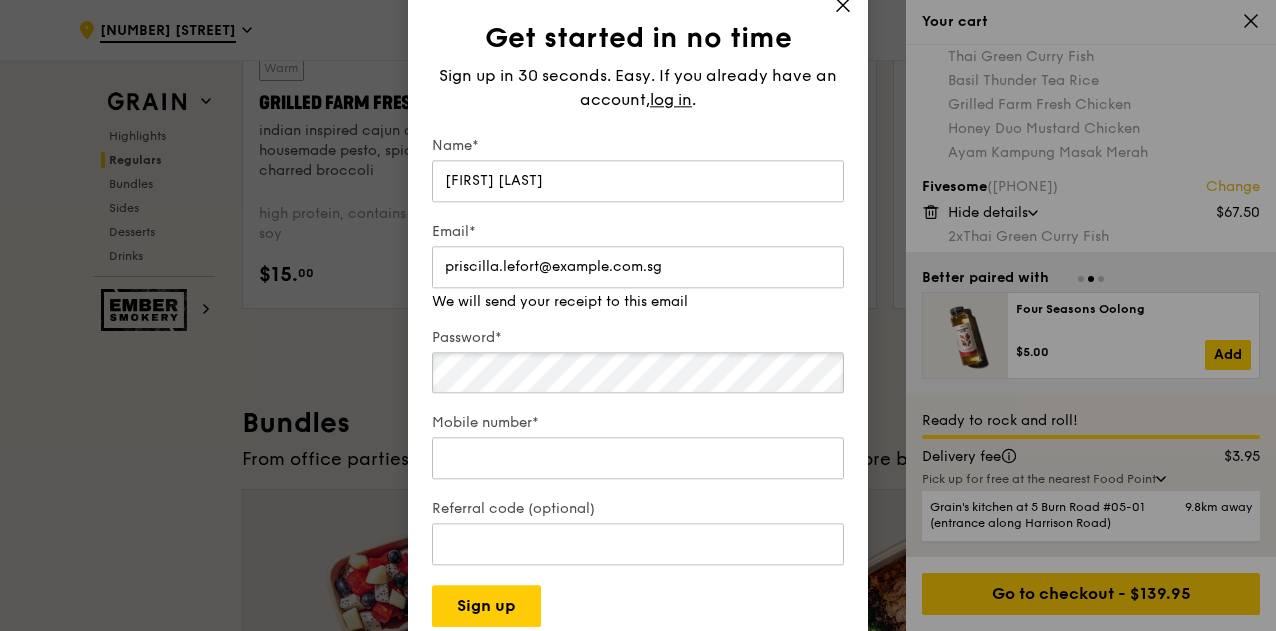 click on "Password*" at bounding box center (638, 362) 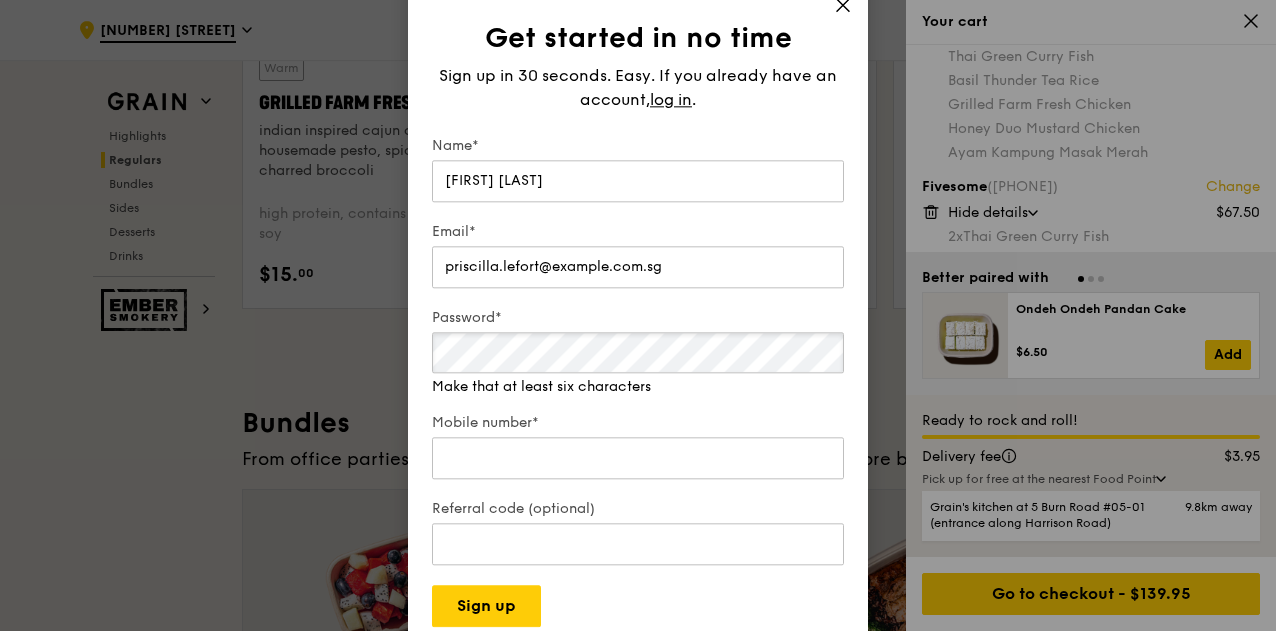 click on "Sign up" at bounding box center [486, 606] 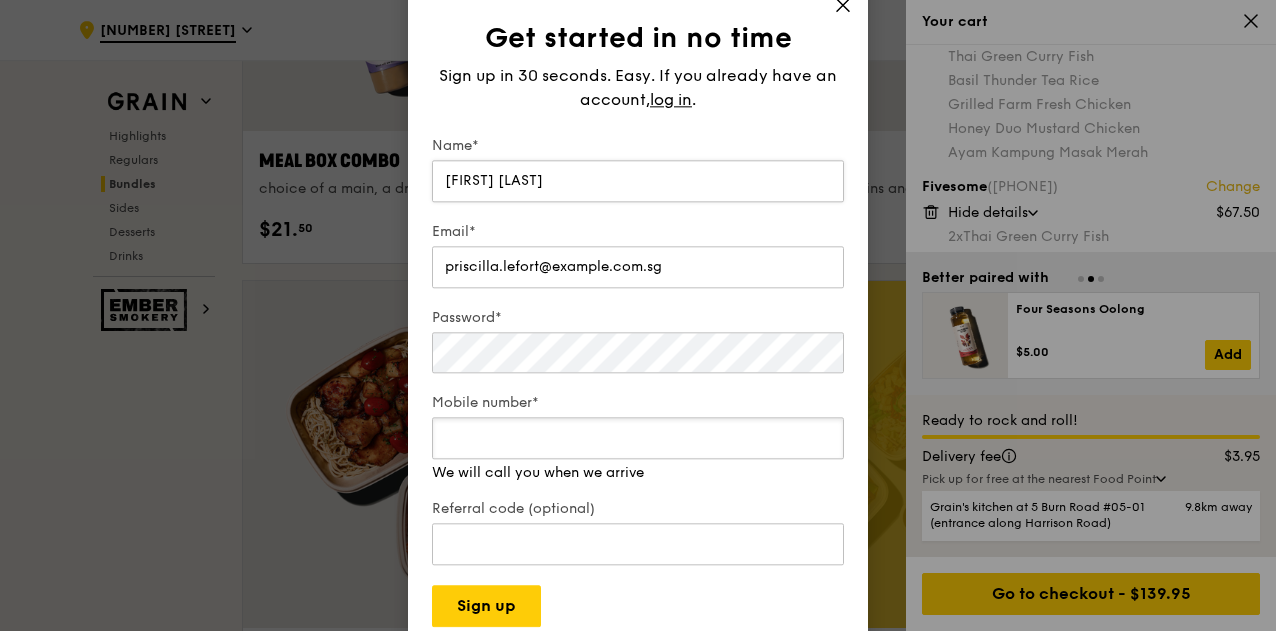 scroll, scrollTop: 3432, scrollLeft: 0, axis: vertical 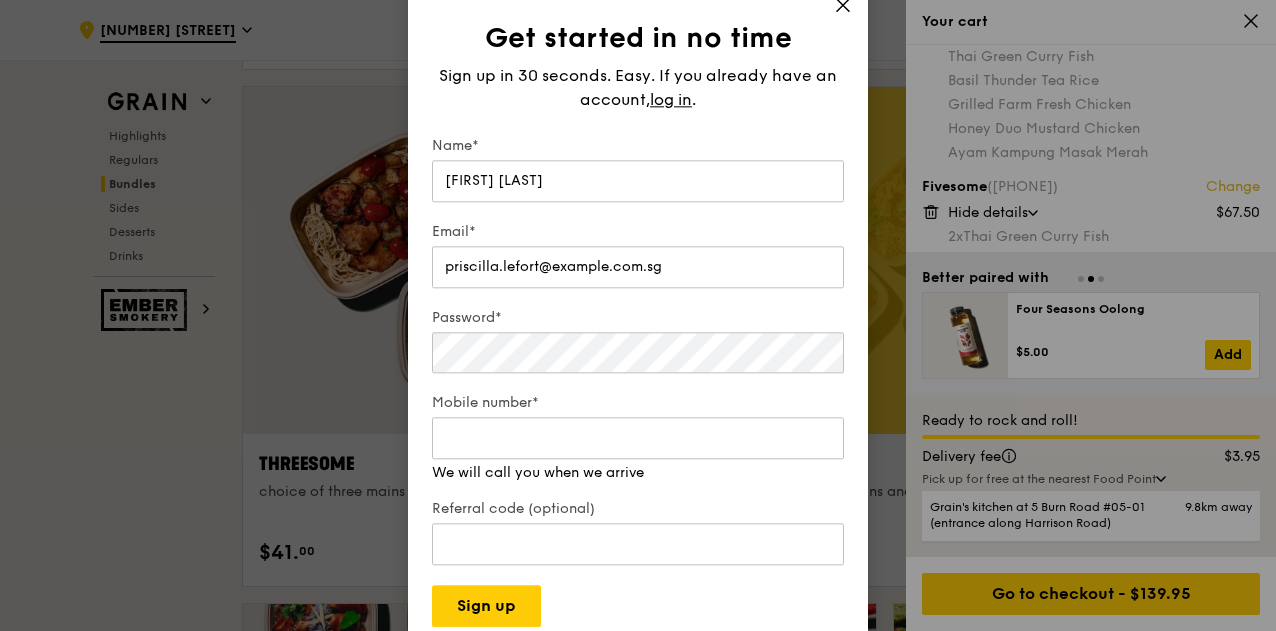 click 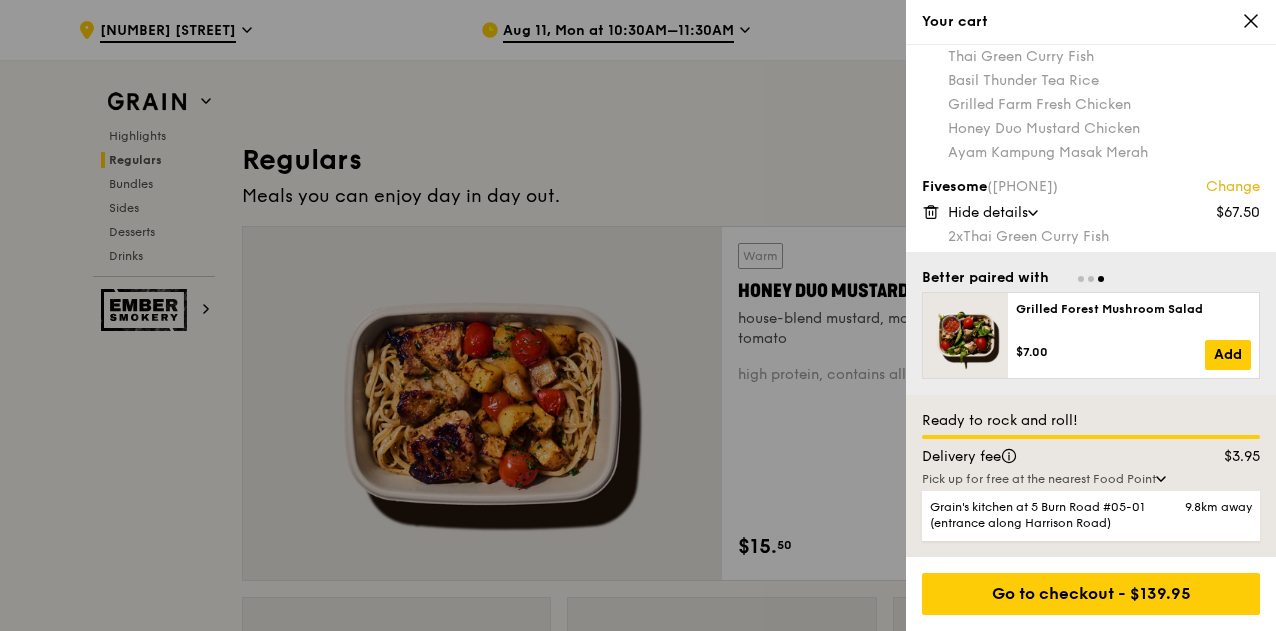 scroll, scrollTop: 1632, scrollLeft: 0, axis: vertical 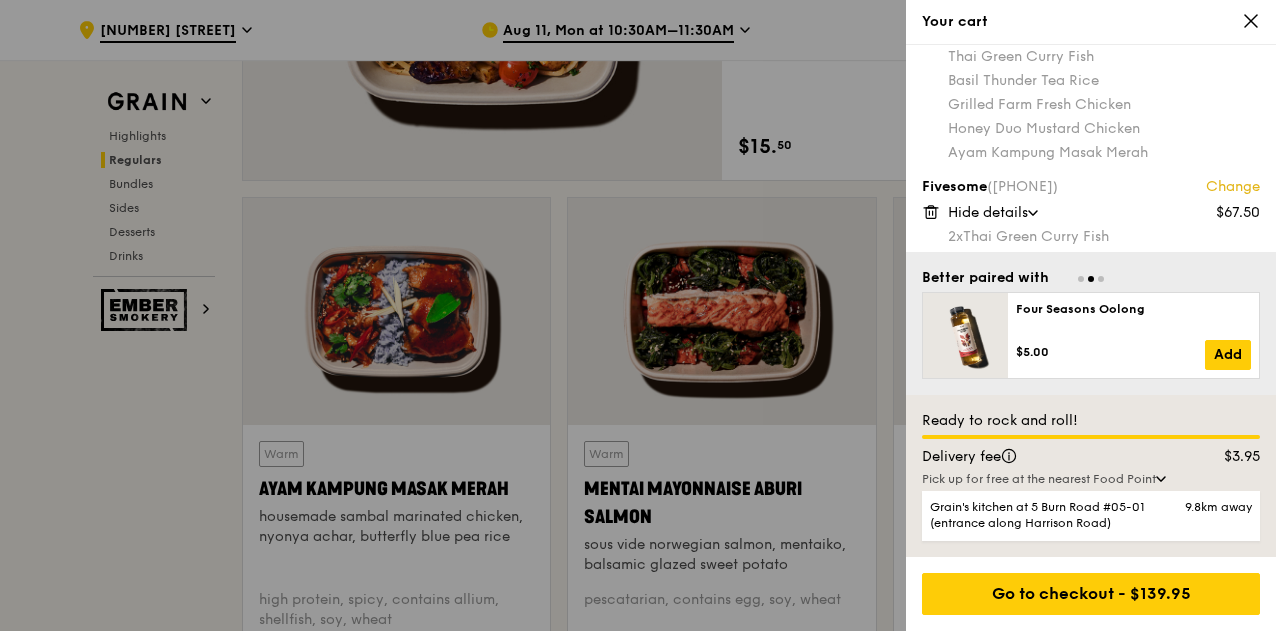 click 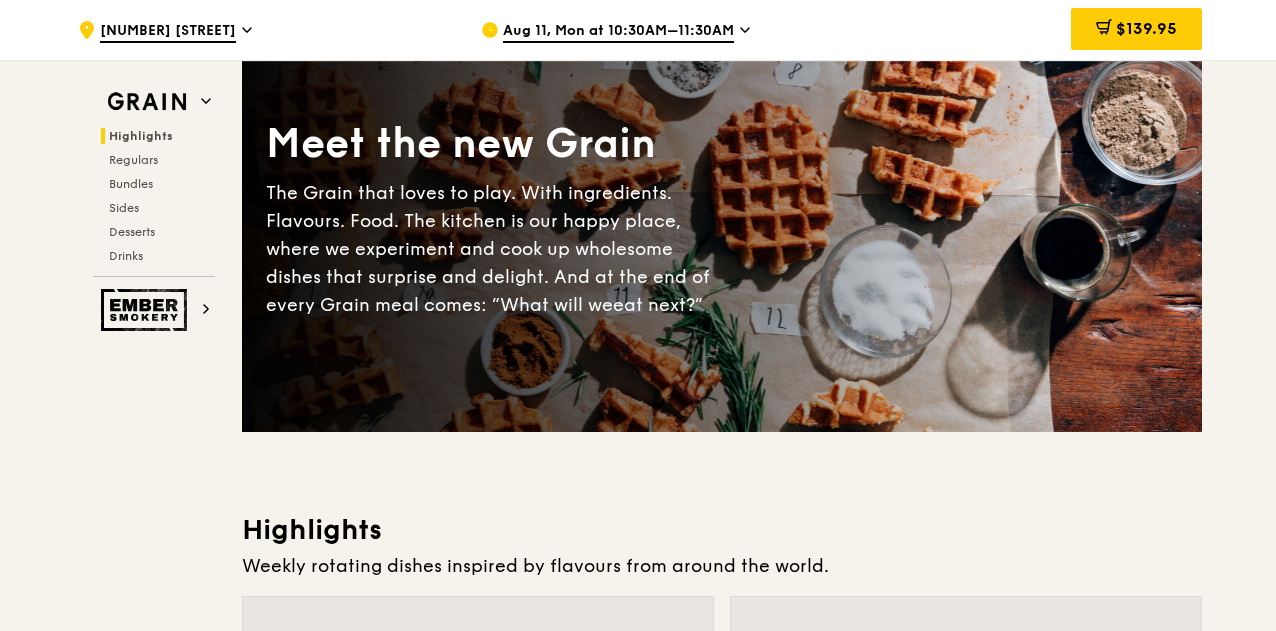 scroll, scrollTop: 0, scrollLeft: 0, axis: both 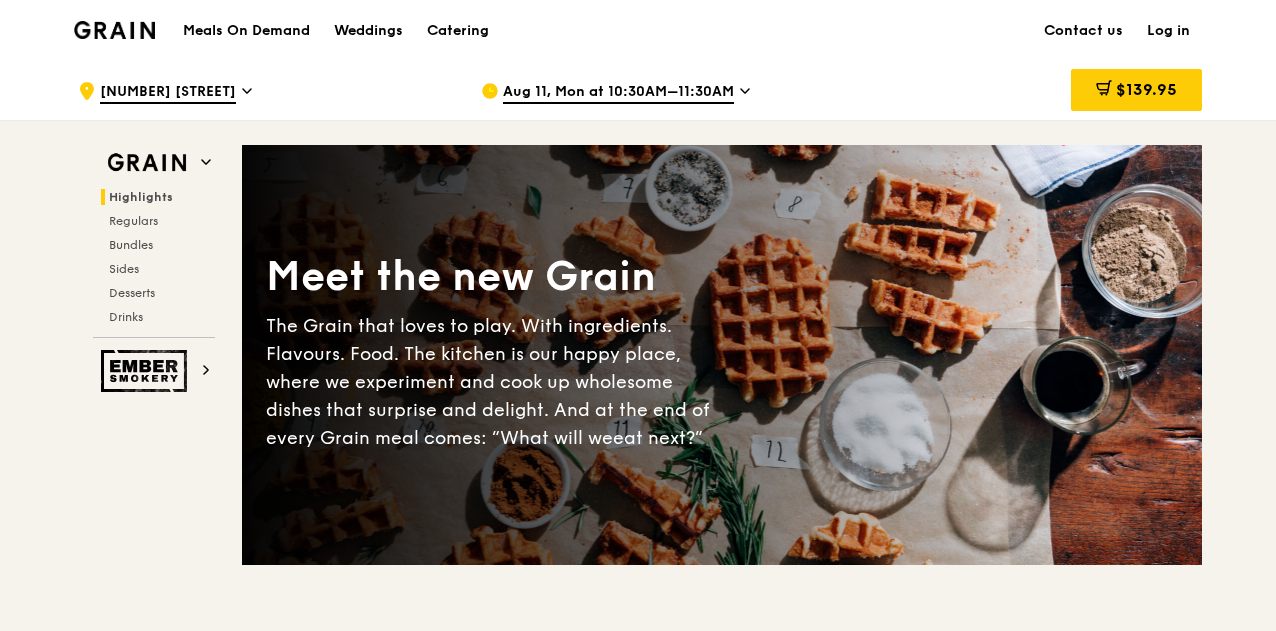 click on "Log in" at bounding box center [1168, 31] 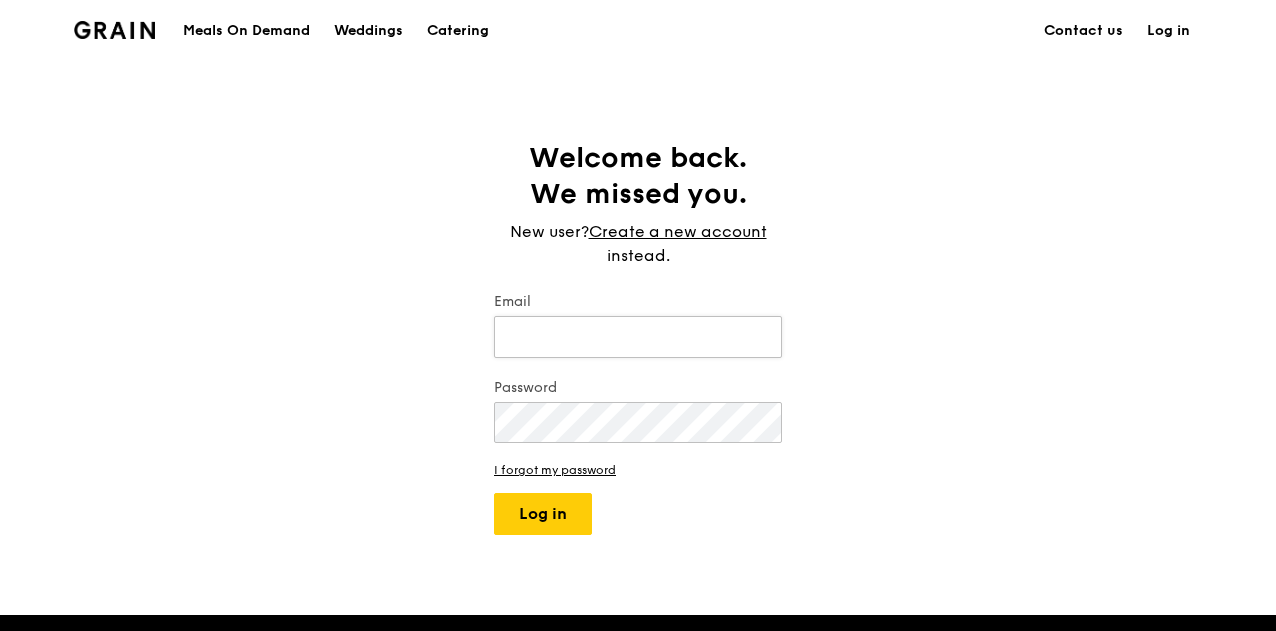 click on "Email" at bounding box center [638, 337] 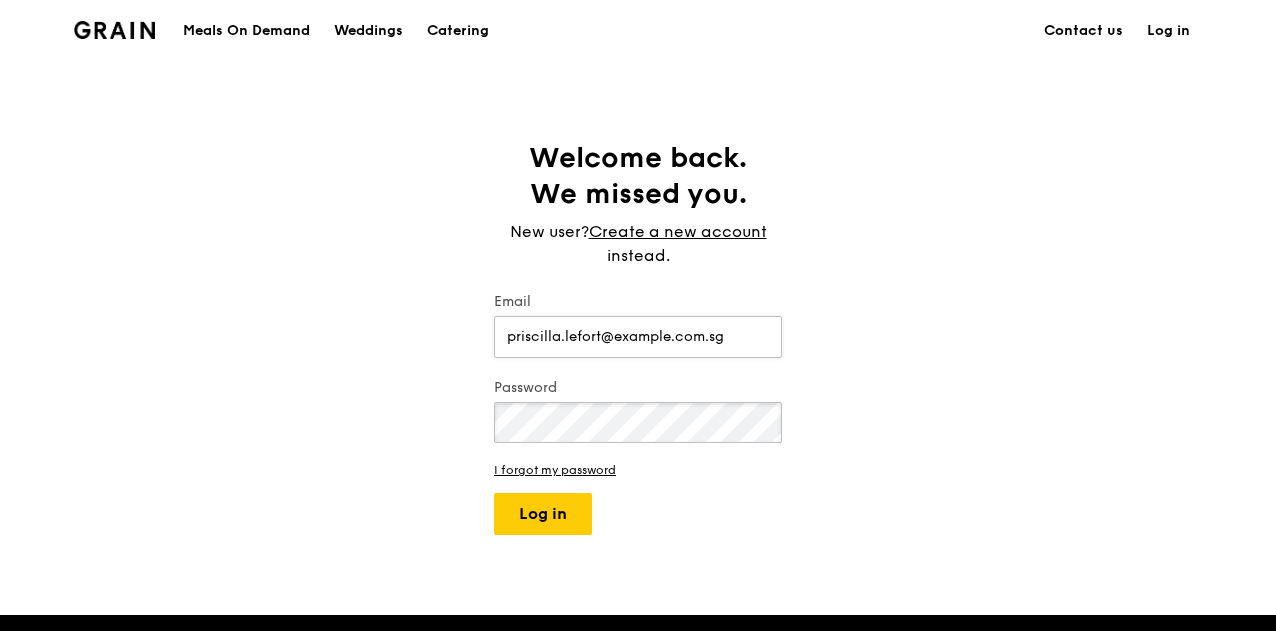 click on "Log in" at bounding box center (543, 514) 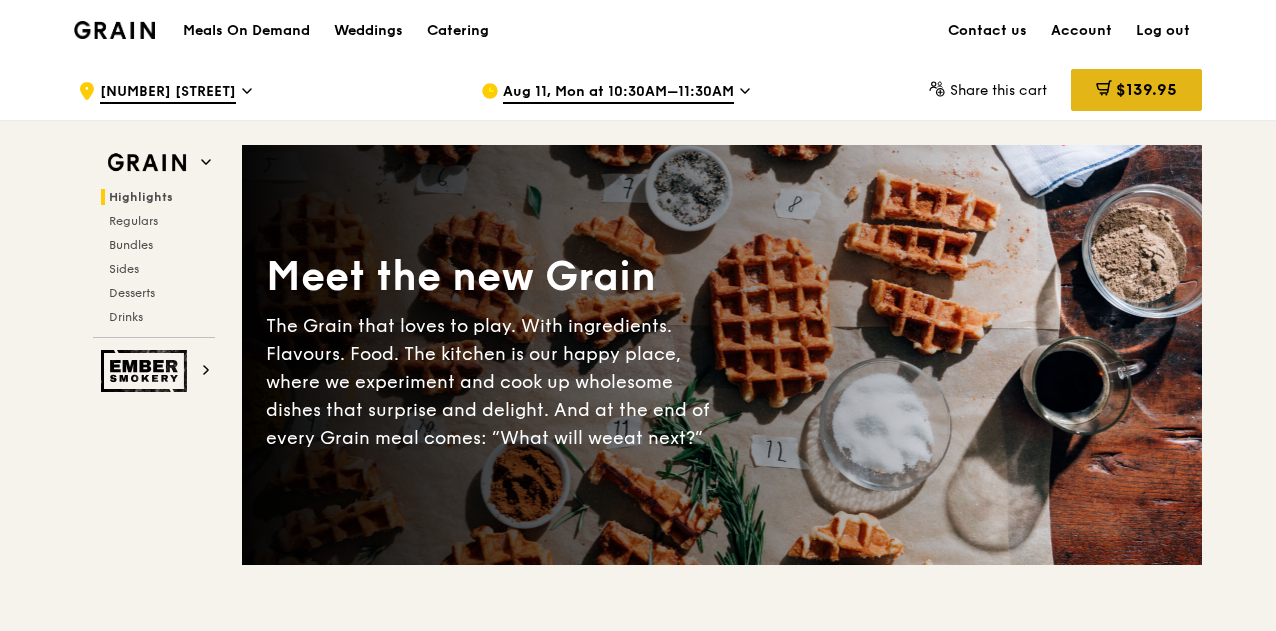 click on "$139.95" at bounding box center (1136, 90) 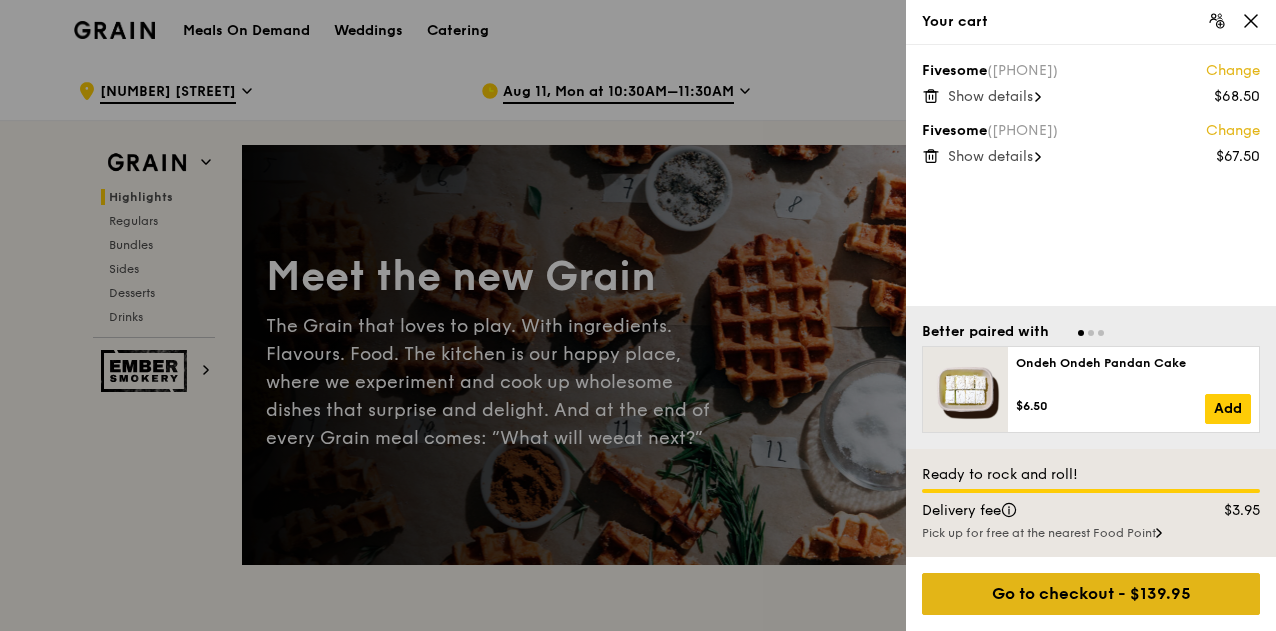 click on "Go to checkout - $139.95" at bounding box center [1091, 594] 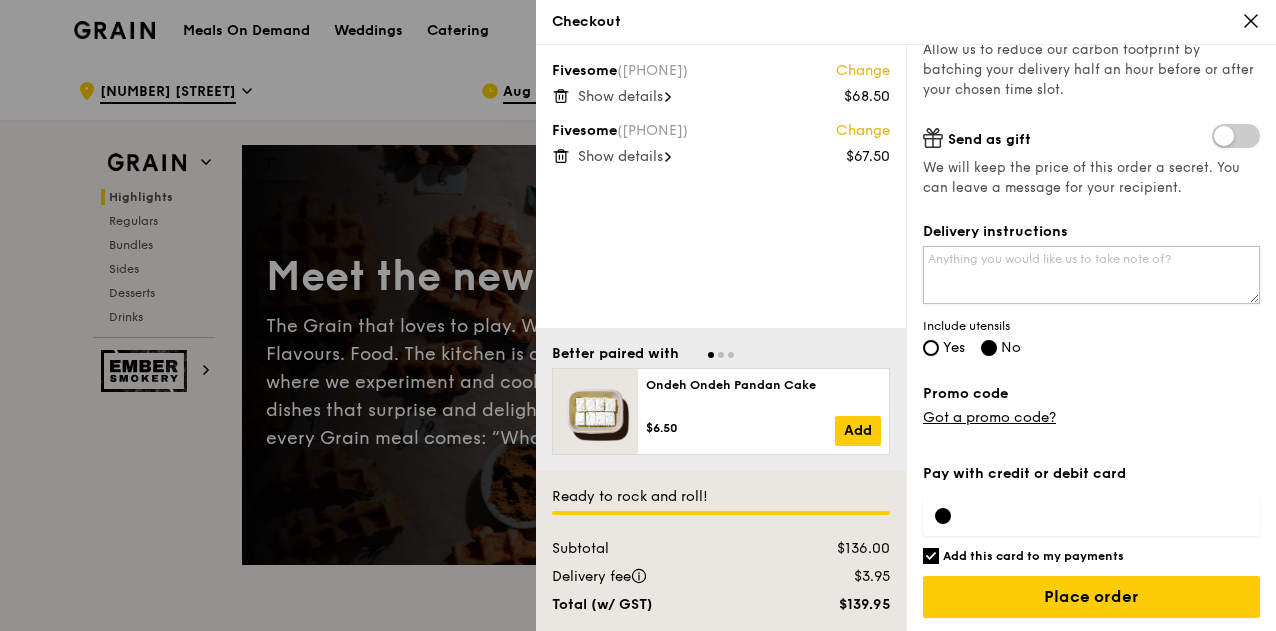 scroll, scrollTop: 0, scrollLeft: 0, axis: both 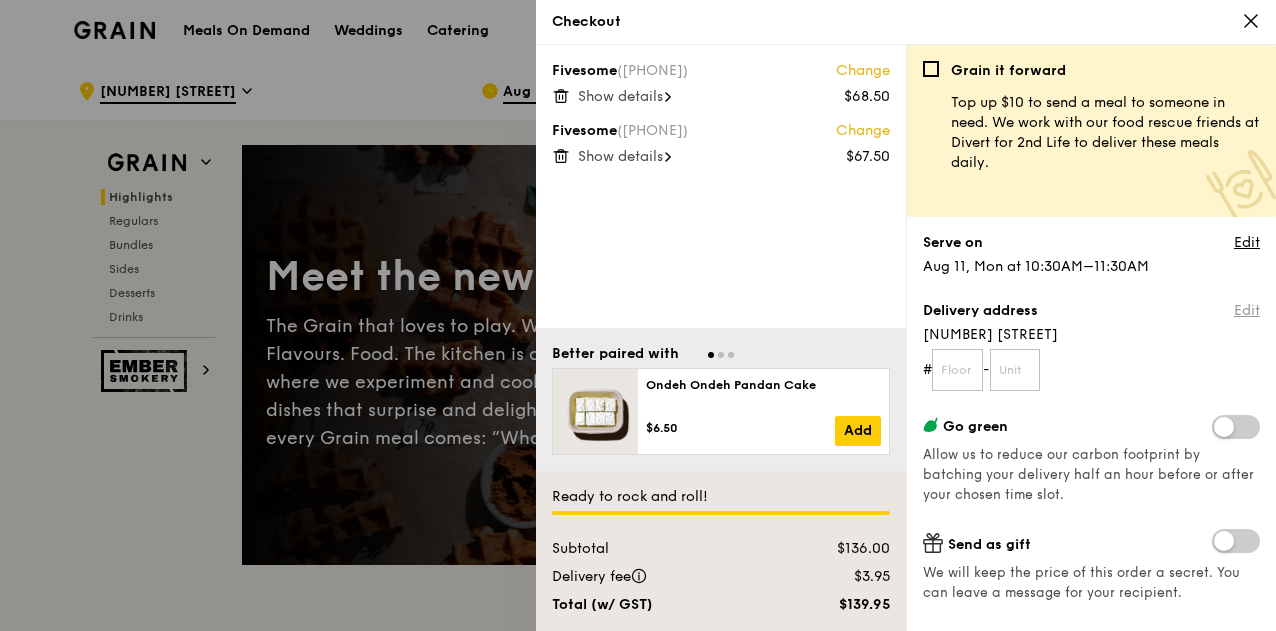 click on "Grain it forward
Top up $10 to send a meal to someone in need. We work with our food rescue friends at Divert for 2nd Life to deliver these meals daily.
Serve on
Edit
Aug 11, Mon at 10:30AM–11:30AM
Delivery address
Edit
[NUMBER] [STREET]
#
-
Send as gift
We will keep the price of this order a secret. You can leave a message for your recipient.
Delivery instructions
Include utensils
Yes
No
Promo code
Got a promo code?
Google Pay
Pay with credit or debit card
Add this card to my payments
Ready to rock and roll!
Subtotal" at bounding box center [1091, 338] 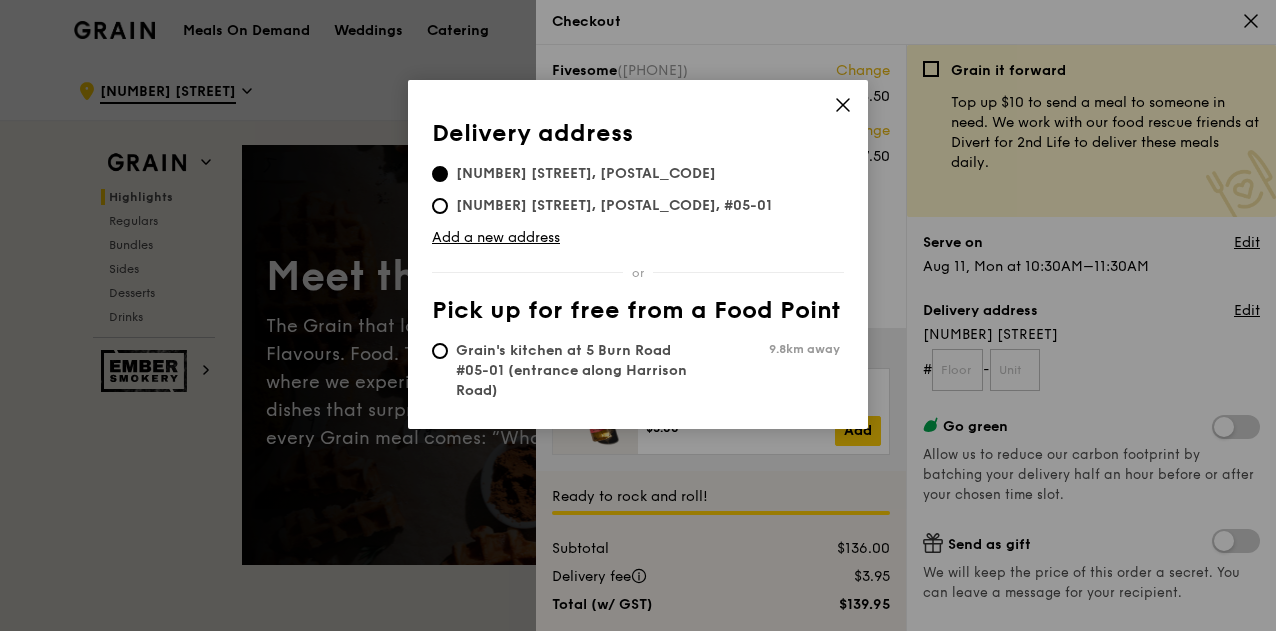 click on "[NUMBER] [STREET], [POSTAL_CODE], #05-01" at bounding box center (614, 206) 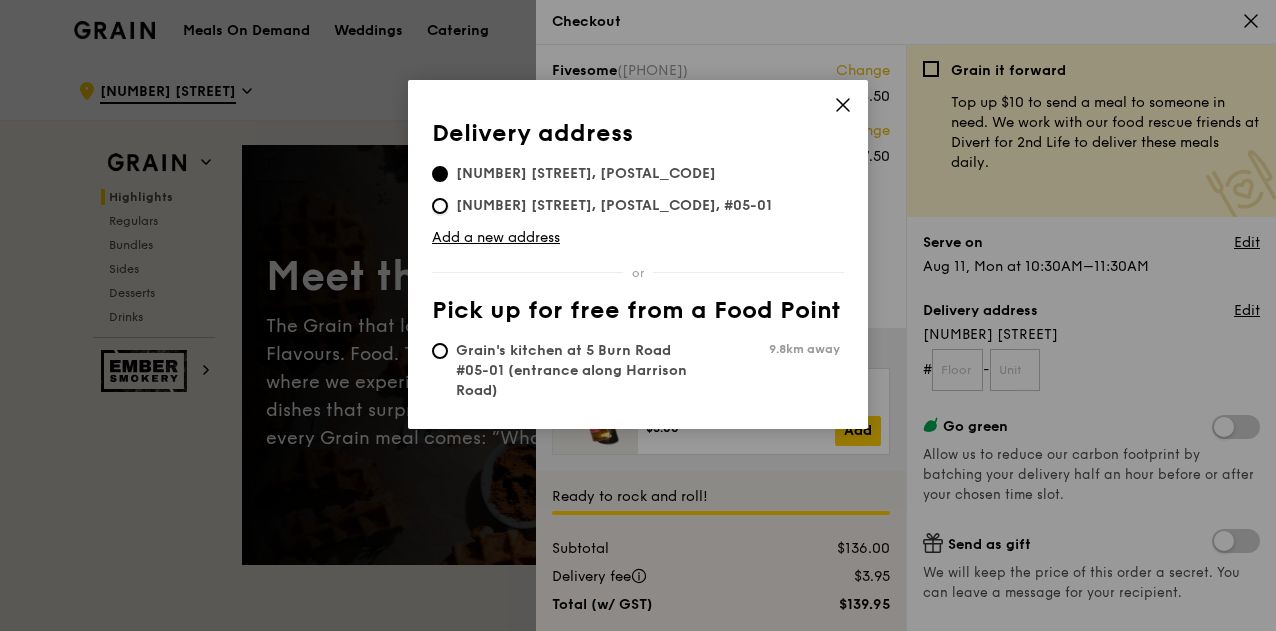 click on "[NUMBER] [STREET], [POSTAL_CODE], #05-01" at bounding box center (440, 206) 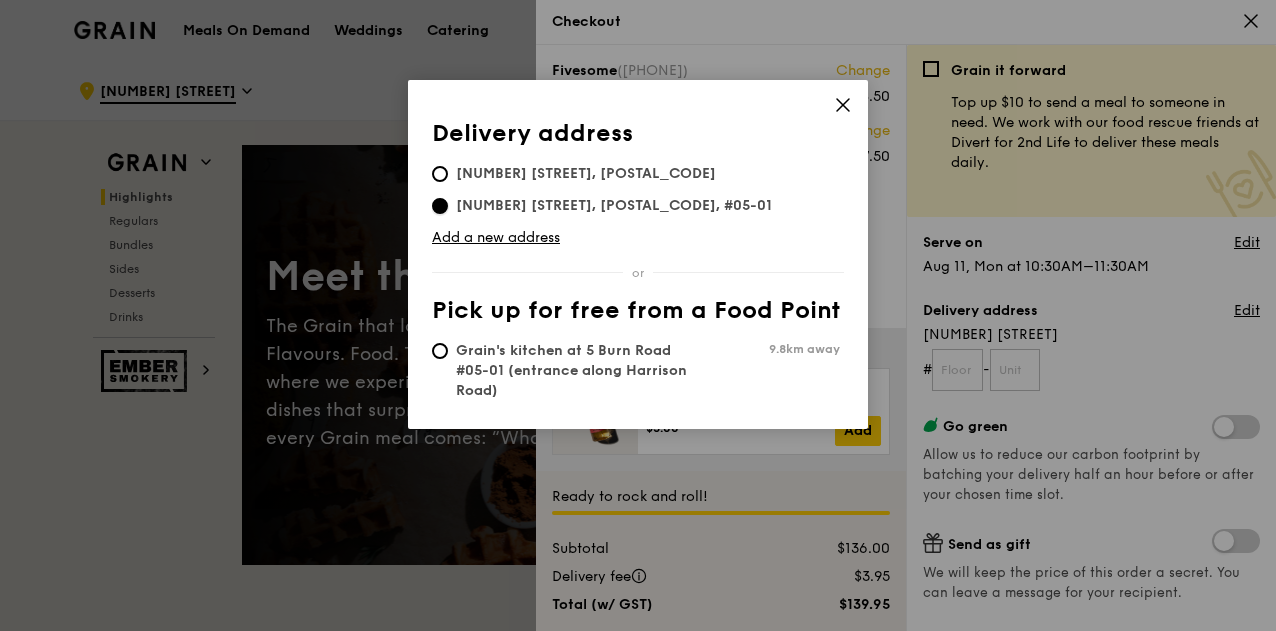 type on "05" 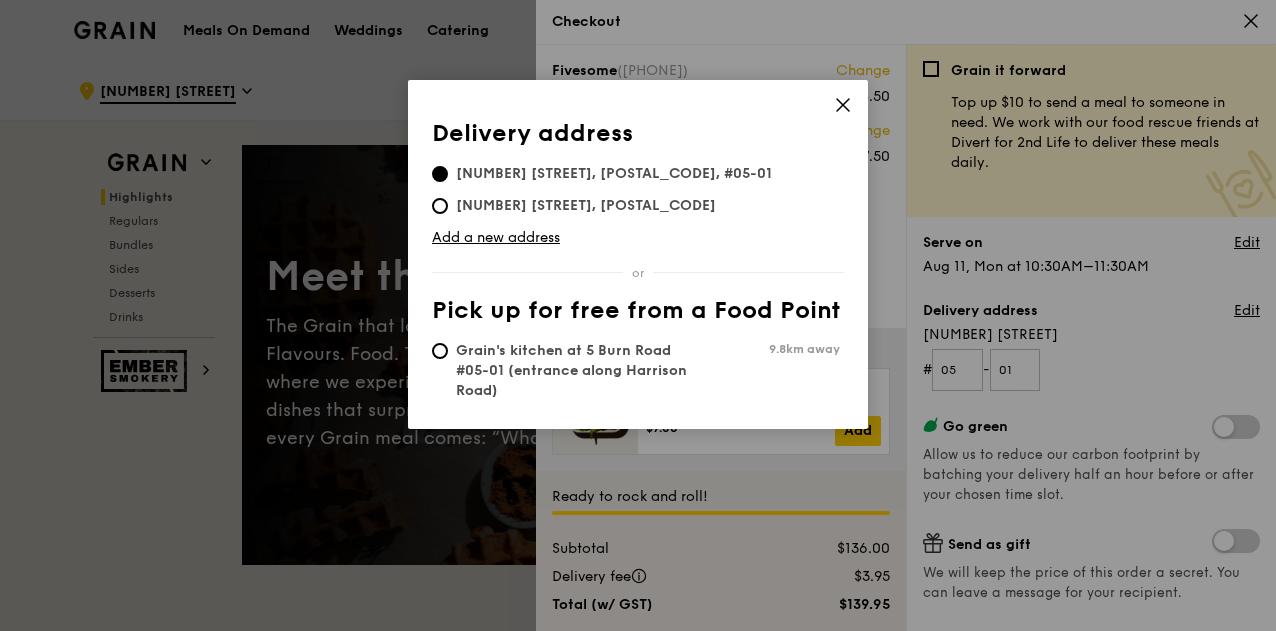 click on "Delivery address
Pick up for free from a Food Point
Delivery address
[NUMBER] [STREET], [POSTAL_CODE], #05-01
[NUMBER] [STREET], [POSTAL_CODE]
Add a new address
Pick up for free from a Food Point
Grain's kitchen at 5 Burn Road #05-01 (entrance along Harrison Road)
9.8km away" at bounding box center [638, 315] 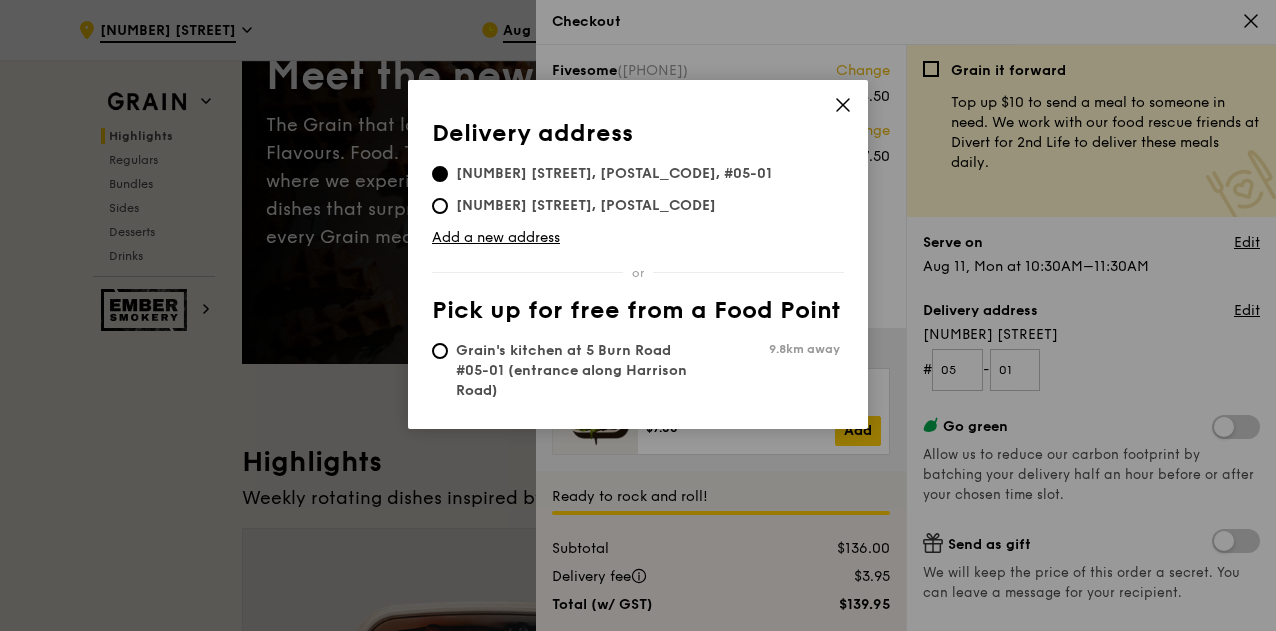 click at bounding box center [843, 108] 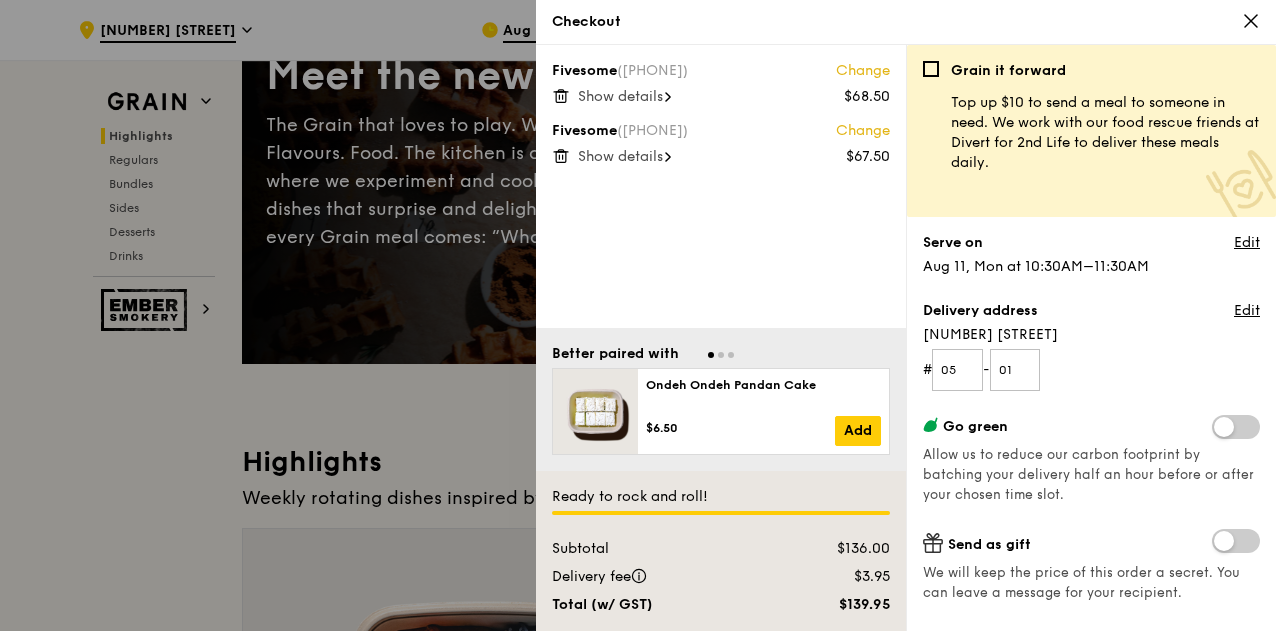 scroll, scrollTop: 200, scrollLeft: 0, axis: vertical 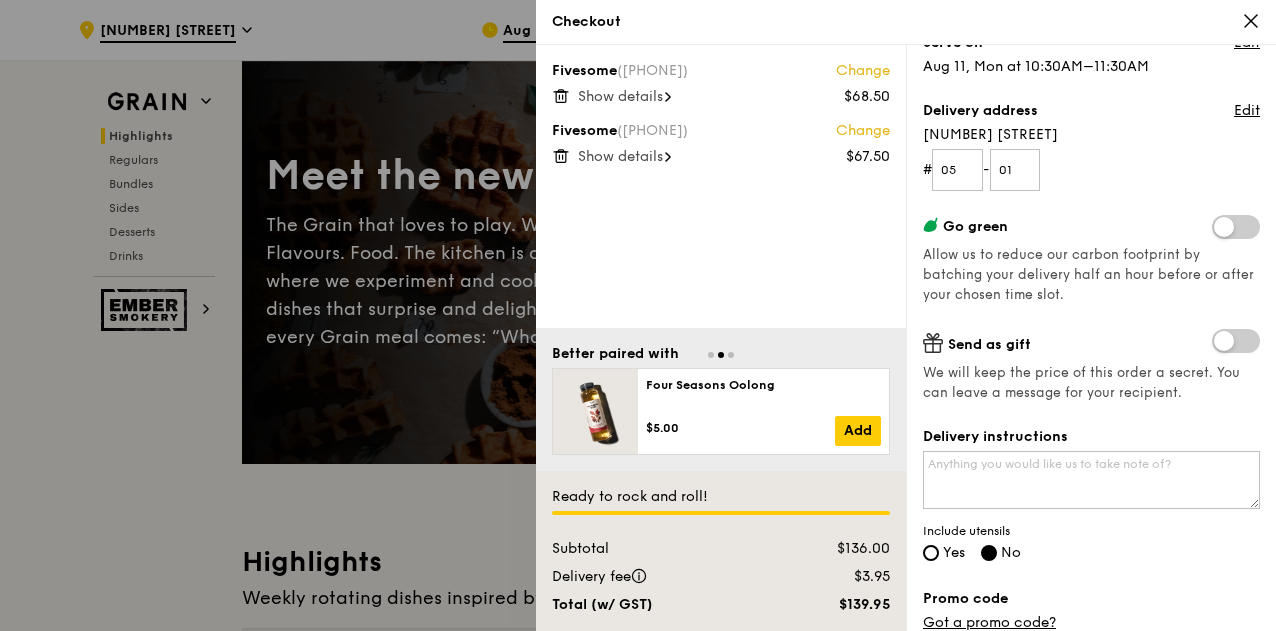 click 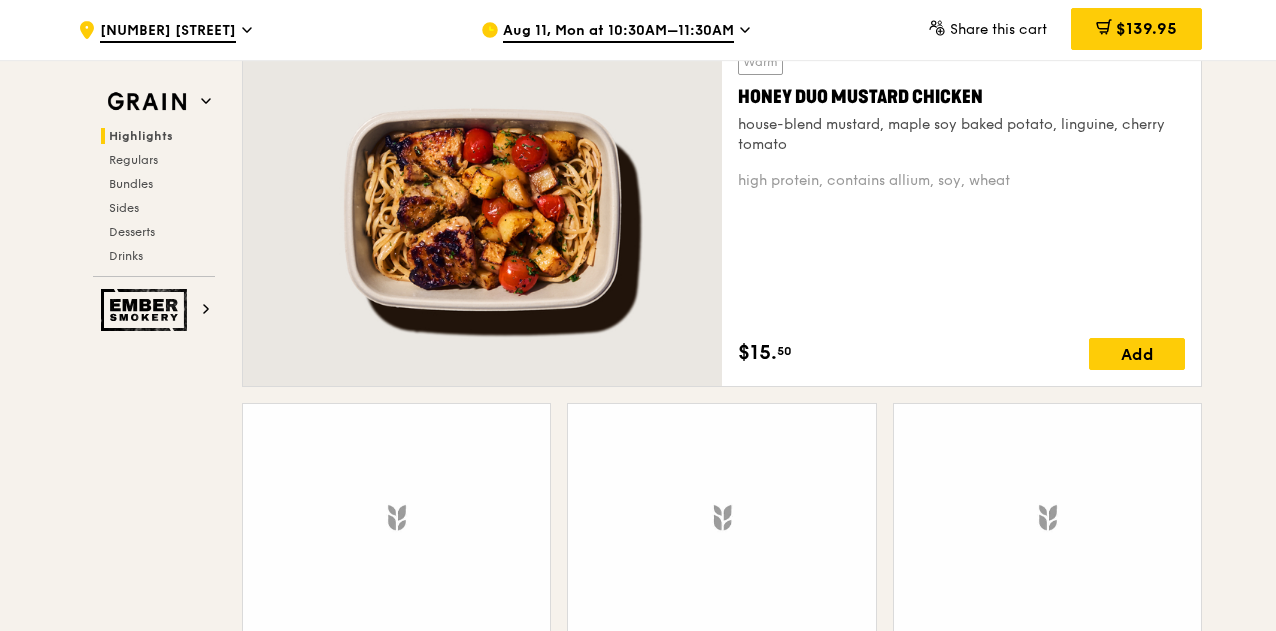 scroll, scrollTop: 1600, scrollLeft: 0, axis: vertical 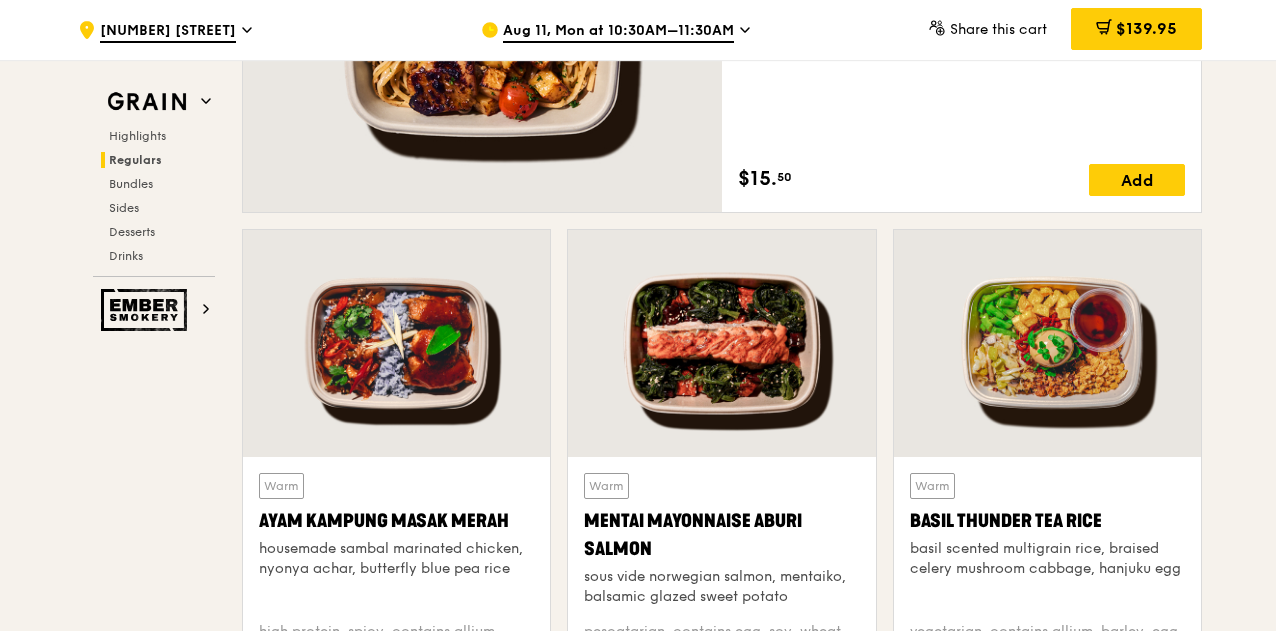 click on "Highlights
Regulars
Bundles
Sides
Desserts
Drinks" at bounding box center (154, 196) 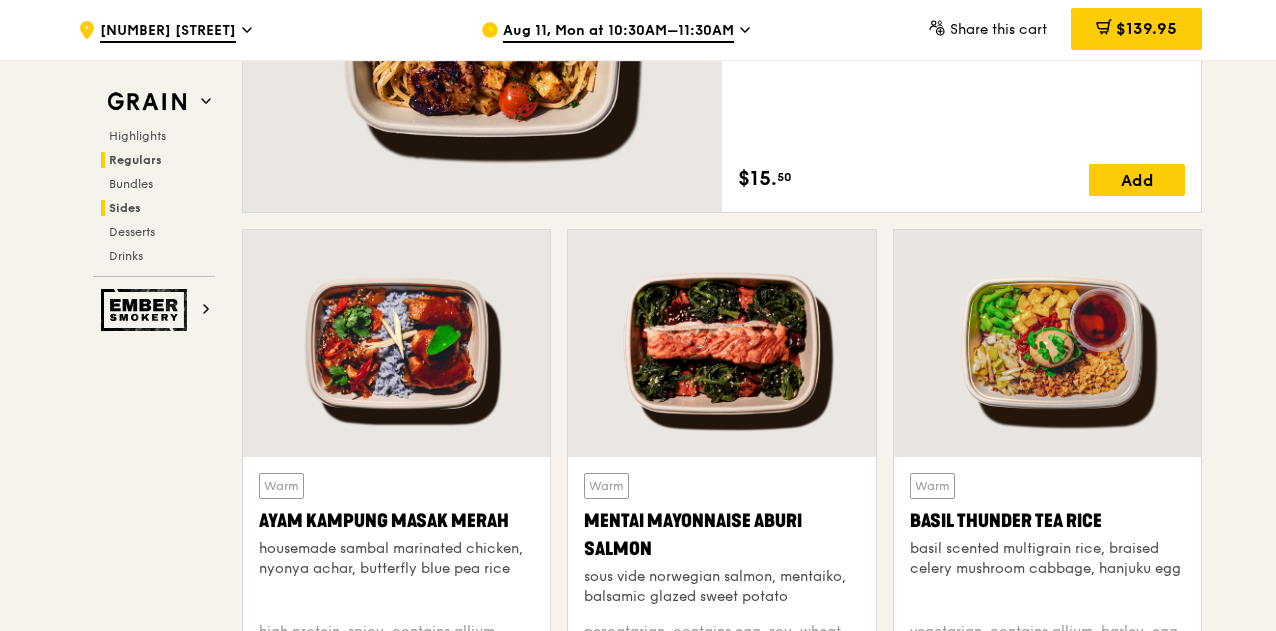 click on "Sides" at bounding box center (125, 208) 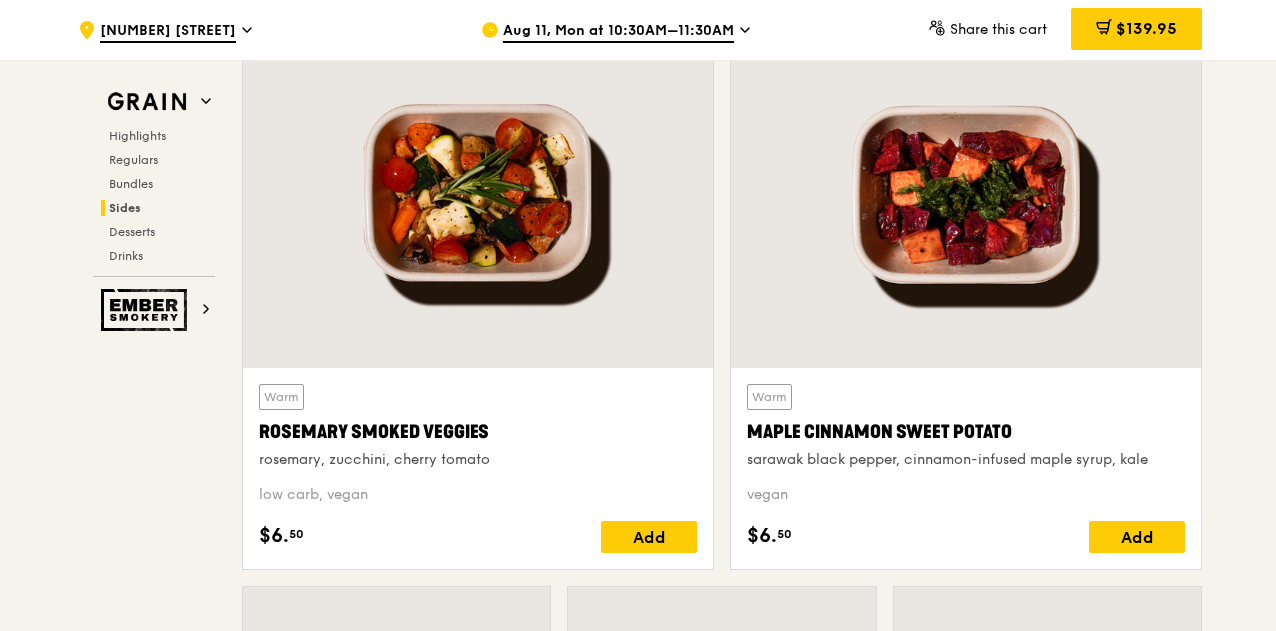 scroll, scrollTop: 4608, scrollLeft: 0, axis: vertical 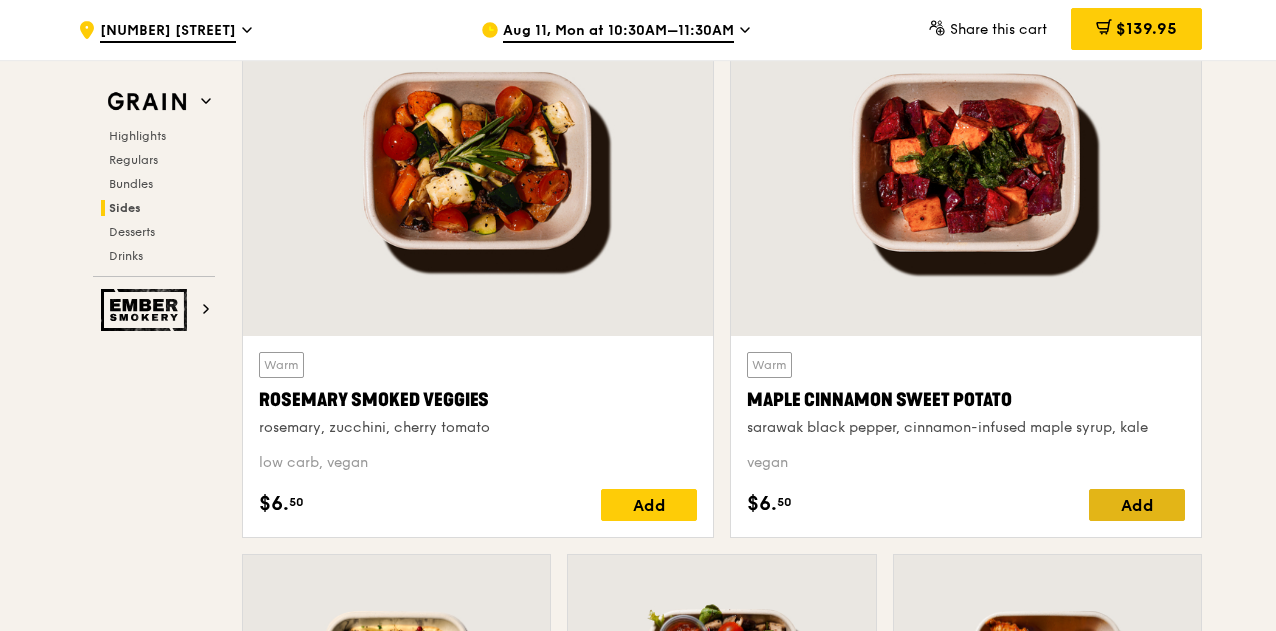 click on "Add" at bounding box center (1137, 505) 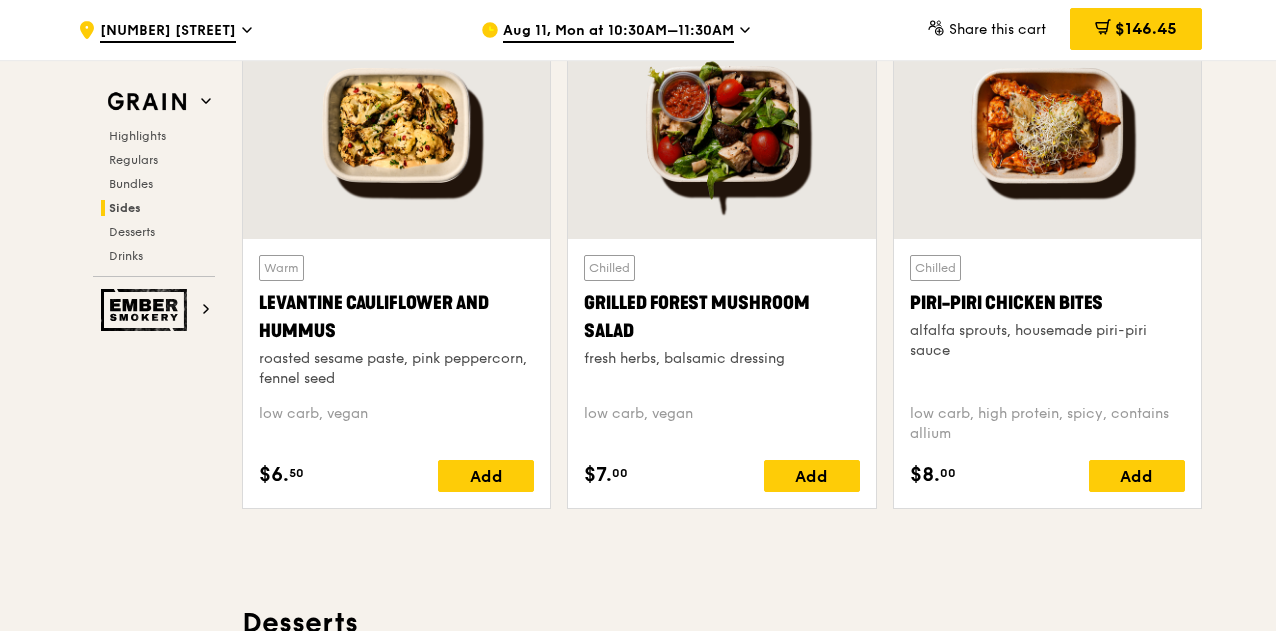 scroll, scrollTop: 5108, scrollLeft: 0, axis: vertical 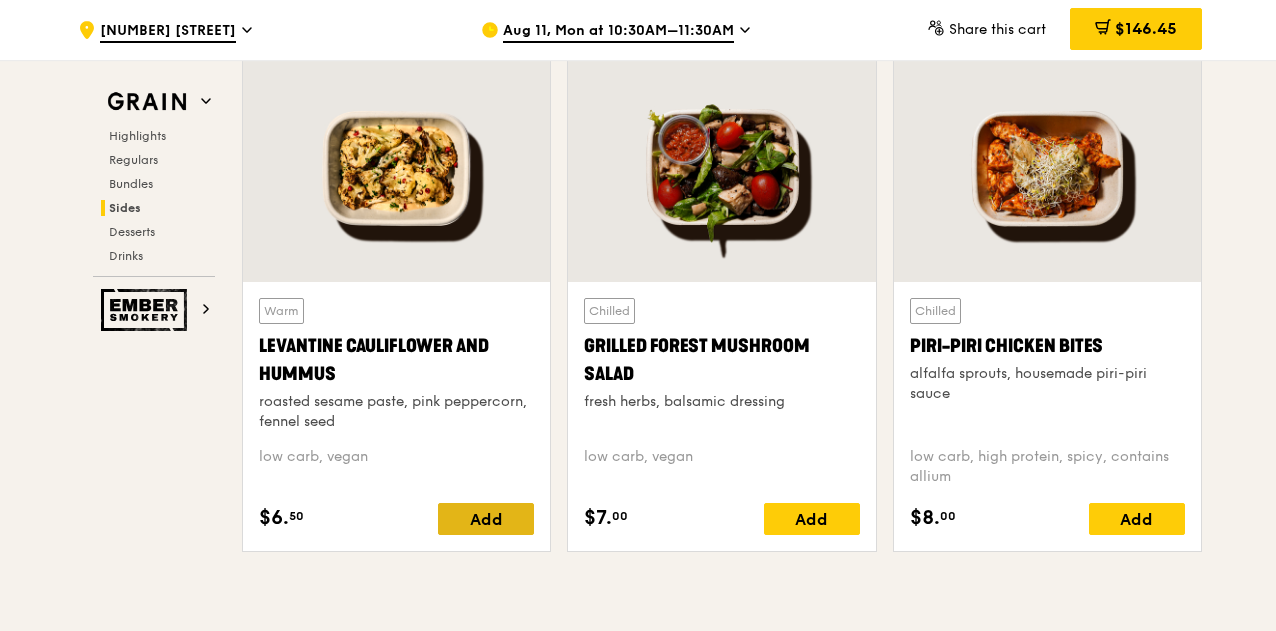 click on "Add" at bounding box center (486, 519) 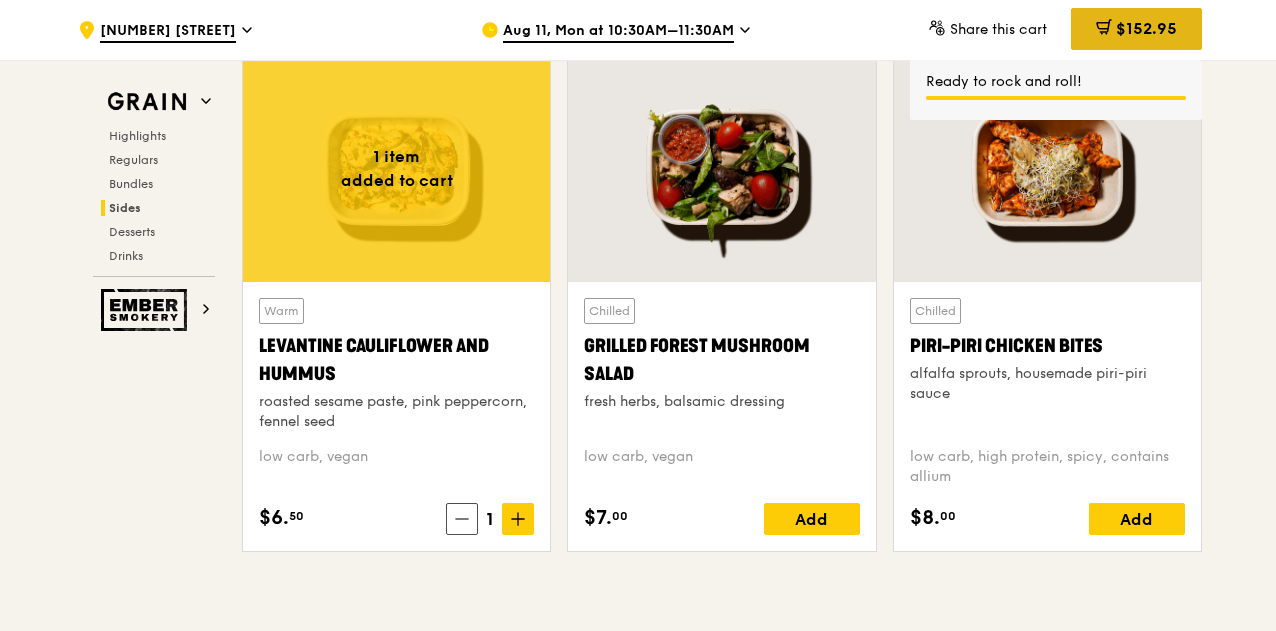 click on "$152.95" at bounding box center (1146, 28) 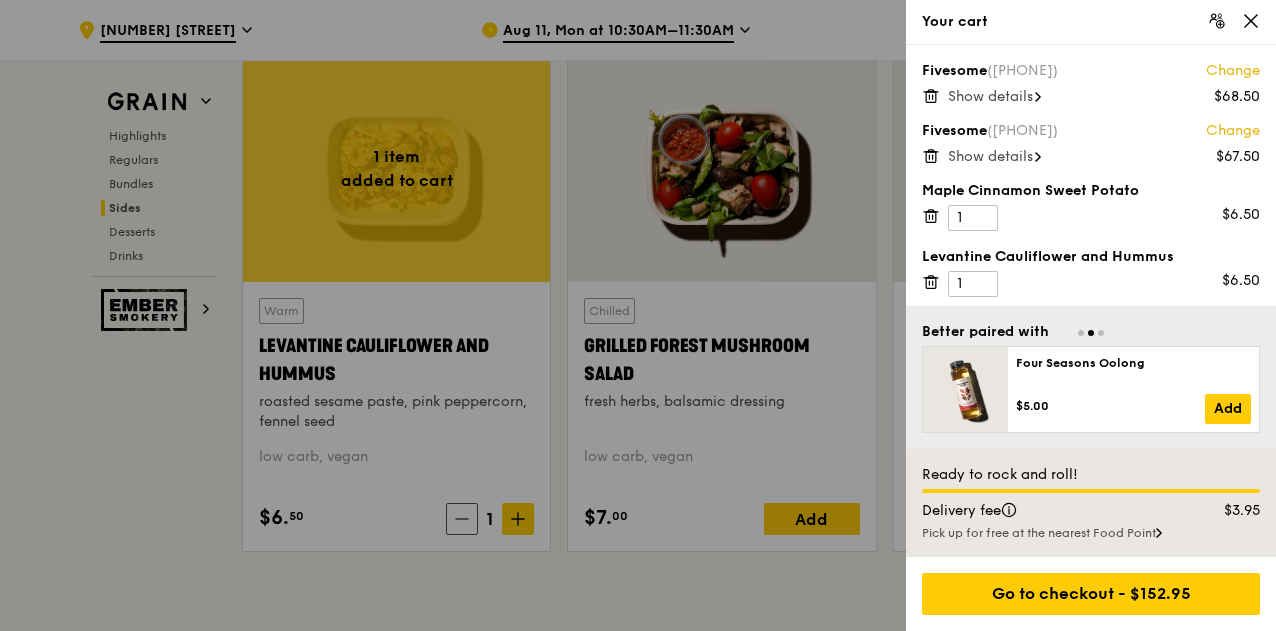 click on "Show details" at bounding box center (990, 96) 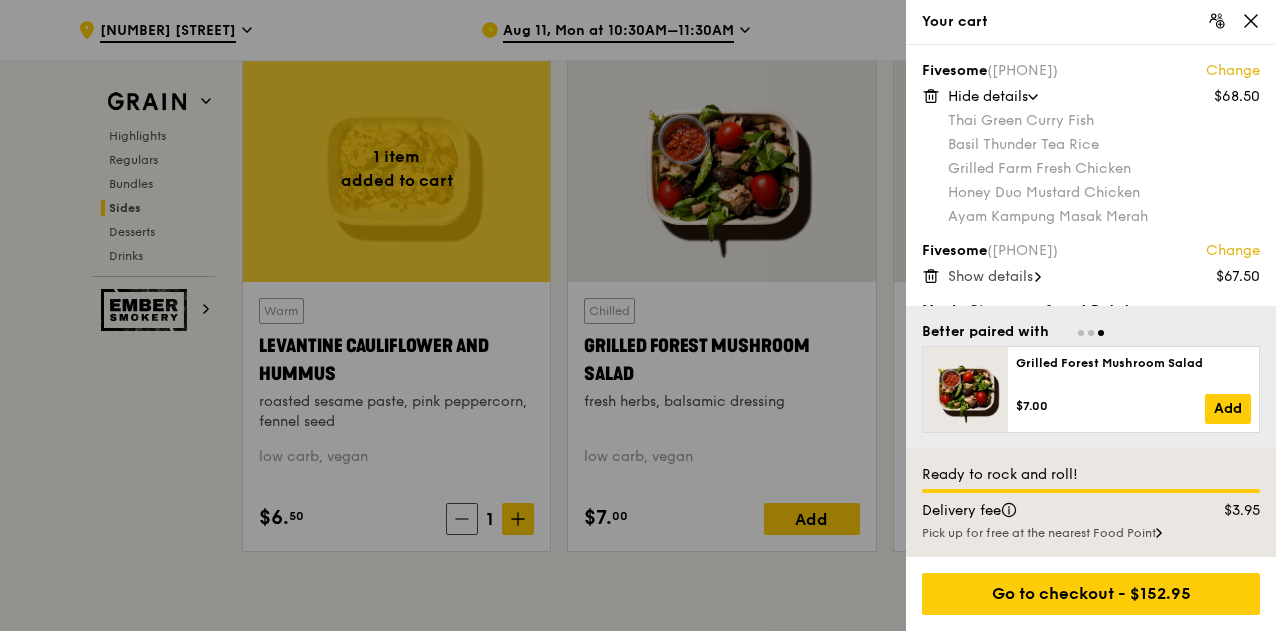 click on "Show details" at bounding box center (990, 276) 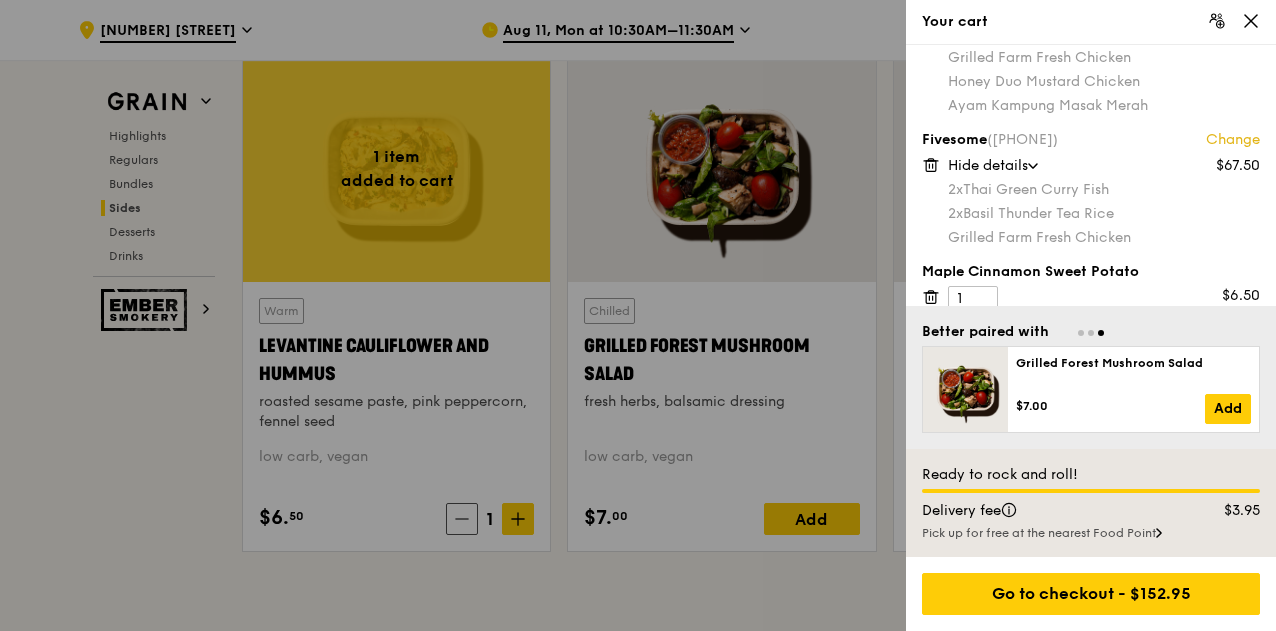 scroll, scrollTop: 195, scrollLeft: 0, axis: vertical 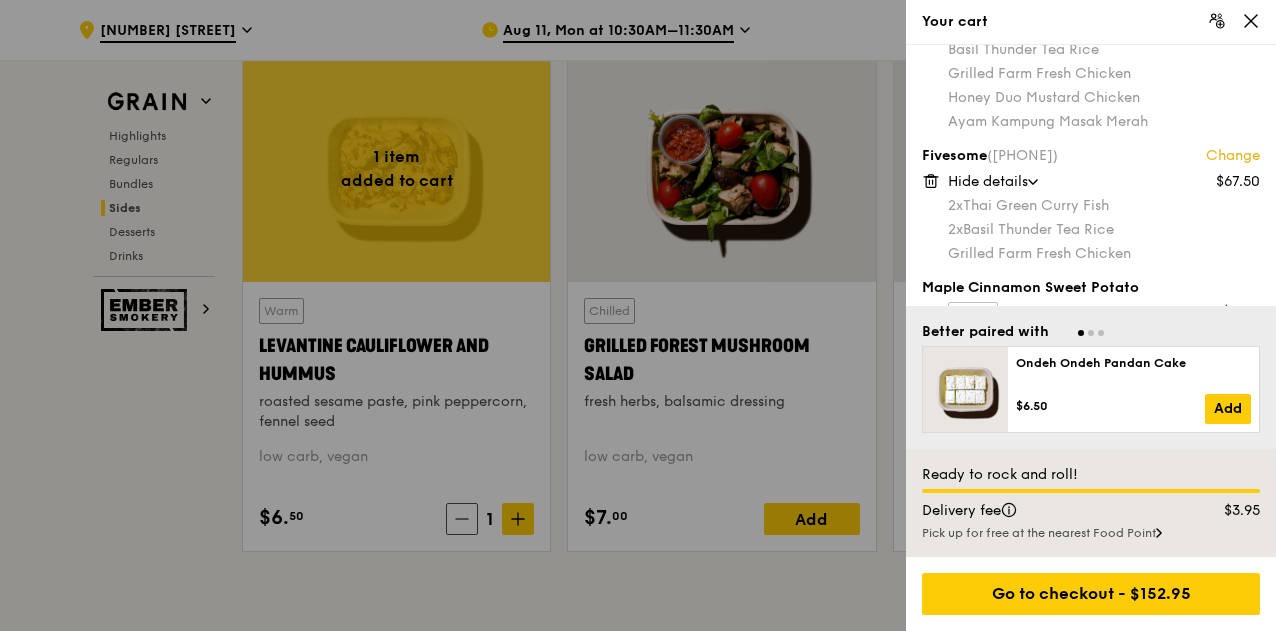 click on "Hide details" at bounding box center [988, 181] 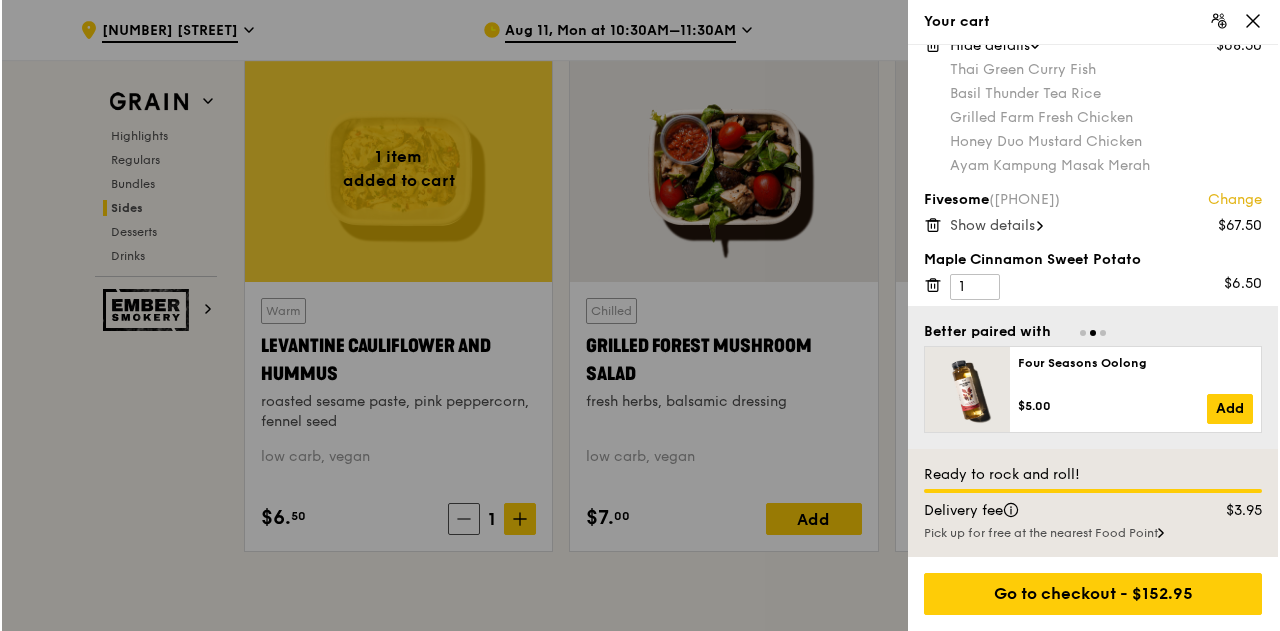scroll, scrollTop: 0, scrollLeft: 0, axis: both 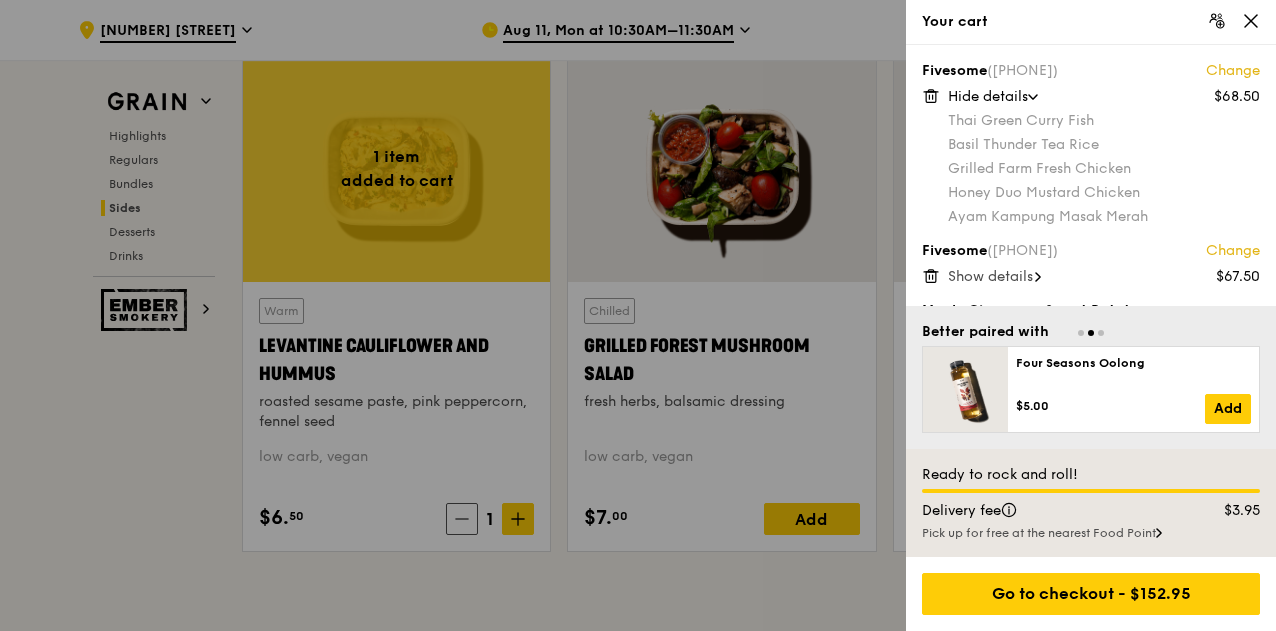 click on "Hide details" at bounding box center (988, 96) 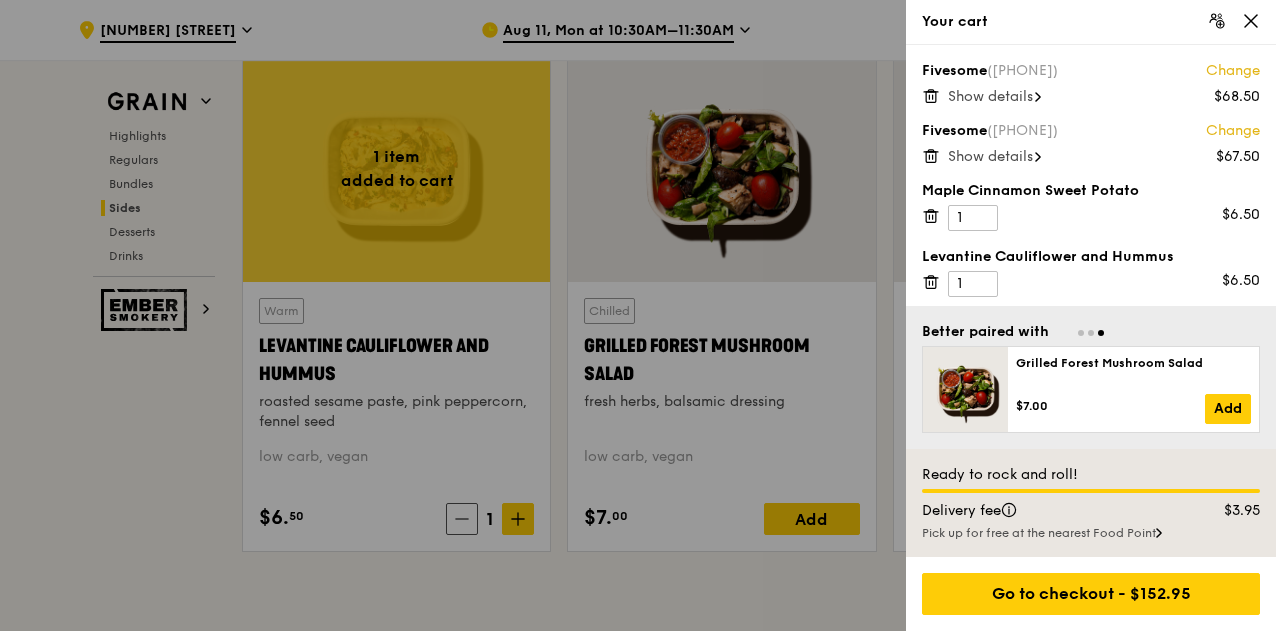 click on "Change" at bounding box center (1233, 71) 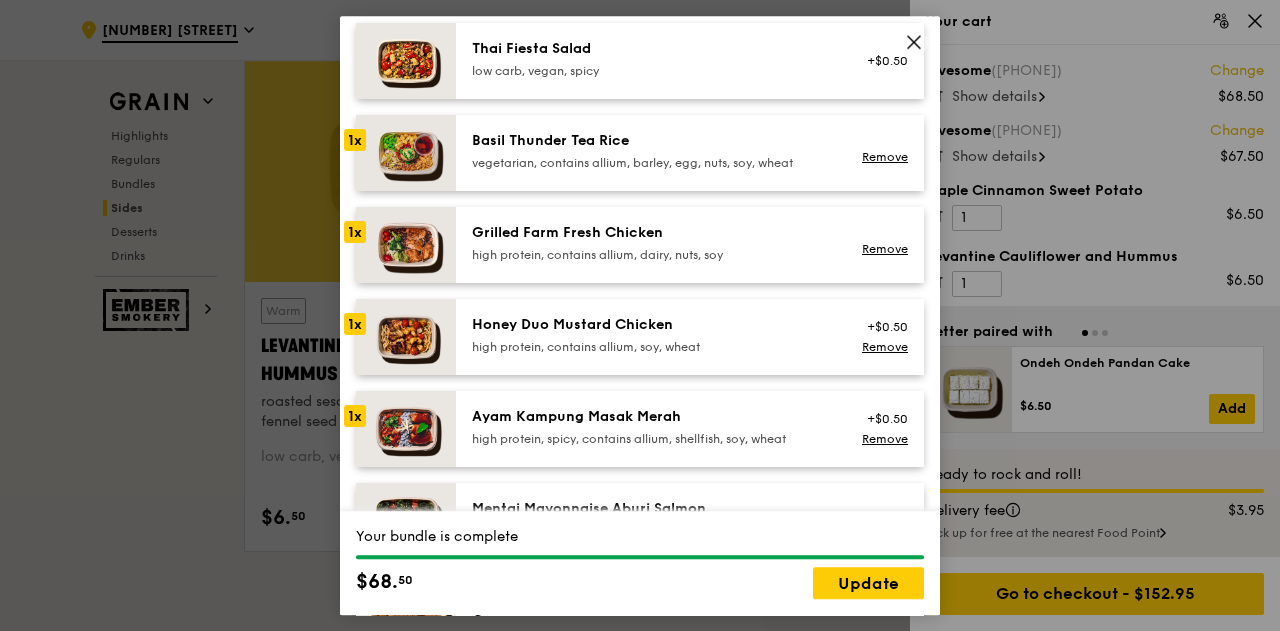 scroll, scrollTop: 400, scrollLeft: 0, axis: vertical 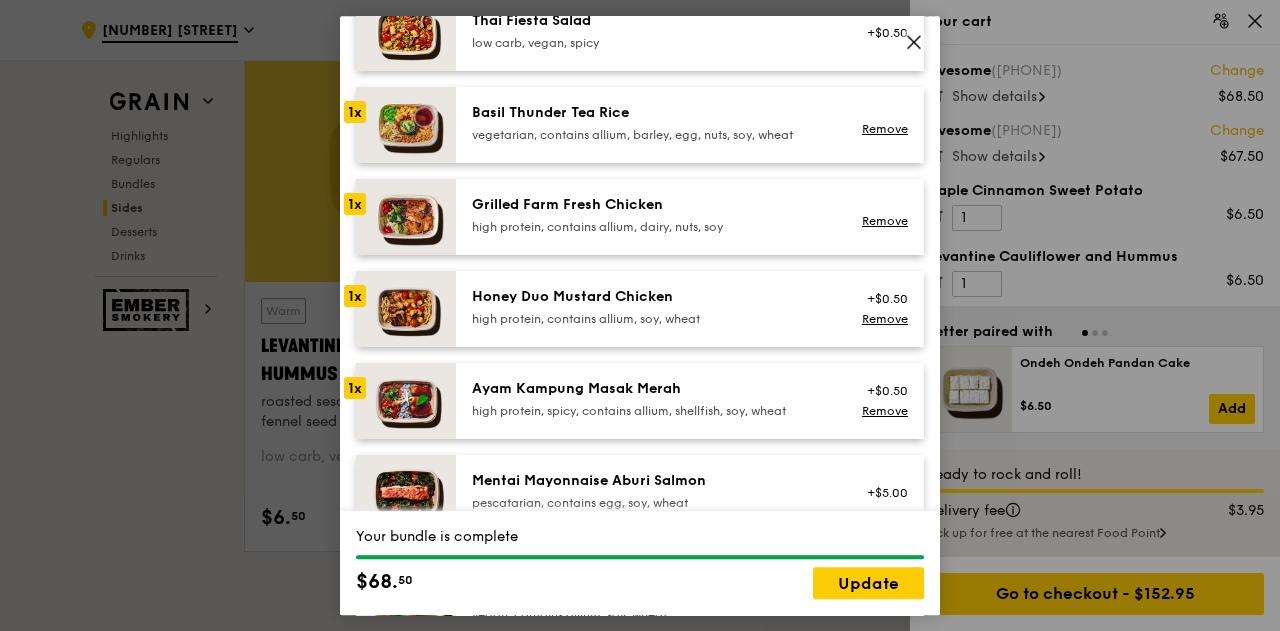 click 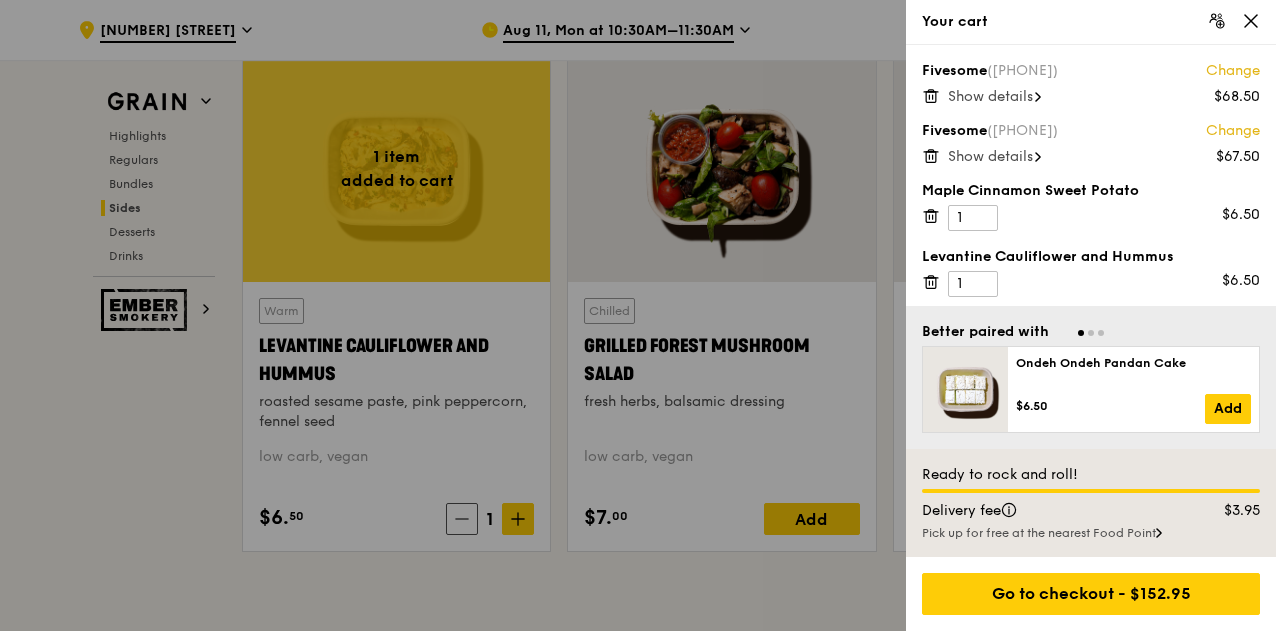 click on "Change" at bounding box center (1233, 131) 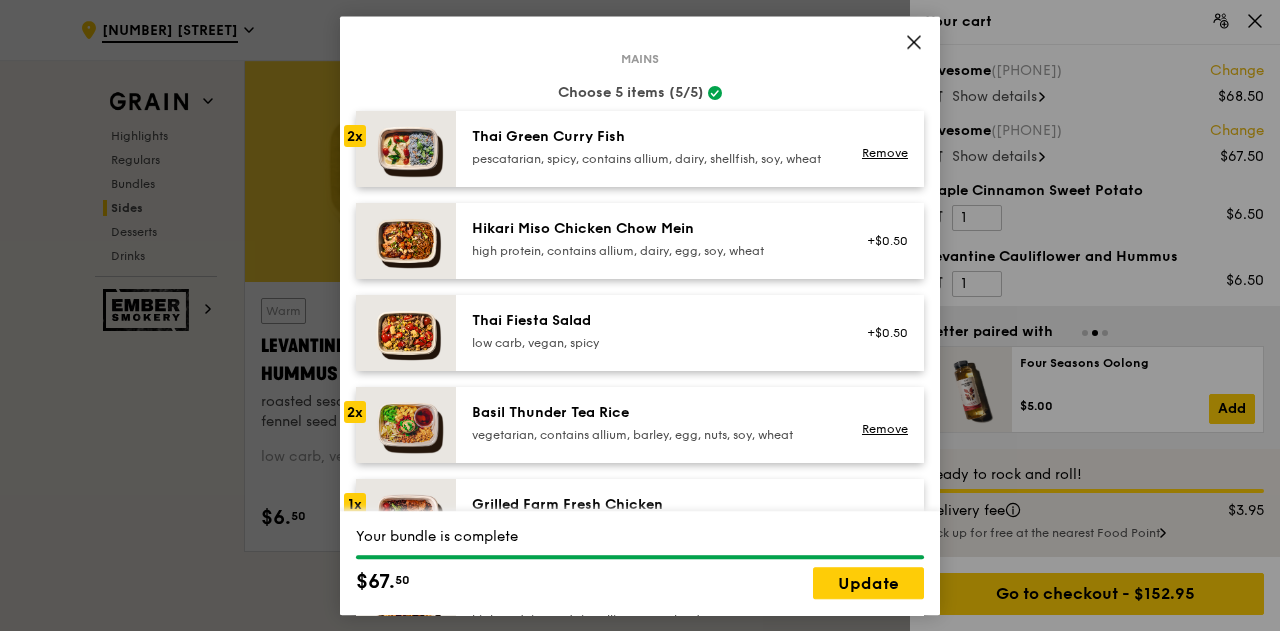 scroll, scrollTop: 200, scrollLeft: 0, axis: vertical 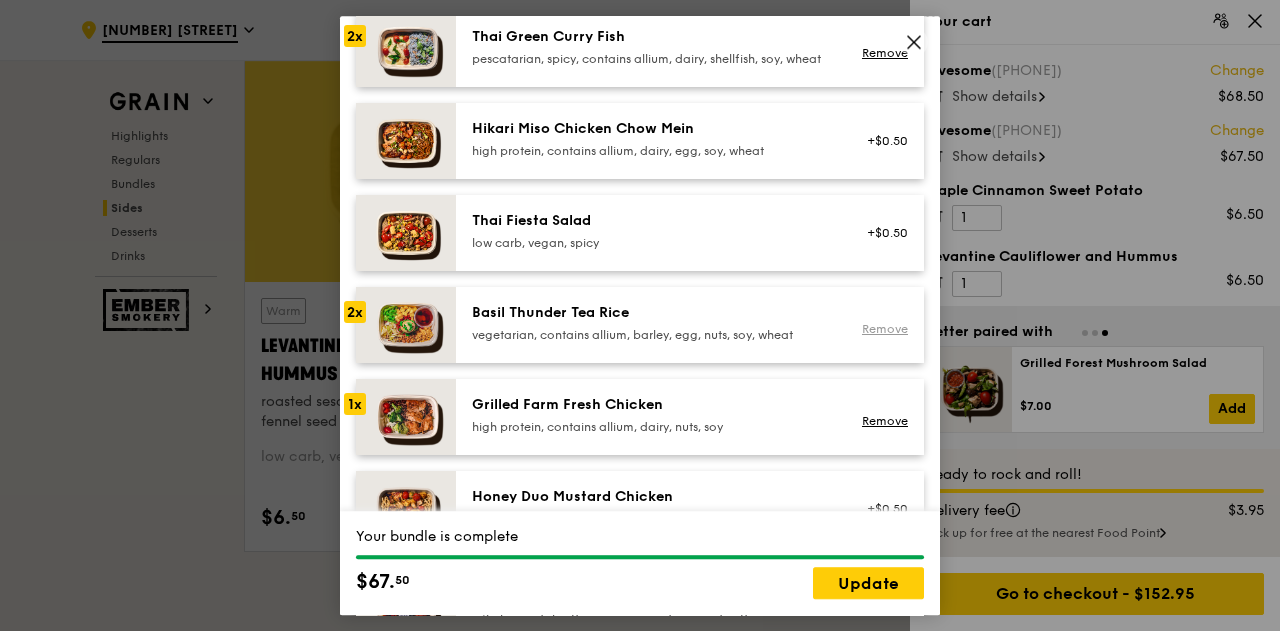 click on "Remove" at bounding box center (885, 329) 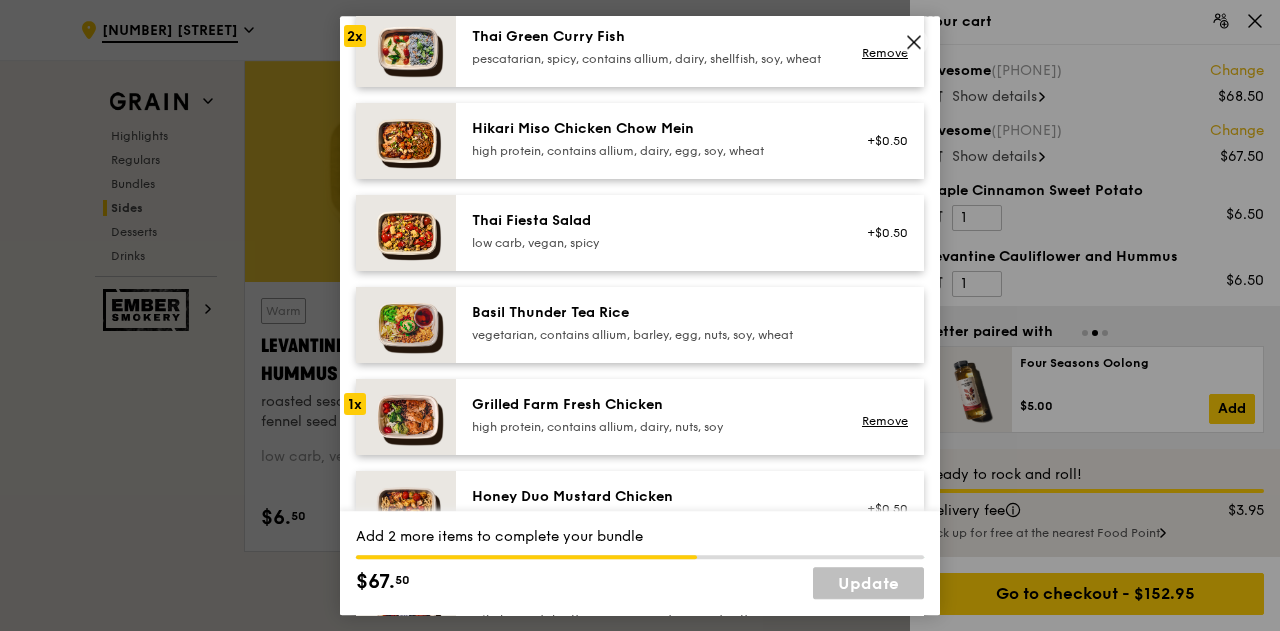 scroll, scrollTop: 400, scrollLeft: 0, axis: vertical 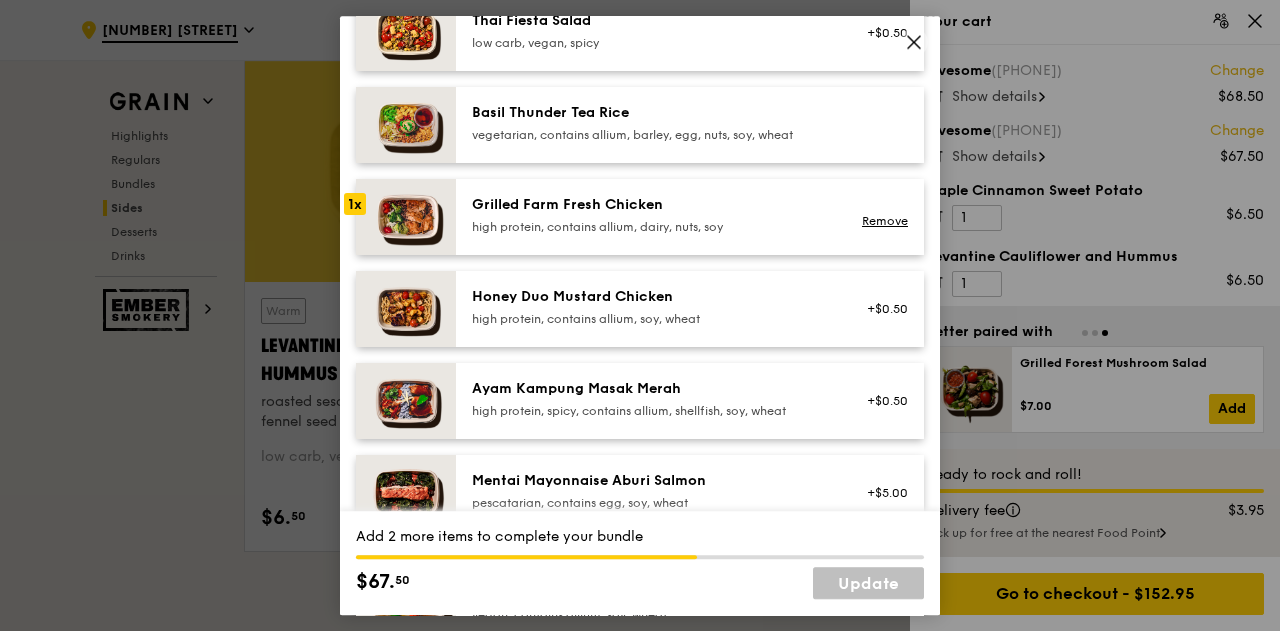 click on "high protein, contains allium, dairy, nuts, soy" at bounding box center (651, 227) 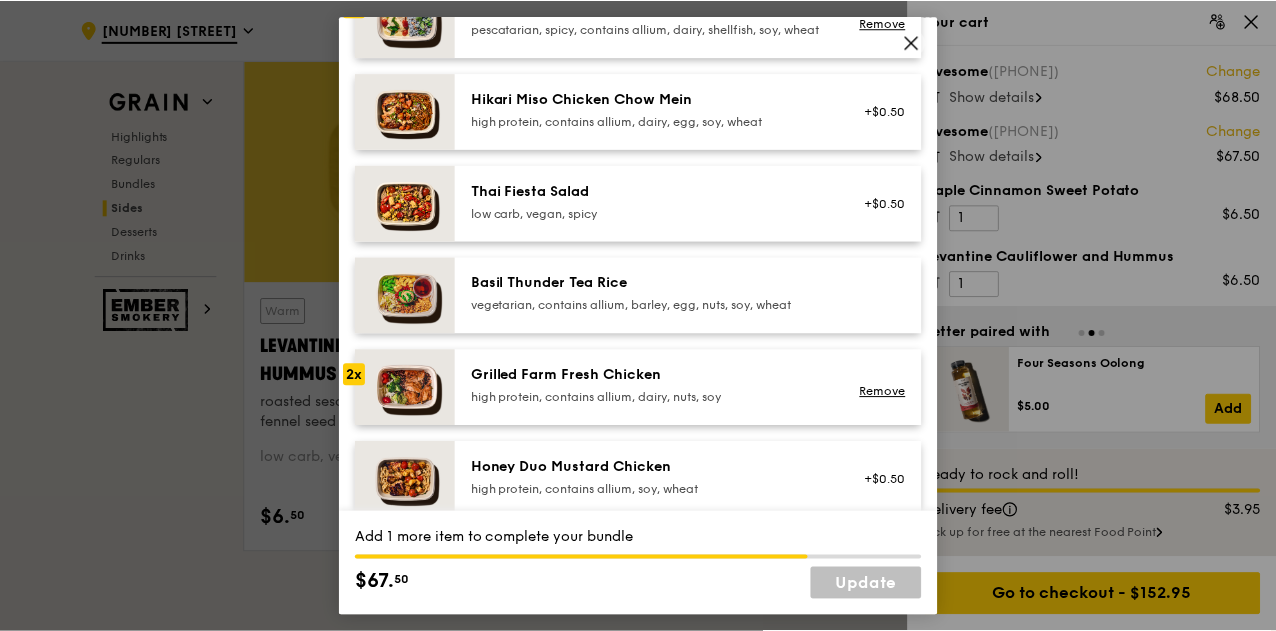 scroll, scrollTop: 200, scrollLeft: 0, axis: vertical 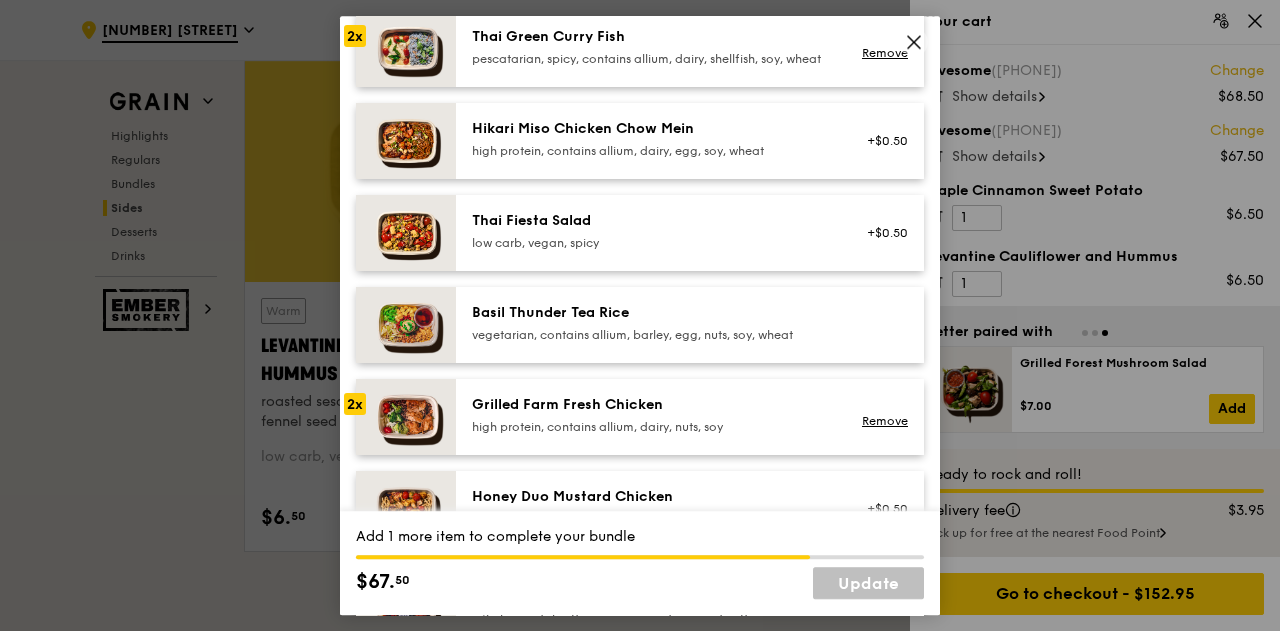 click on "pescatarian, spicy, contains allium, dairy, shellfish, soy, wheat" at bounding box center (651, 59) 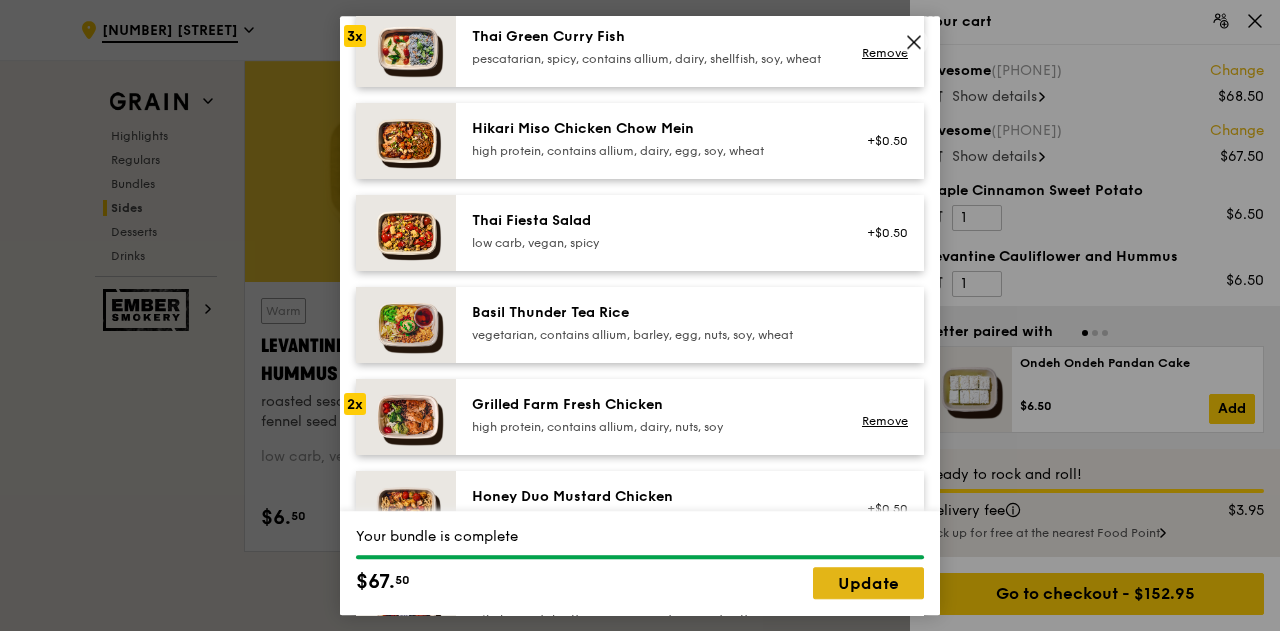 click on "Update" at bounding box center (868, 583) 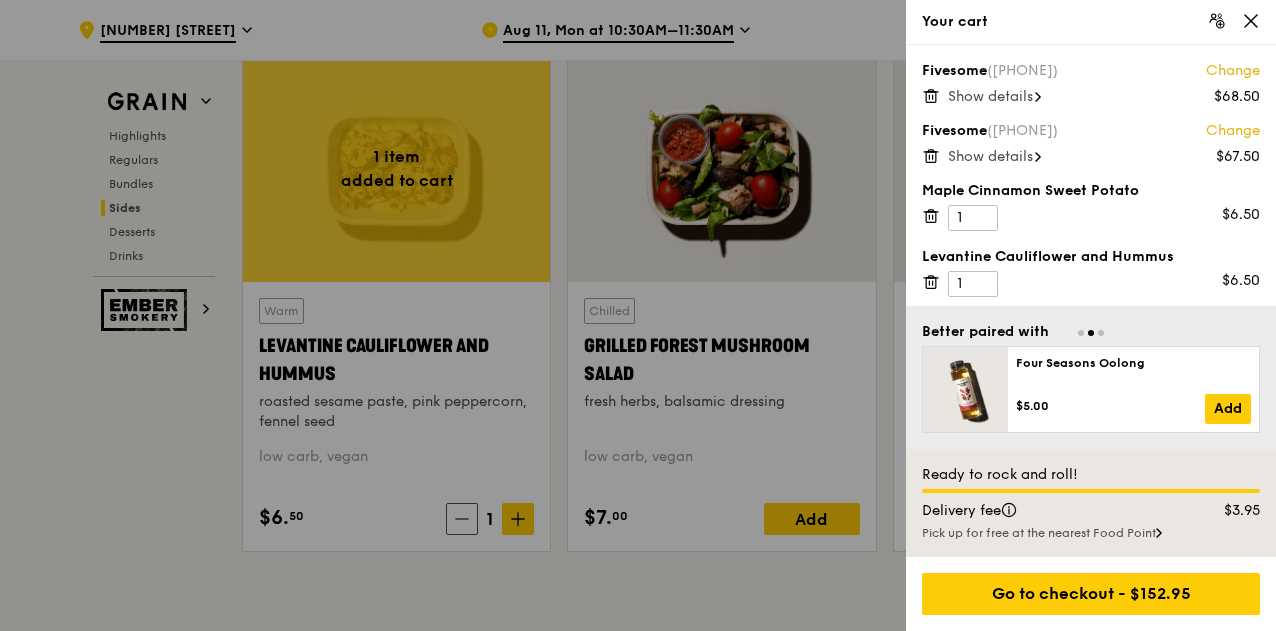 scroll, scrollTop: 3, scrollLeft: 0, axis: vertical 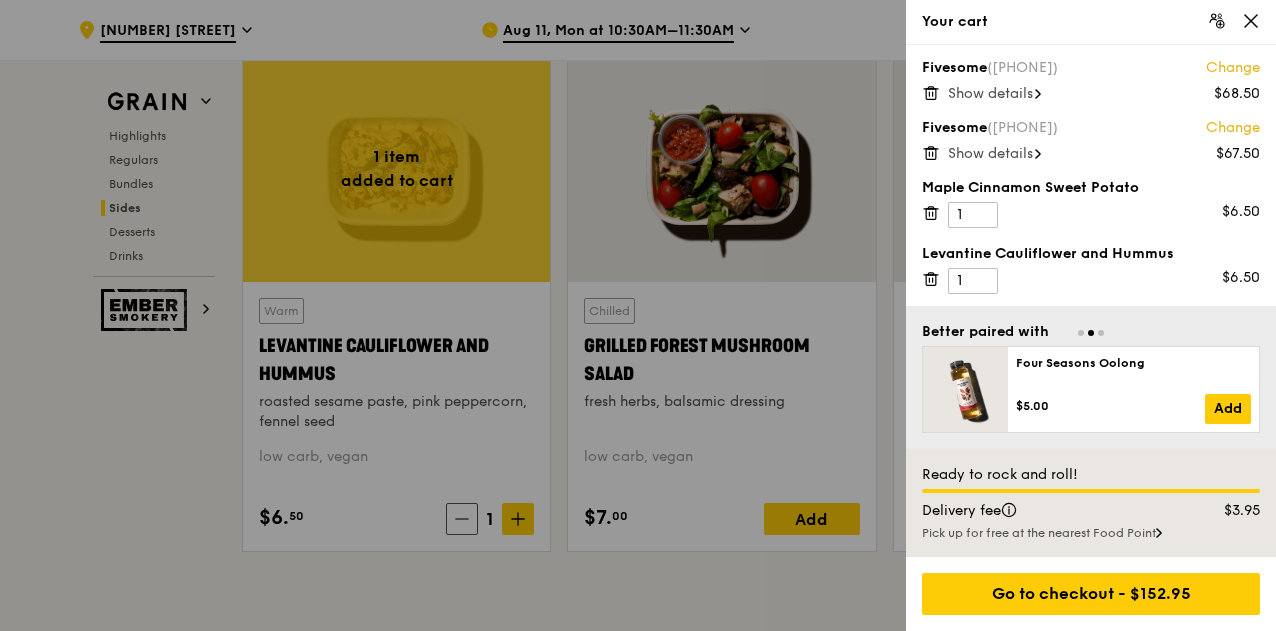 click on "Show details" at bounding box center [990, 93] 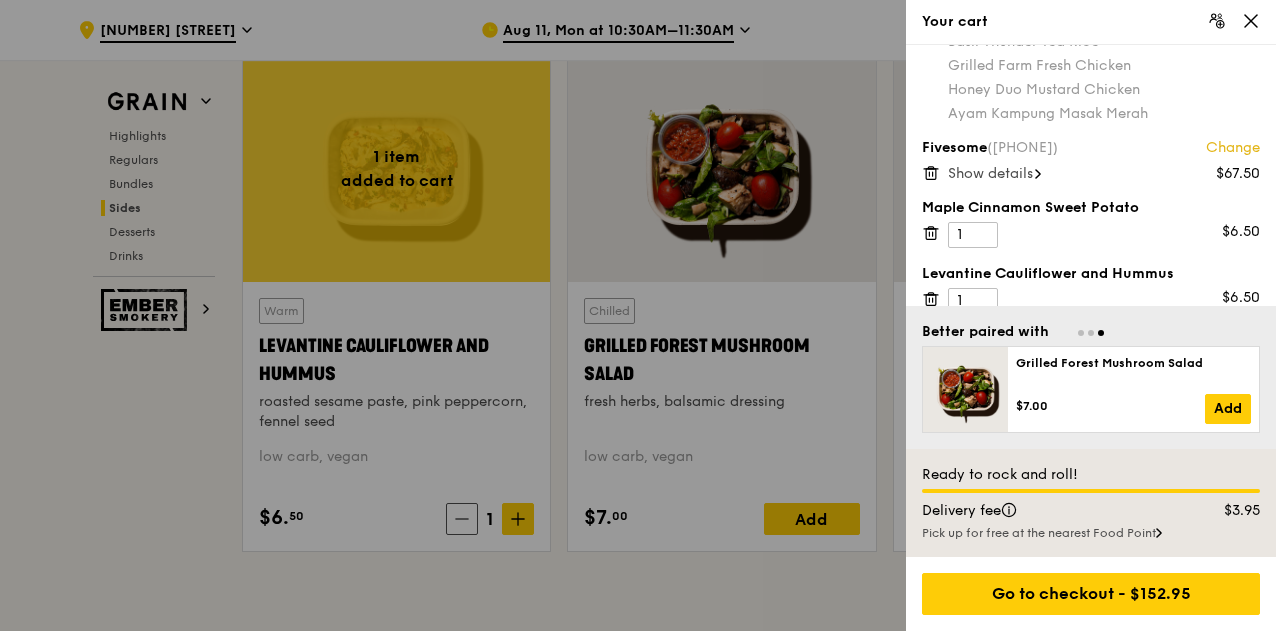 scroll, scrollTop: 3, scrollLeft: 0, axis: vertical 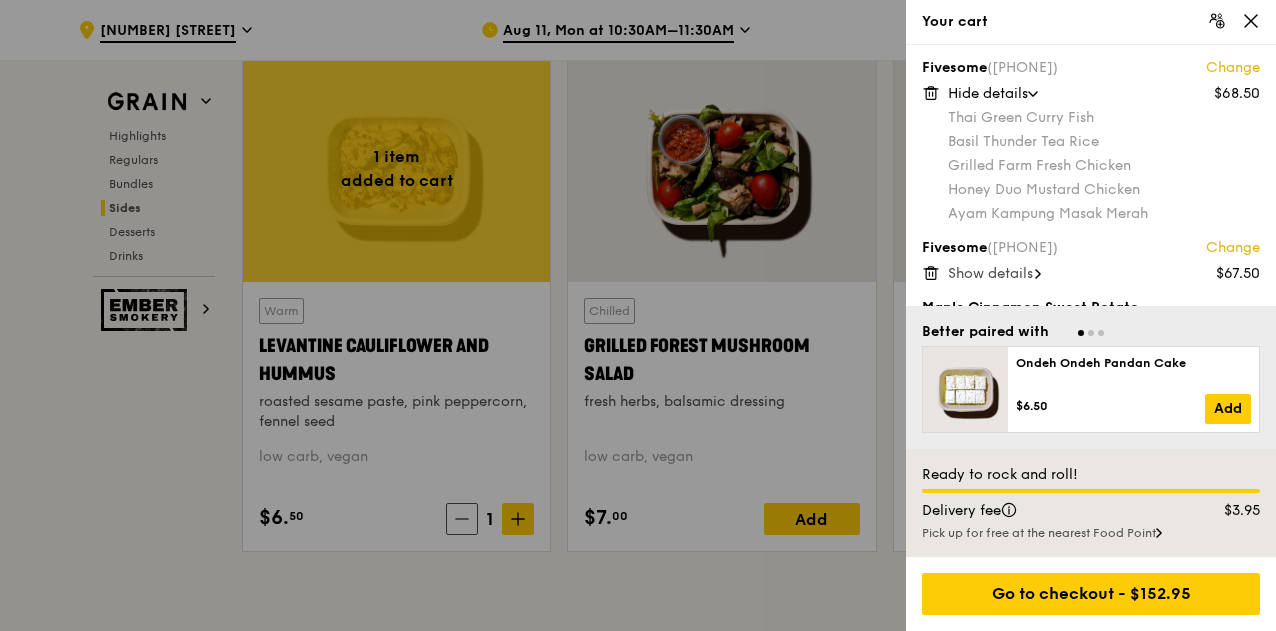 click on "Show details" at bounding box center (990, 273) 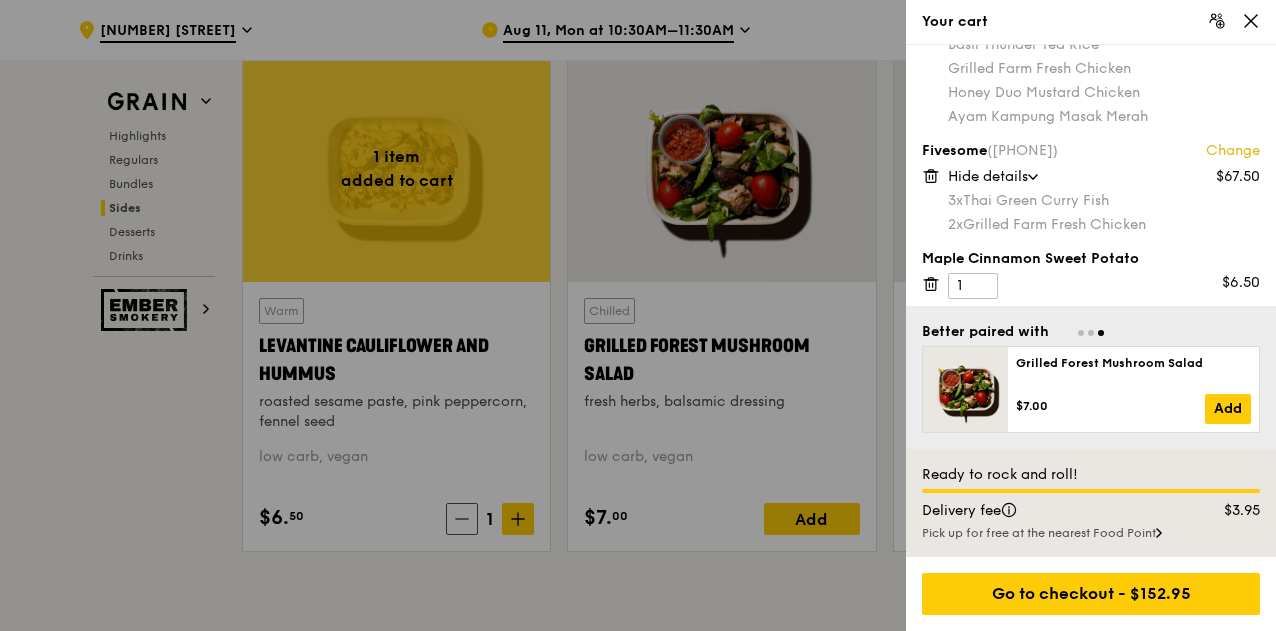 scroll, scrollTop: 0, scrollLeft: 0, axis: both 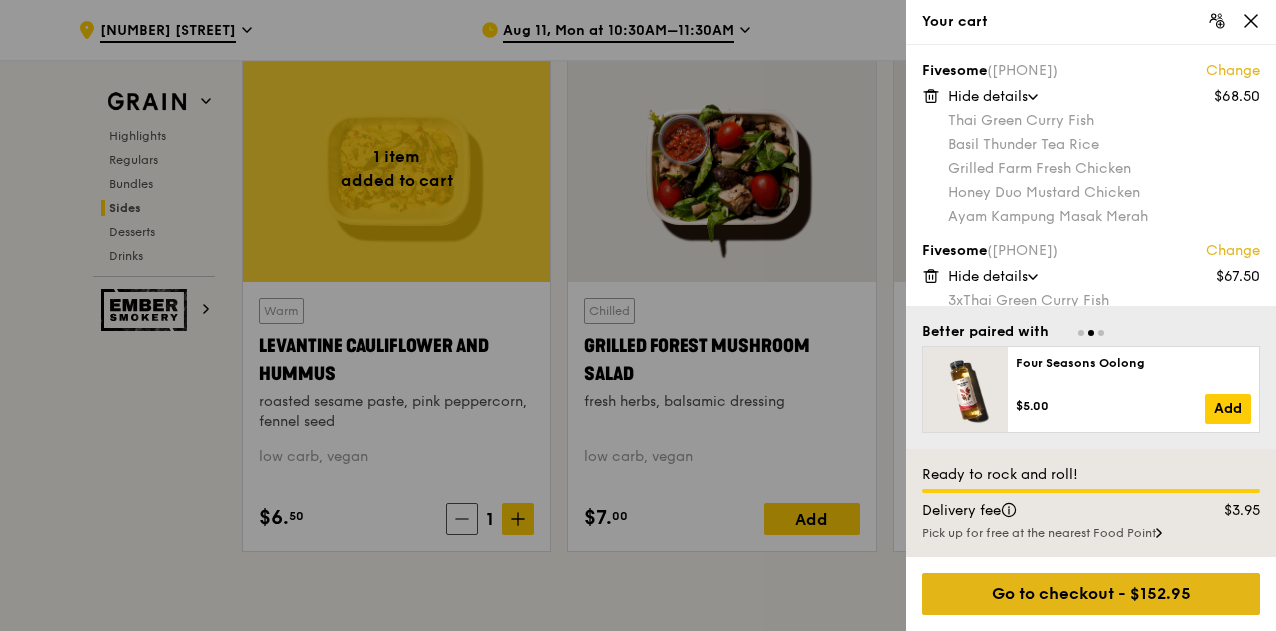 click on "Go to checkout - $152.95" at bounding box center [1091, 594] 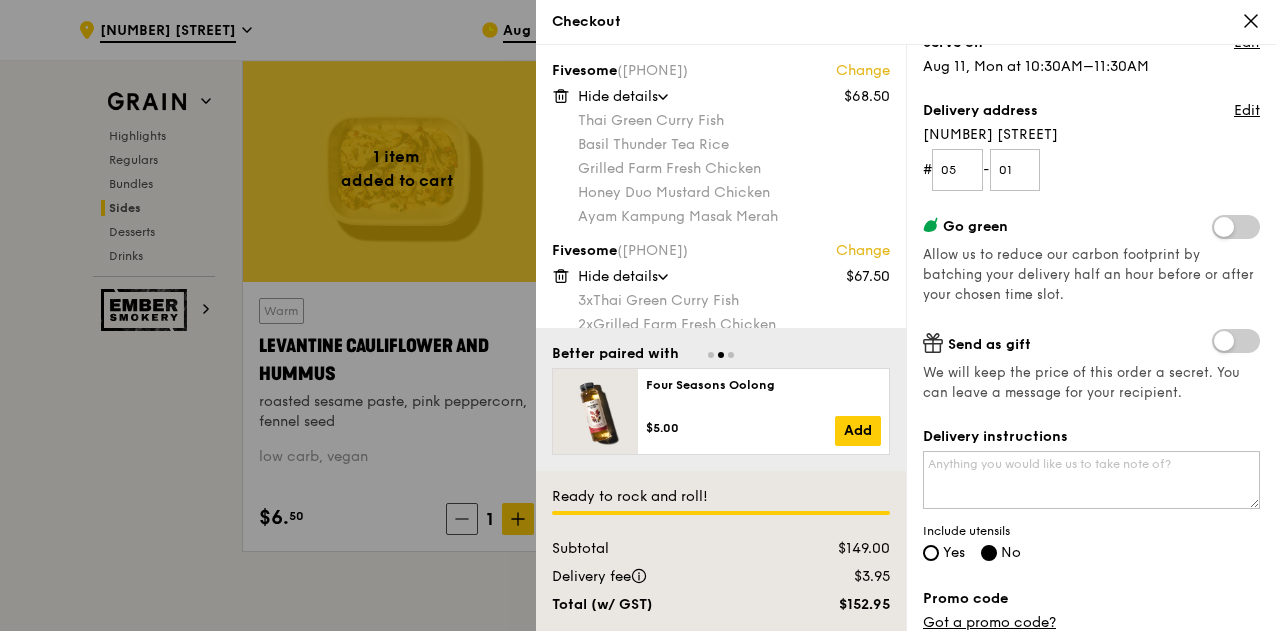 scroll, scrollTop: 5108, scrollLeft: 0, axis: vertical 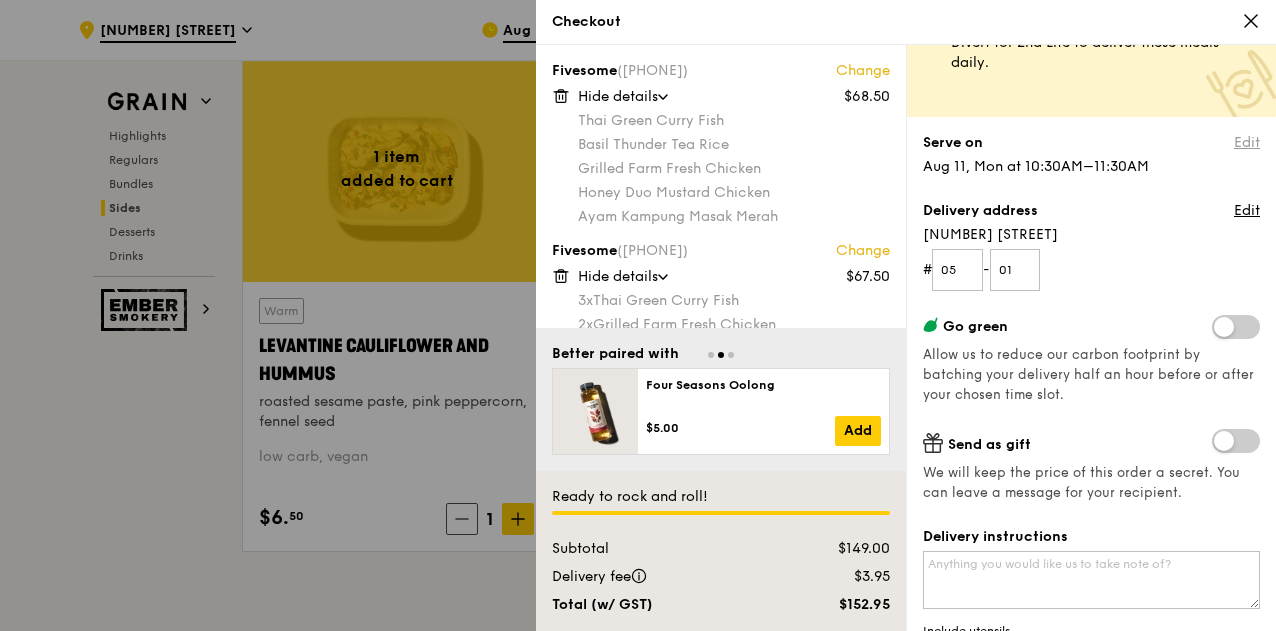click on "Edit" at bounding box center [1247, 143] 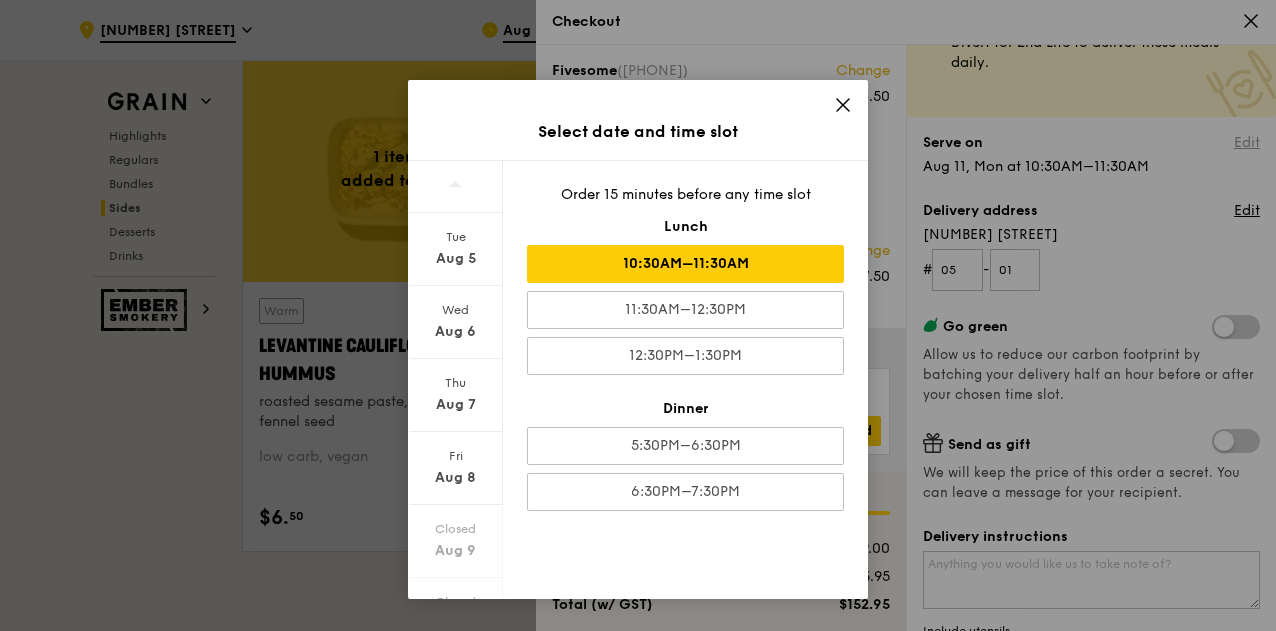 click on "Select date and time slot
Tue
Aug 5
Wed
Aug 6
Thu
Aug 7
Fri
Aug 8
Closed
Aug 9
Closed
Aug 10
Mon
Aug 11
Order 15 minutes before any time slot Lunch
10:30AM–11:30AM
11:30AM–12:30PM
12:30PM–1:30PM
Dinner
5:30PM–6:30PM
6:30PM–7:30PM" at bounding box center [638, 315] 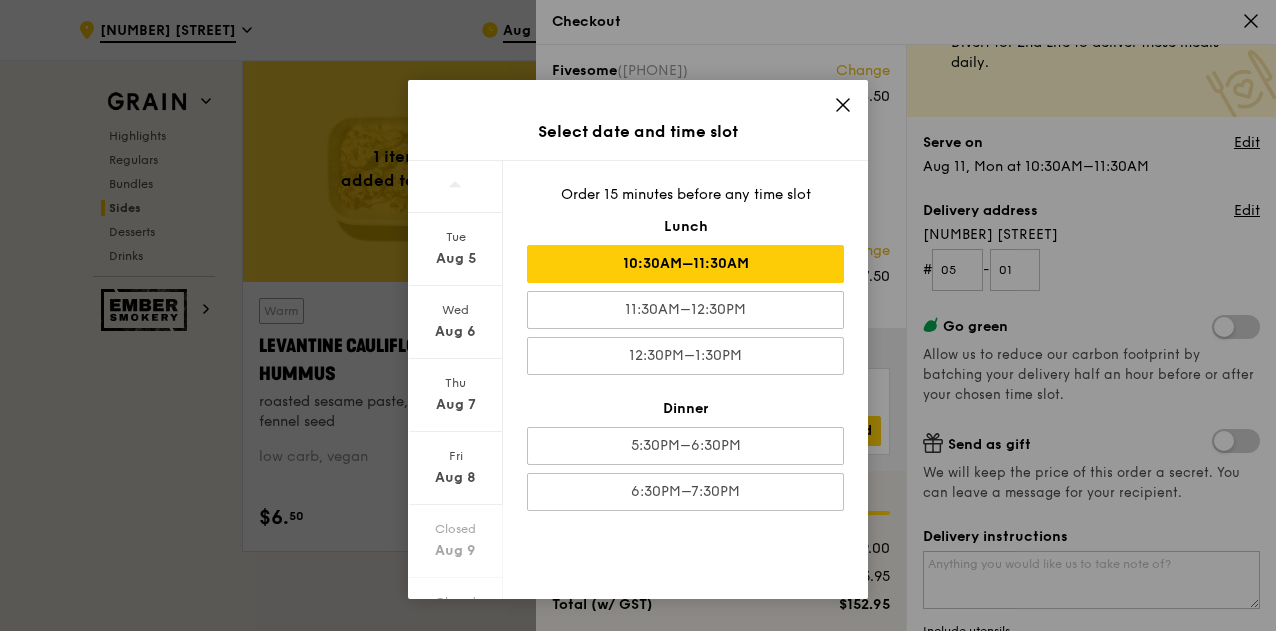 click on "Select date and time slot
Tue
Aug 5
Wed
Aug 6
Thu
Aug 7
Fri
Aug 8
Closed
Aug 9
Closed
Aug 10
Mon
Aug 11
Order 15 minutes before any time slot Lunch
10:30AM–11:30AM
11:30AM–12:30PM
12:30PM–1:30PM
Dinner
5:30PM–6:30PM
6:30PM–7:30PM" at bounding box center (638, 315) 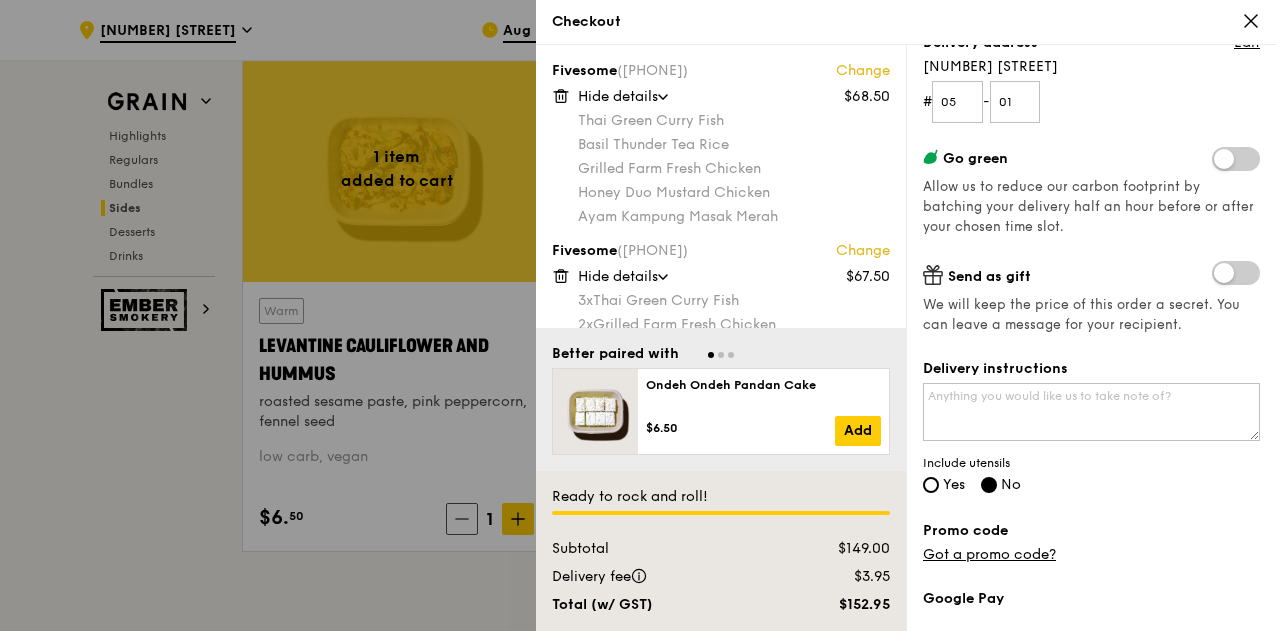 scroll, scrollTop: 300, scrollLeft: 0, axis: vertical 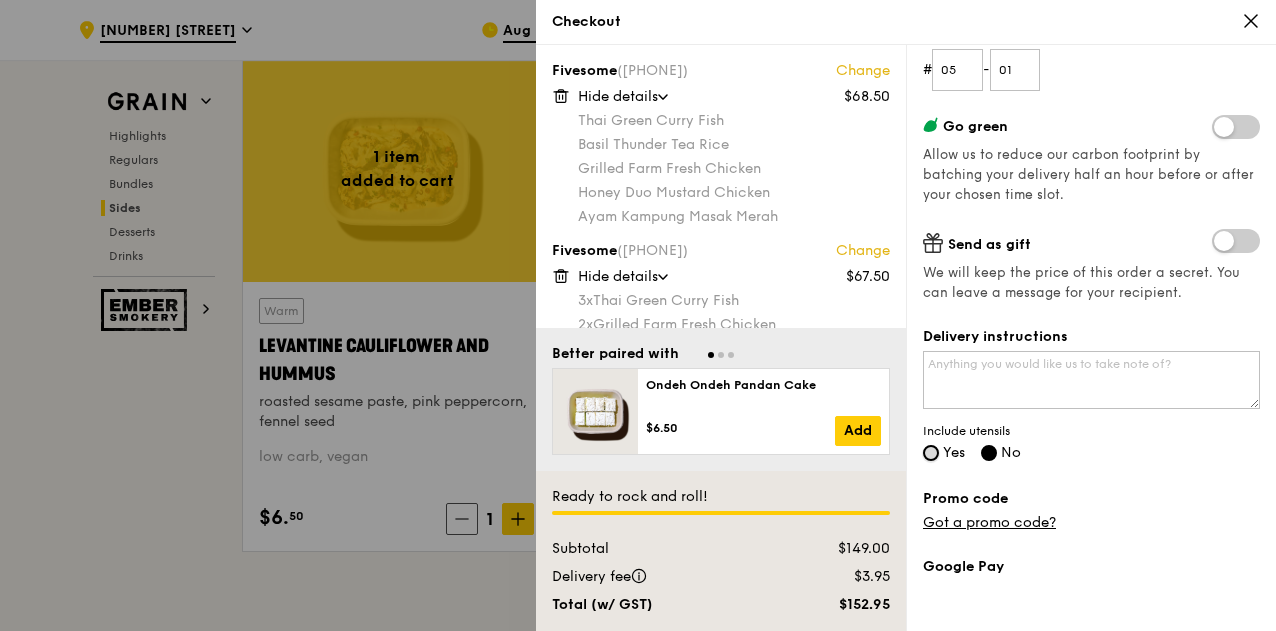 click on "Yes" at bounding box center (931, 453) 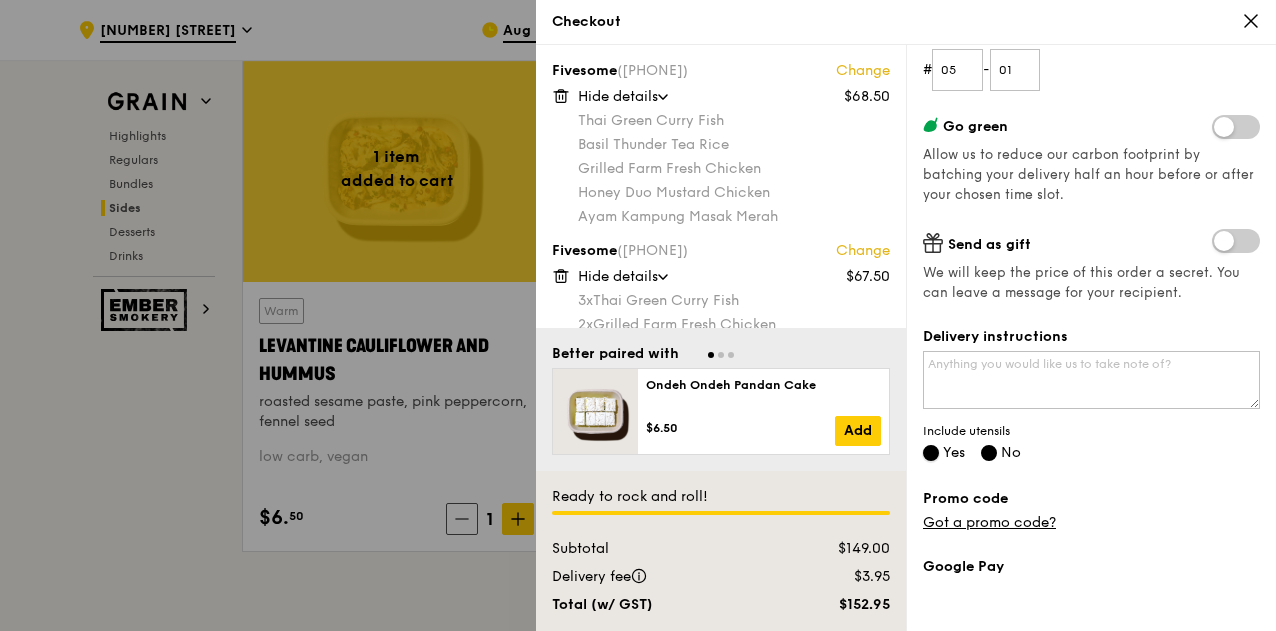 radio on "false" 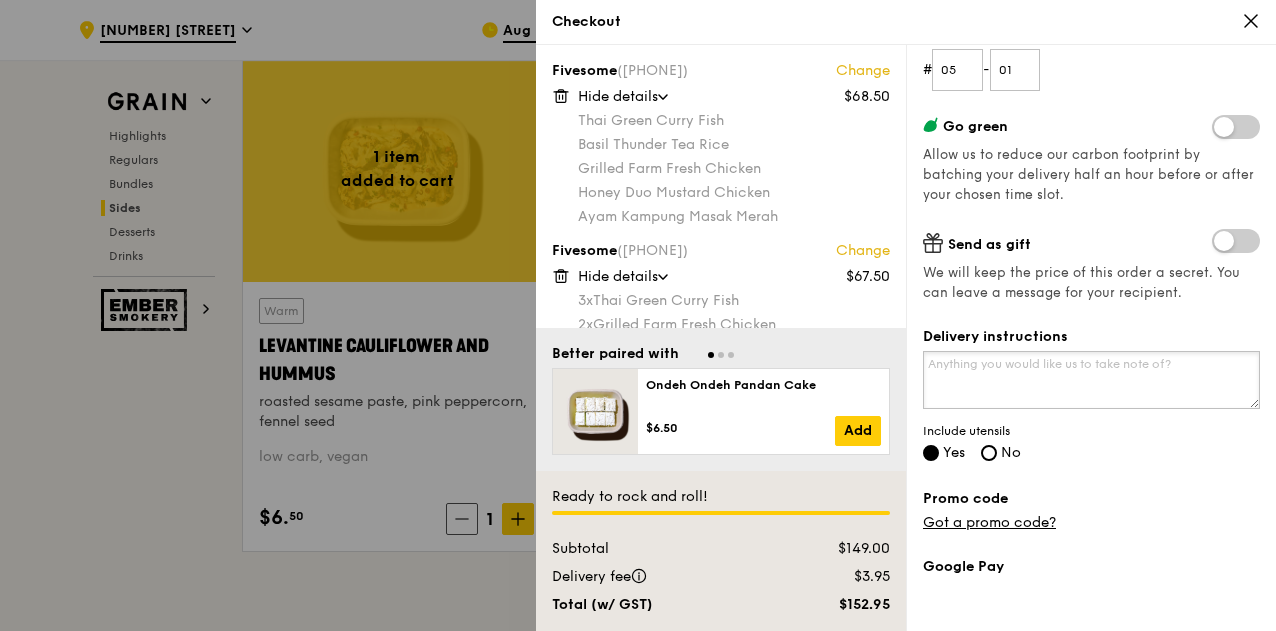 click on "Delivery instructions" at bounding box center [1091, 380] 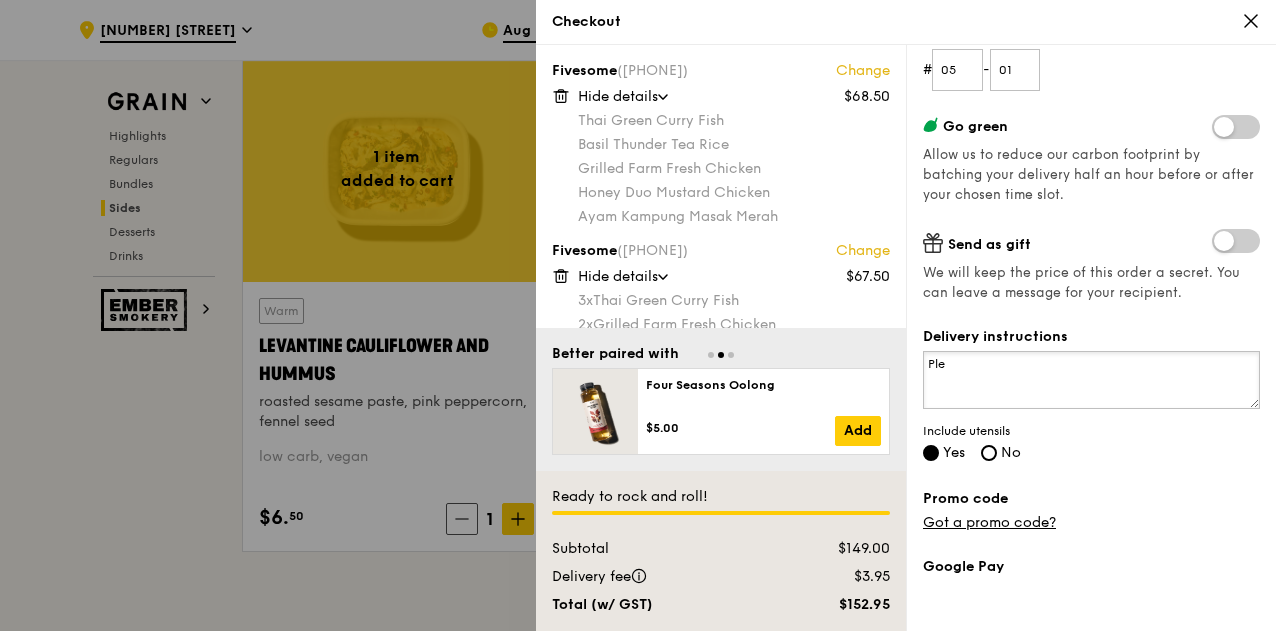 type on "Plea" 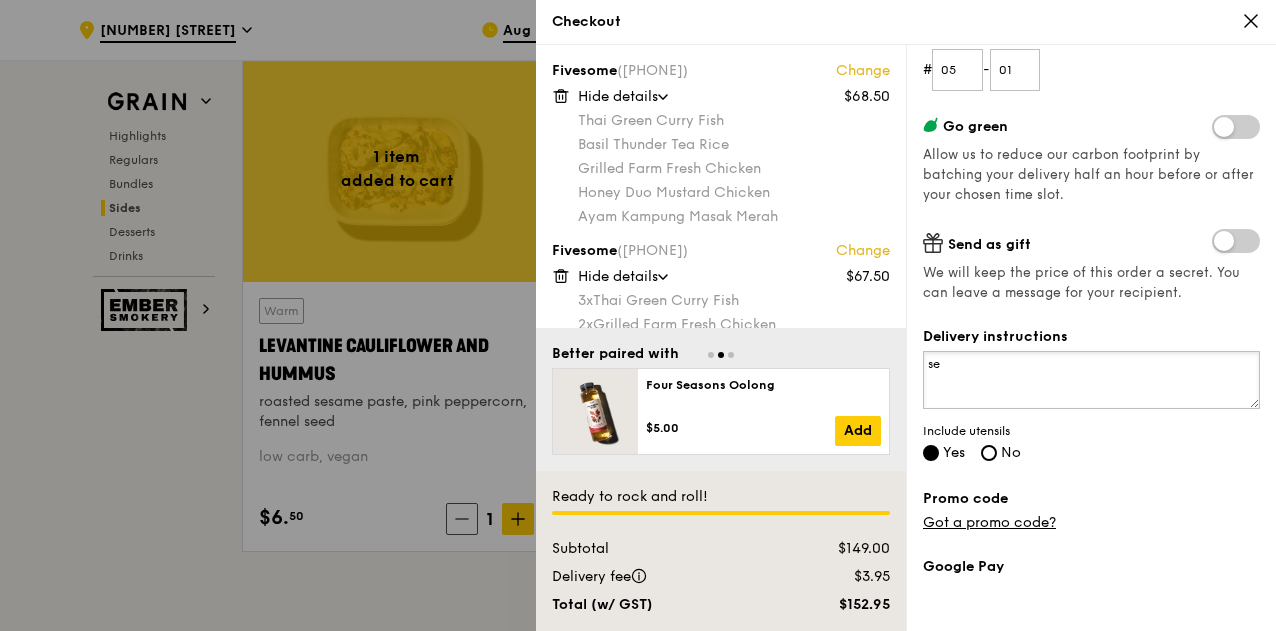 type on "s" 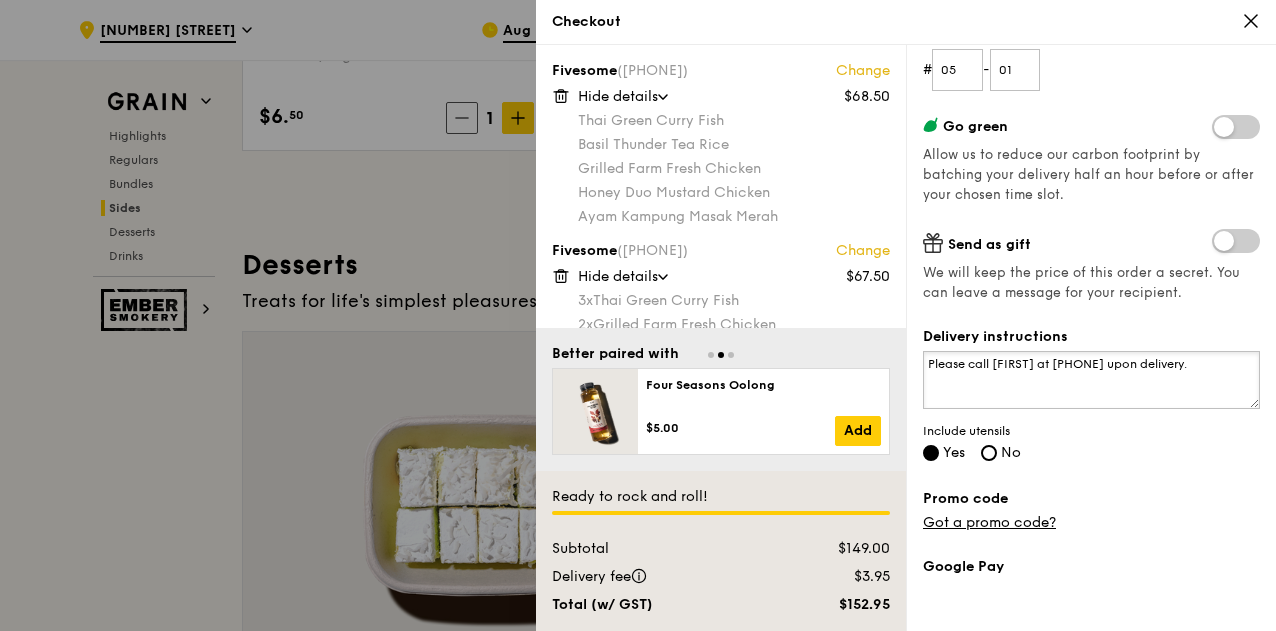 scroll, scrollTop: 5608, scrollLeft: 0, axis: vertical 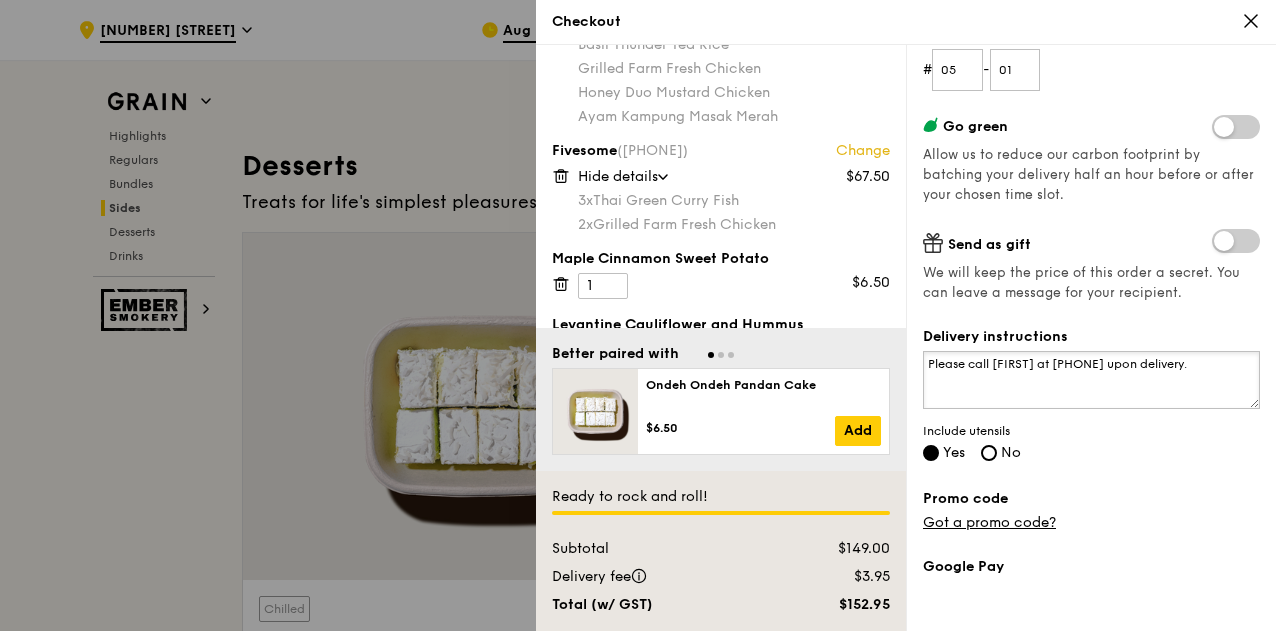 type on "Please call [FIRST] at [PHONE] upon delivery." 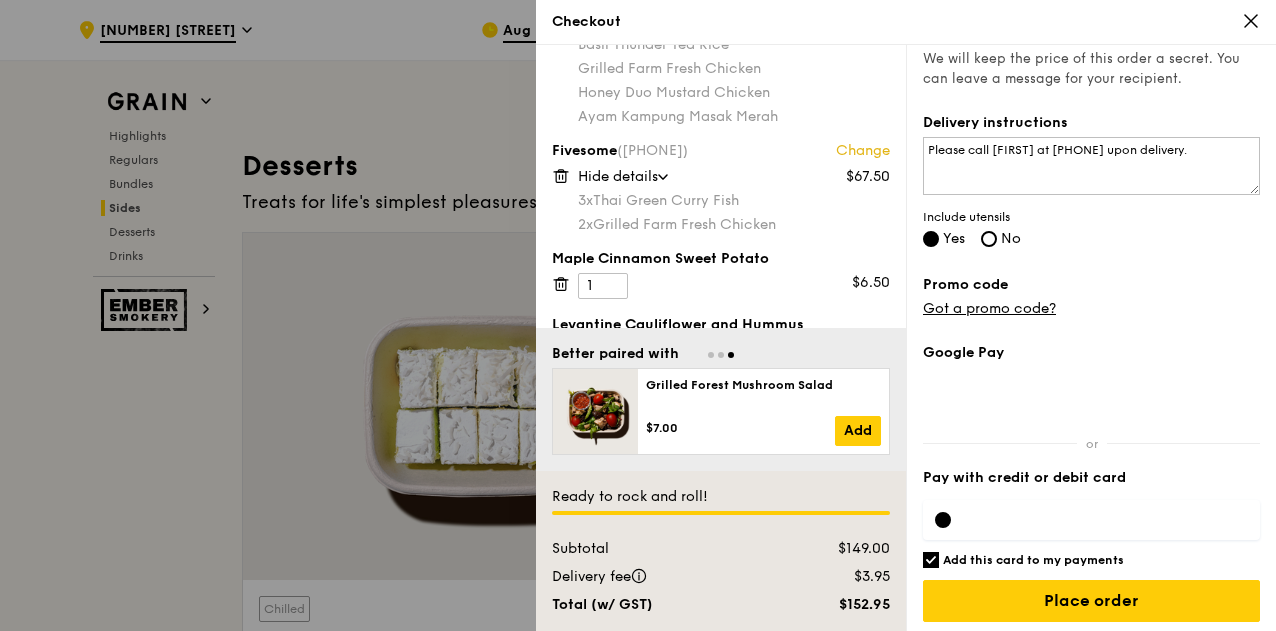 scroll, scrollTop: 518, scrollLeft: 0, axis: vertical 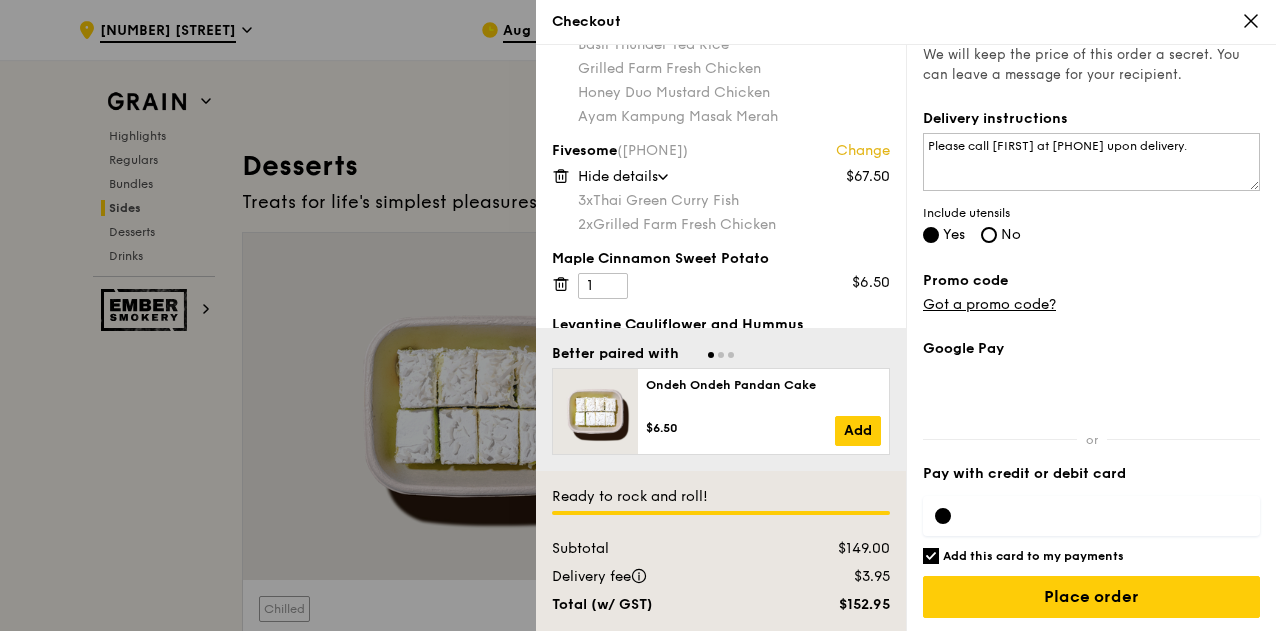 click on "Add this card to my payments" at bounding box center [931, 556] 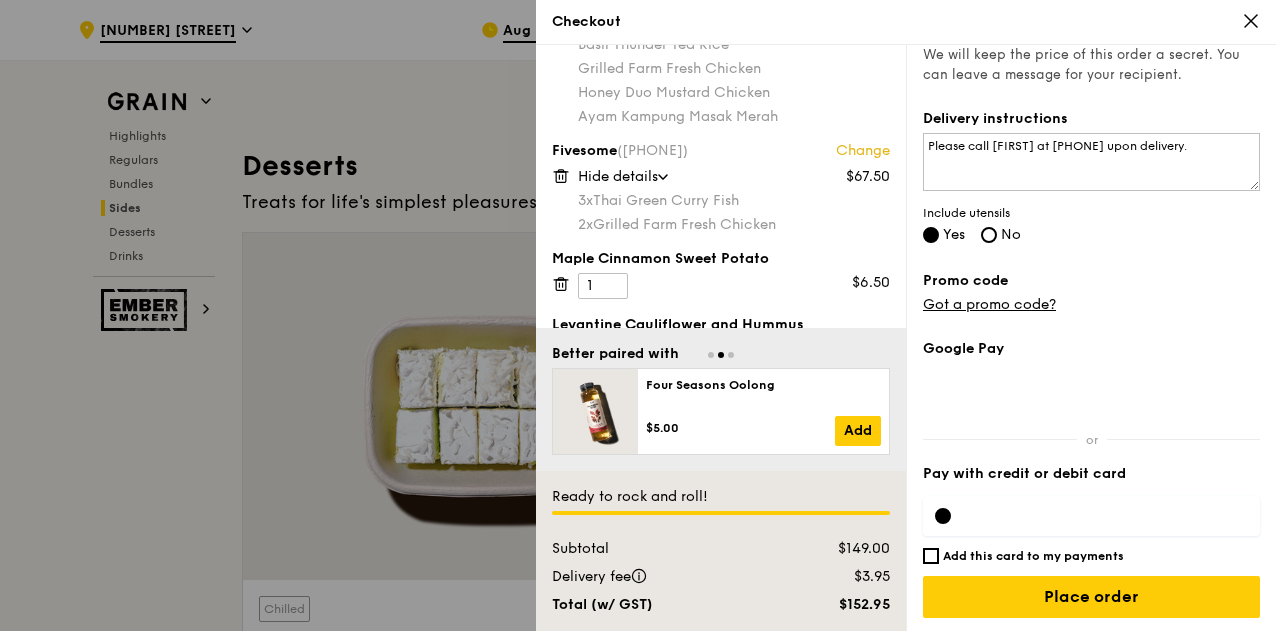 scroll, scrollTop: 5708, scrollLeft: 0, axis: vertical 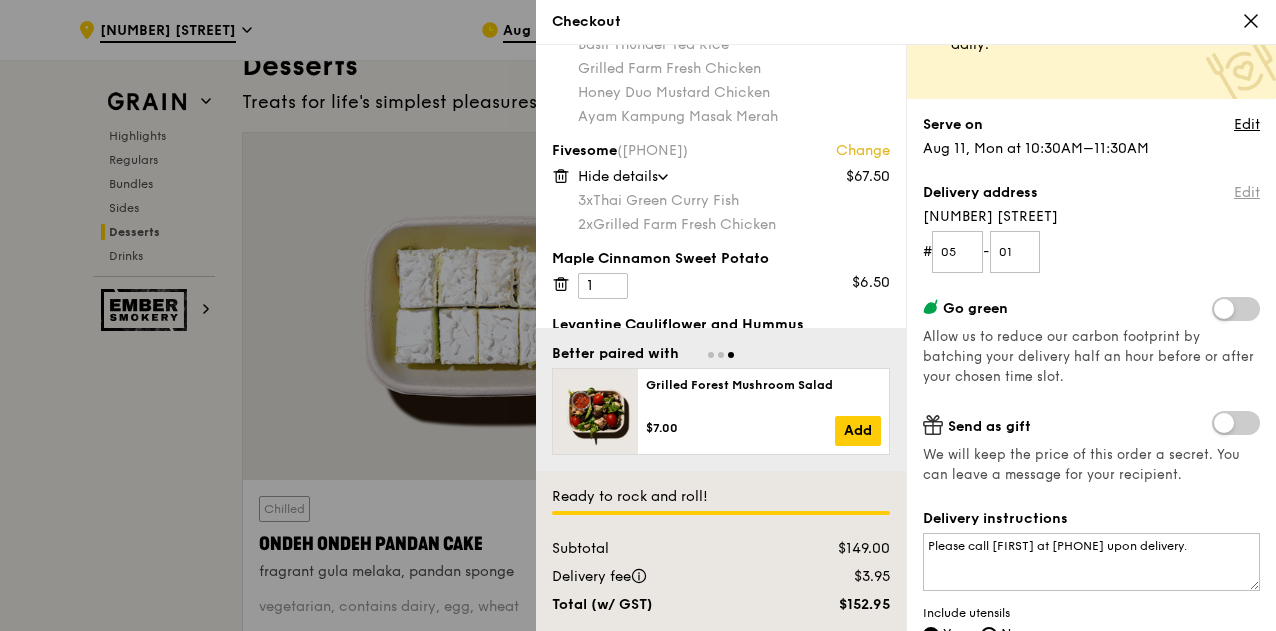 click on "Edit" at bounding box center [1247, 193] 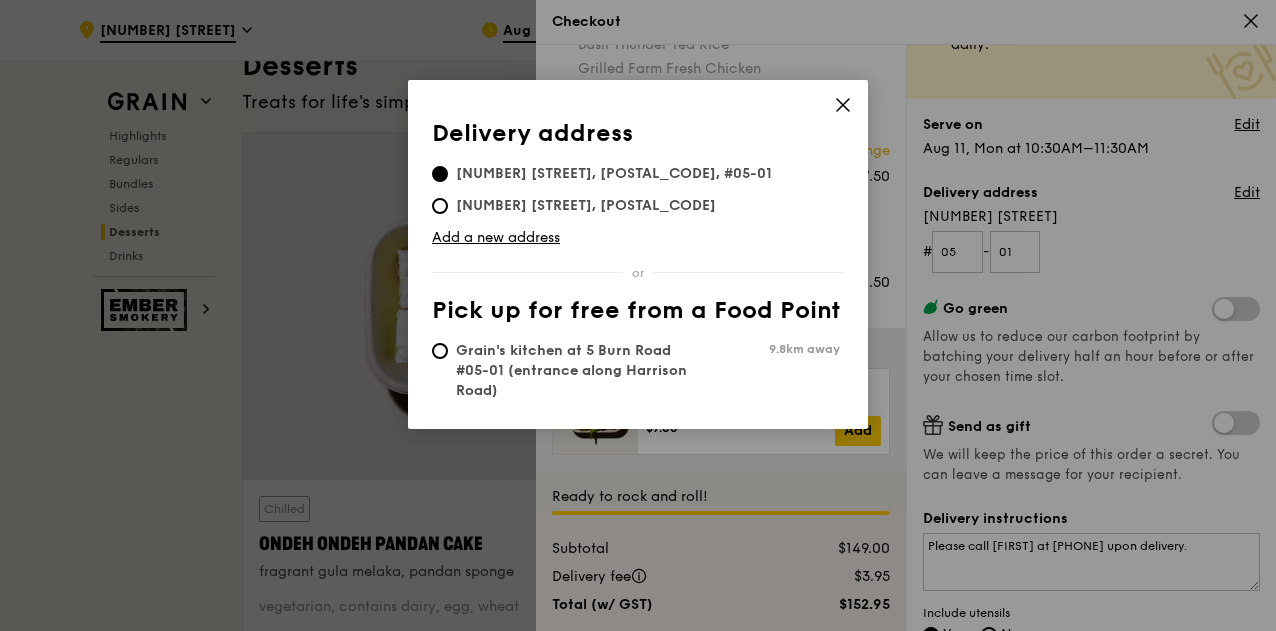 click 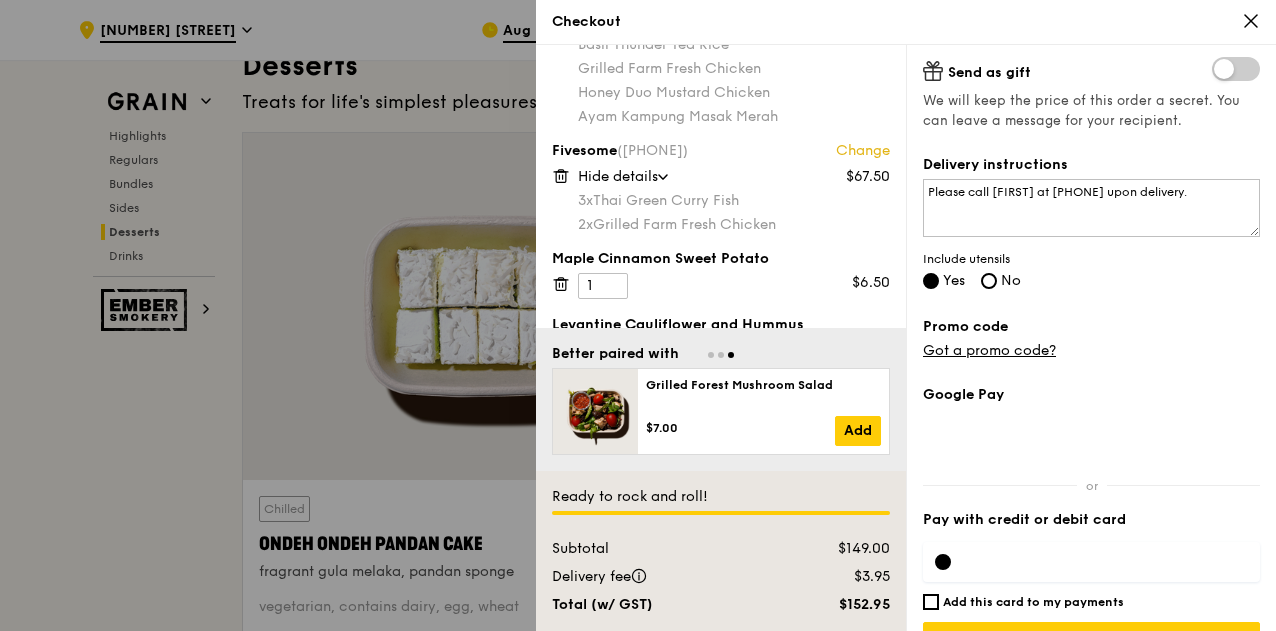 scroll, scrollTop: 518, scrollLeft: 0, axis: vertical 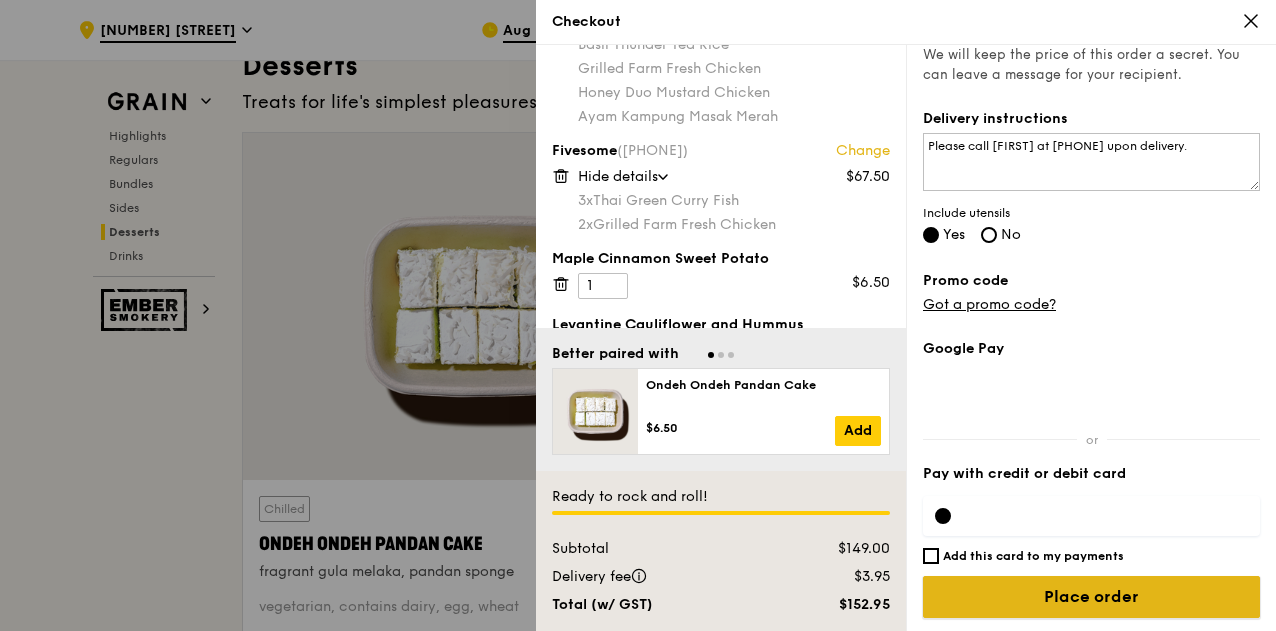 click on "Place order" at bounding box center [1091, 597] 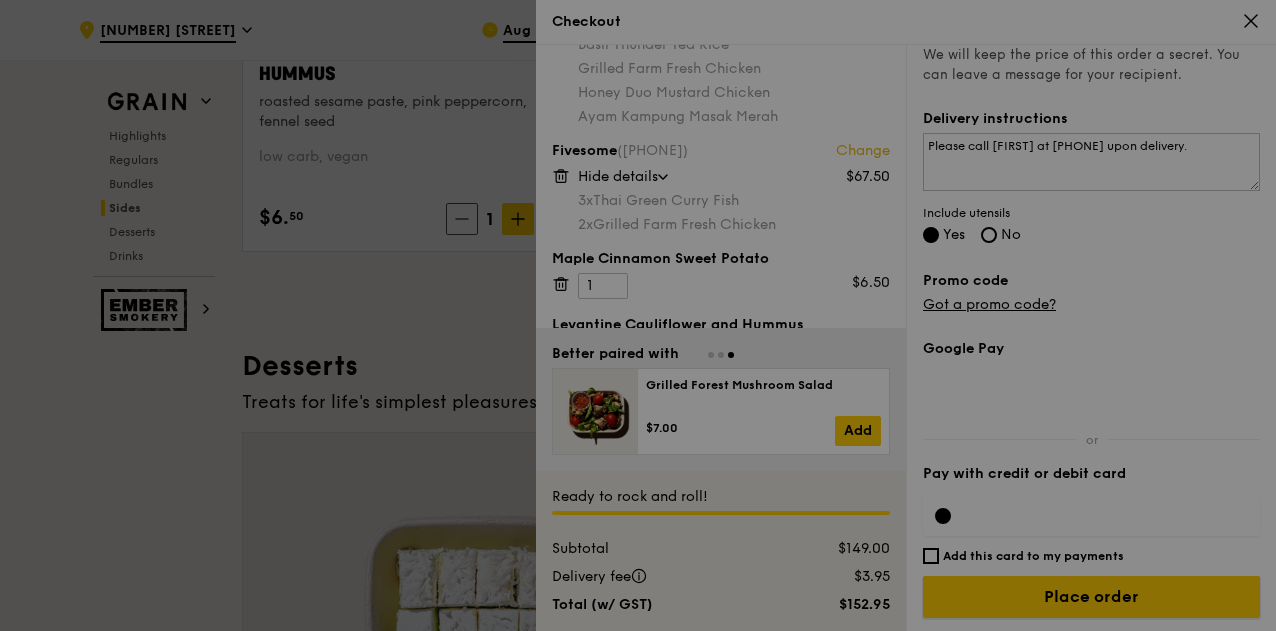 scroll, scrollTop: 5408, scrollLeft: 0, axis: vertical 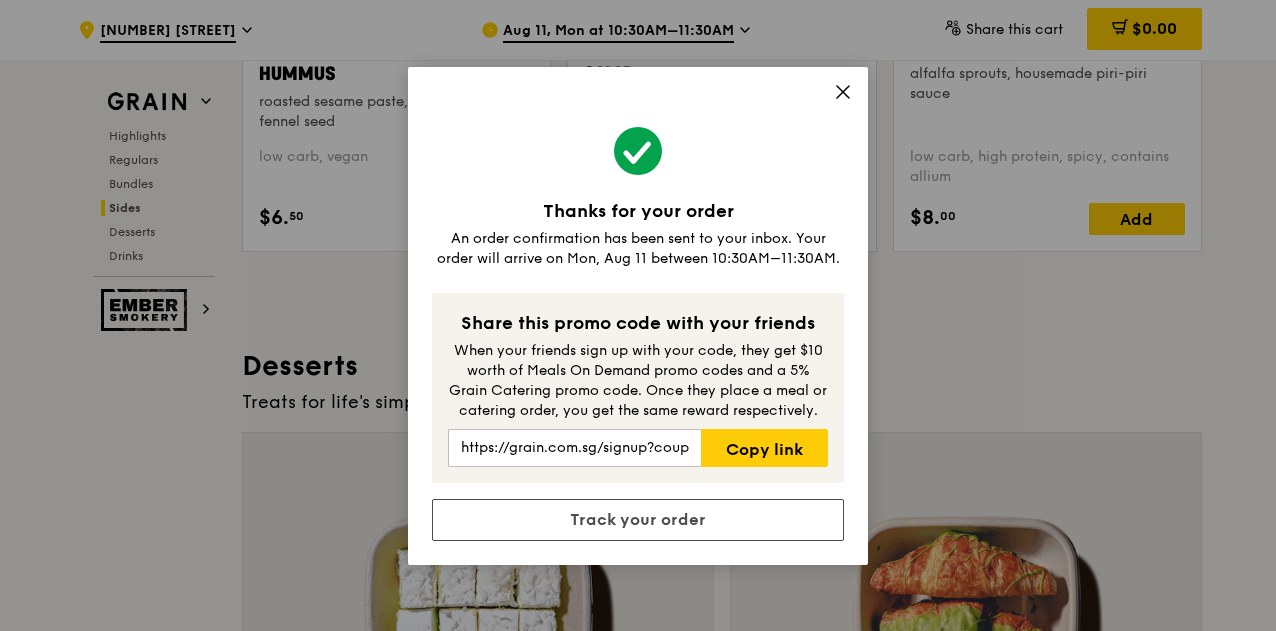 click 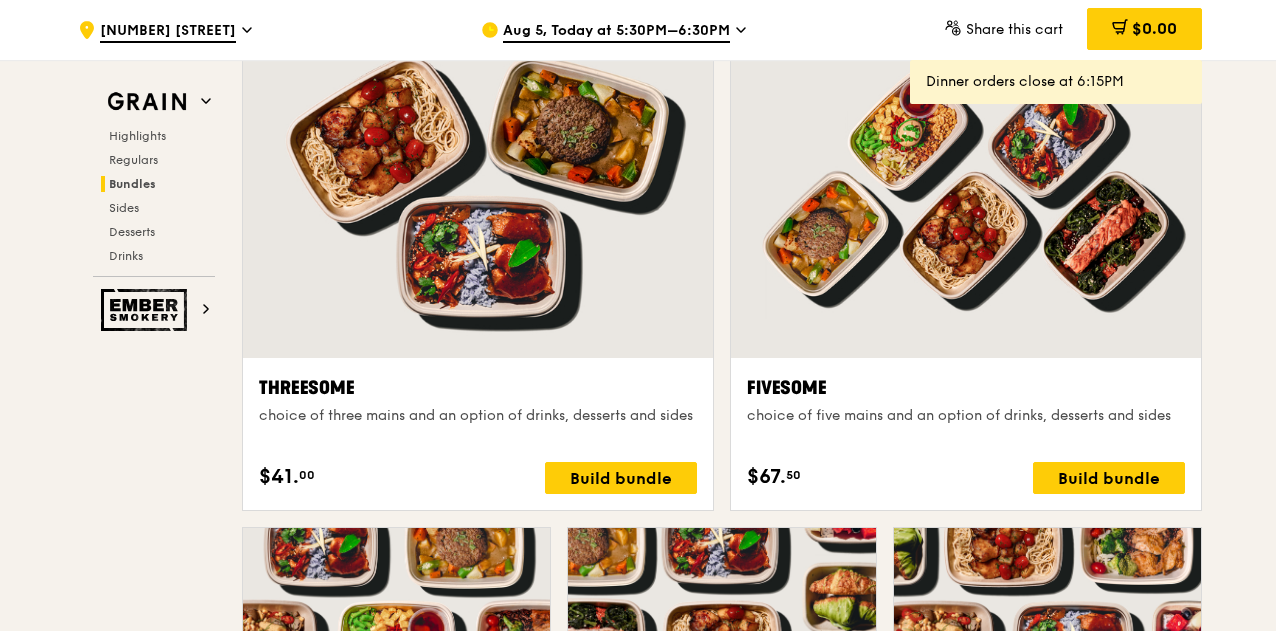 scroll, scrollTop: 3428, scrollLeft: 0, axis: vertical 